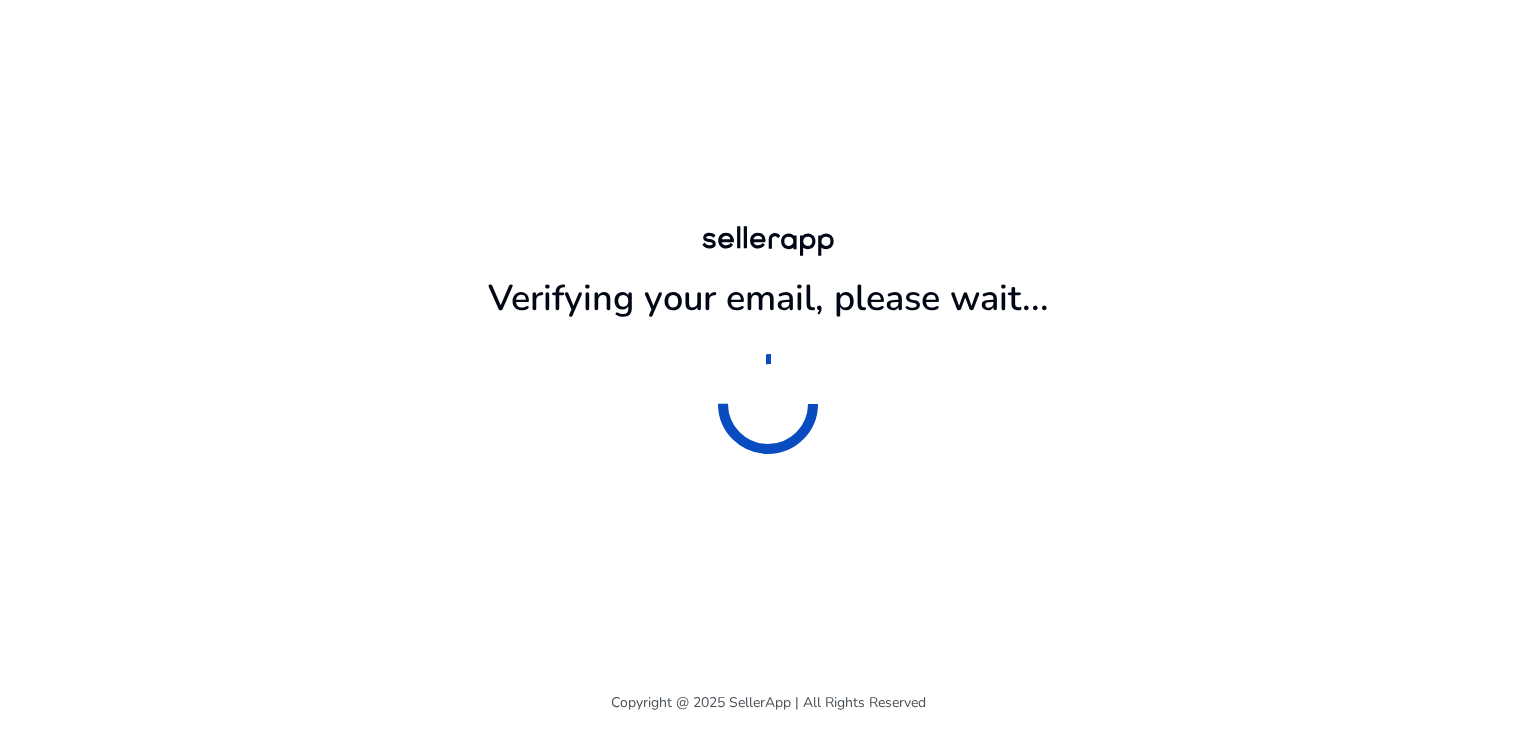scroll, scrollTop: 0, scrollLeft: 0, axis: both 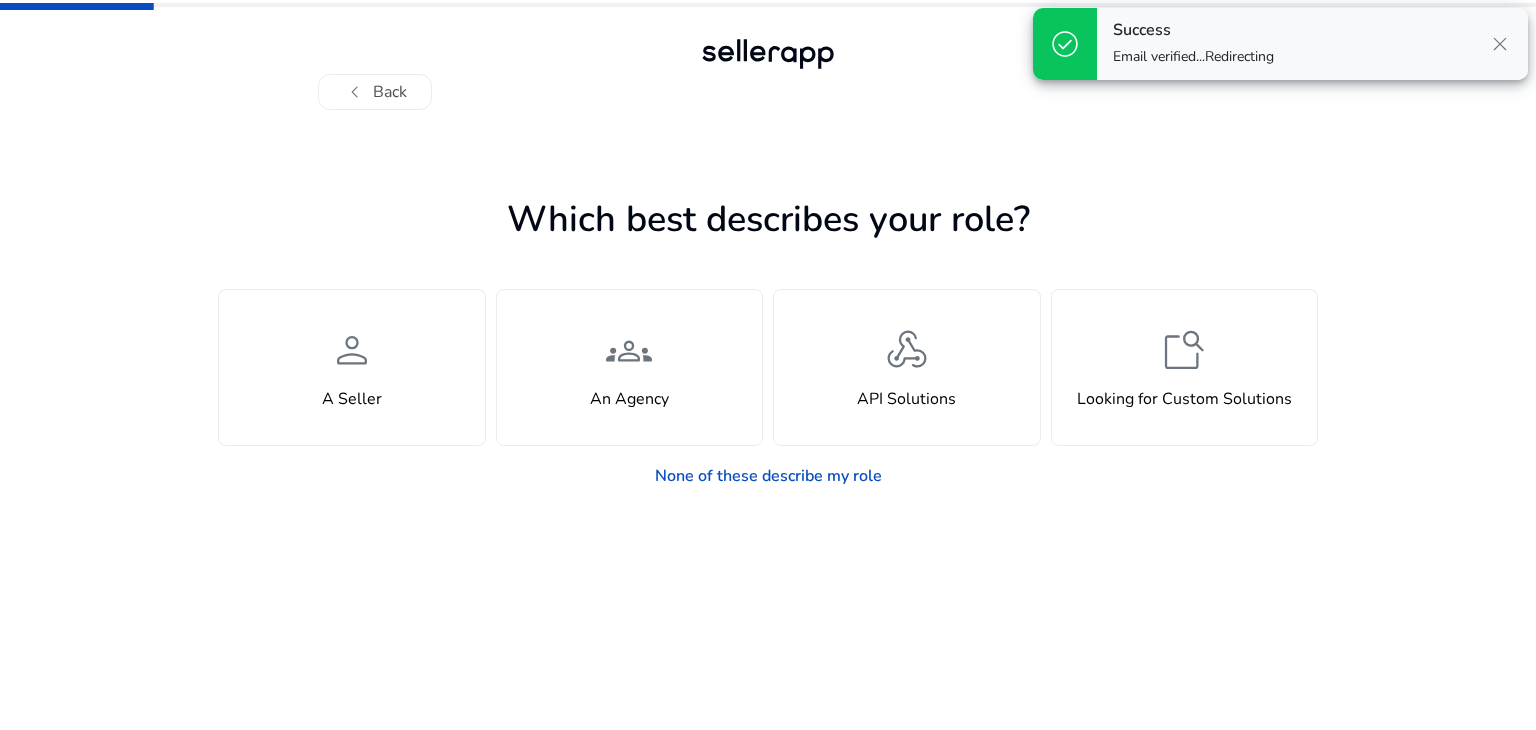 click on "close" at bounding box center [1500, 44] 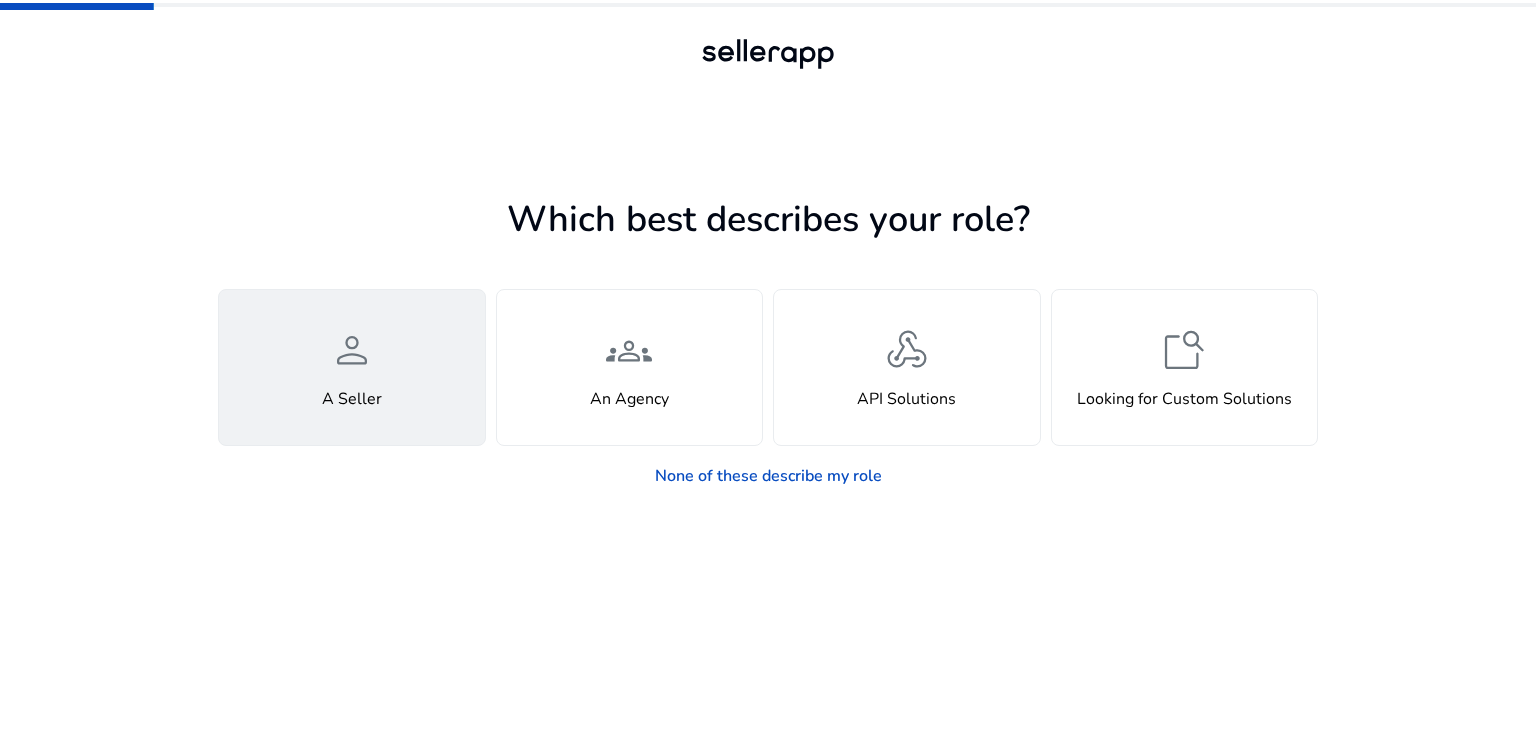 click on "person" 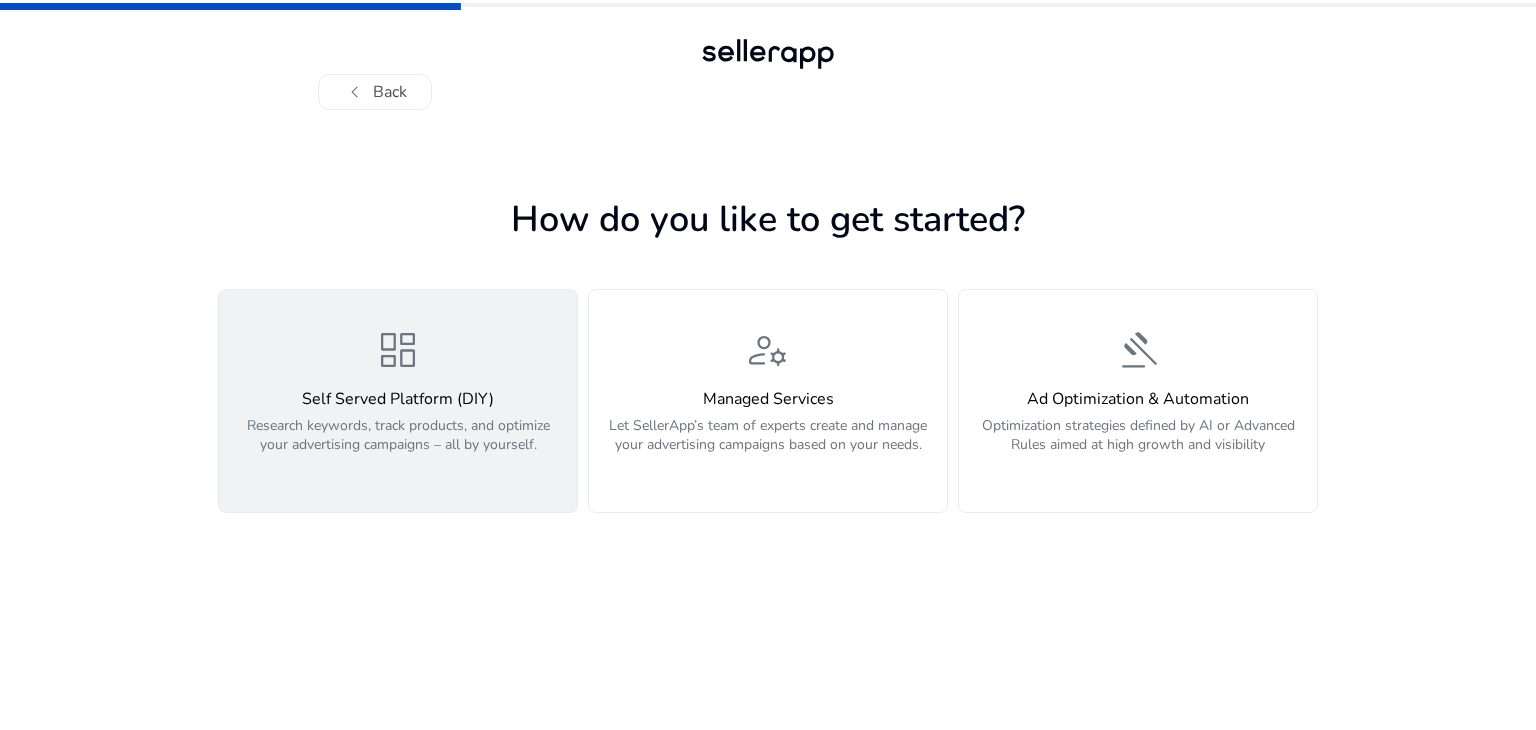 click on "dashboard  Self Served Platform (DIY)  Research keywords, track products, and optimize your advertising campaigns – all by yourself." 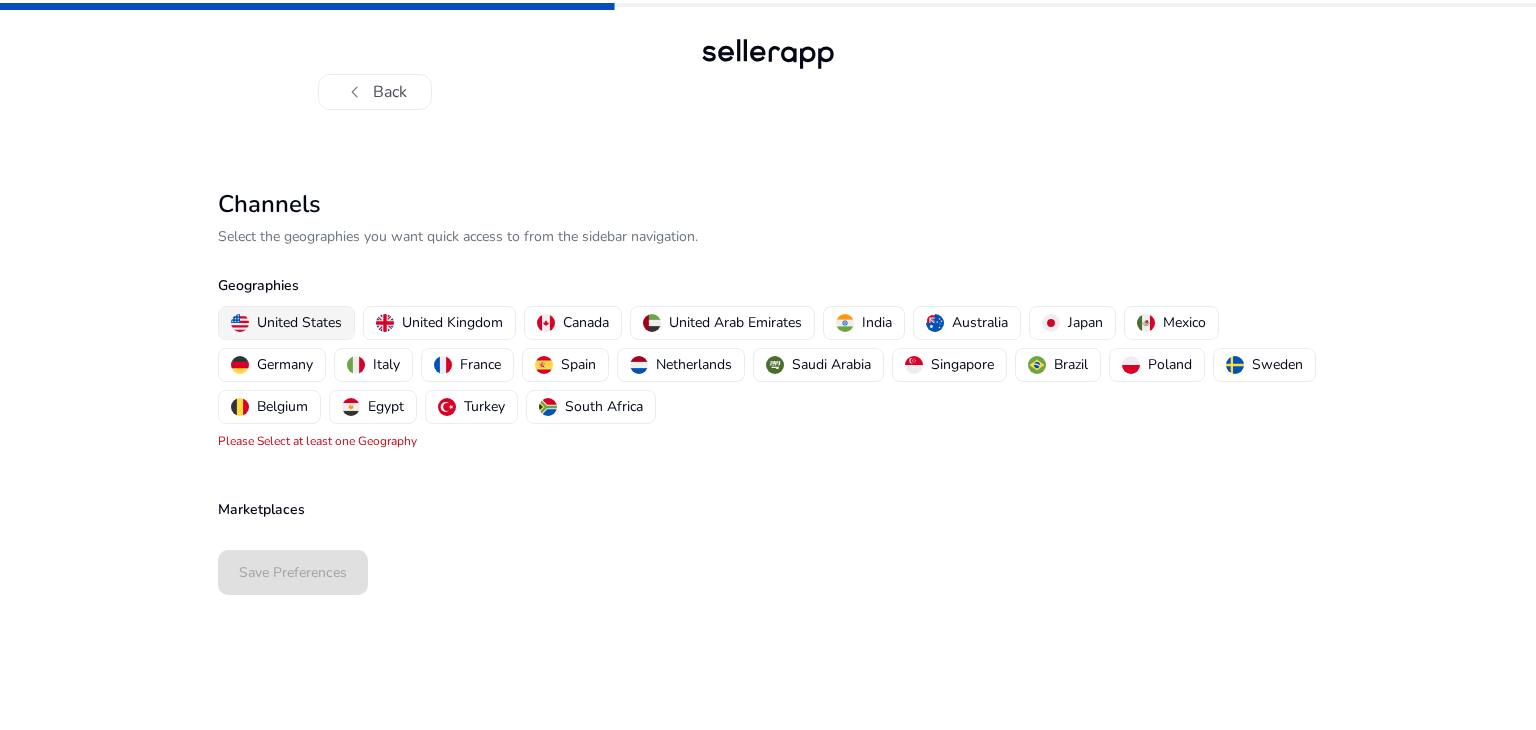 click on "United States" at bounding box center (299, 322) 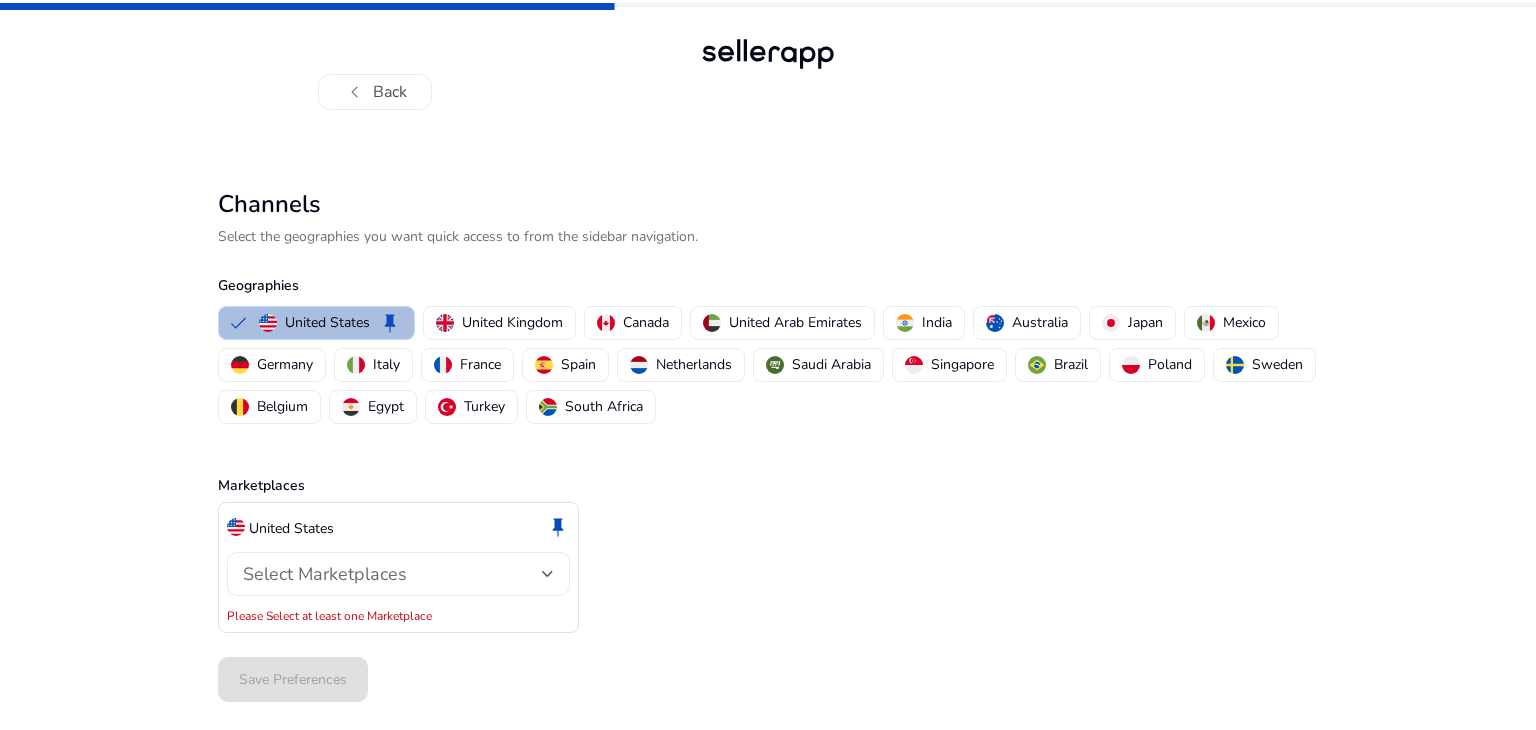 click on "Select Marketplaces" at bounding box center [392, 574] 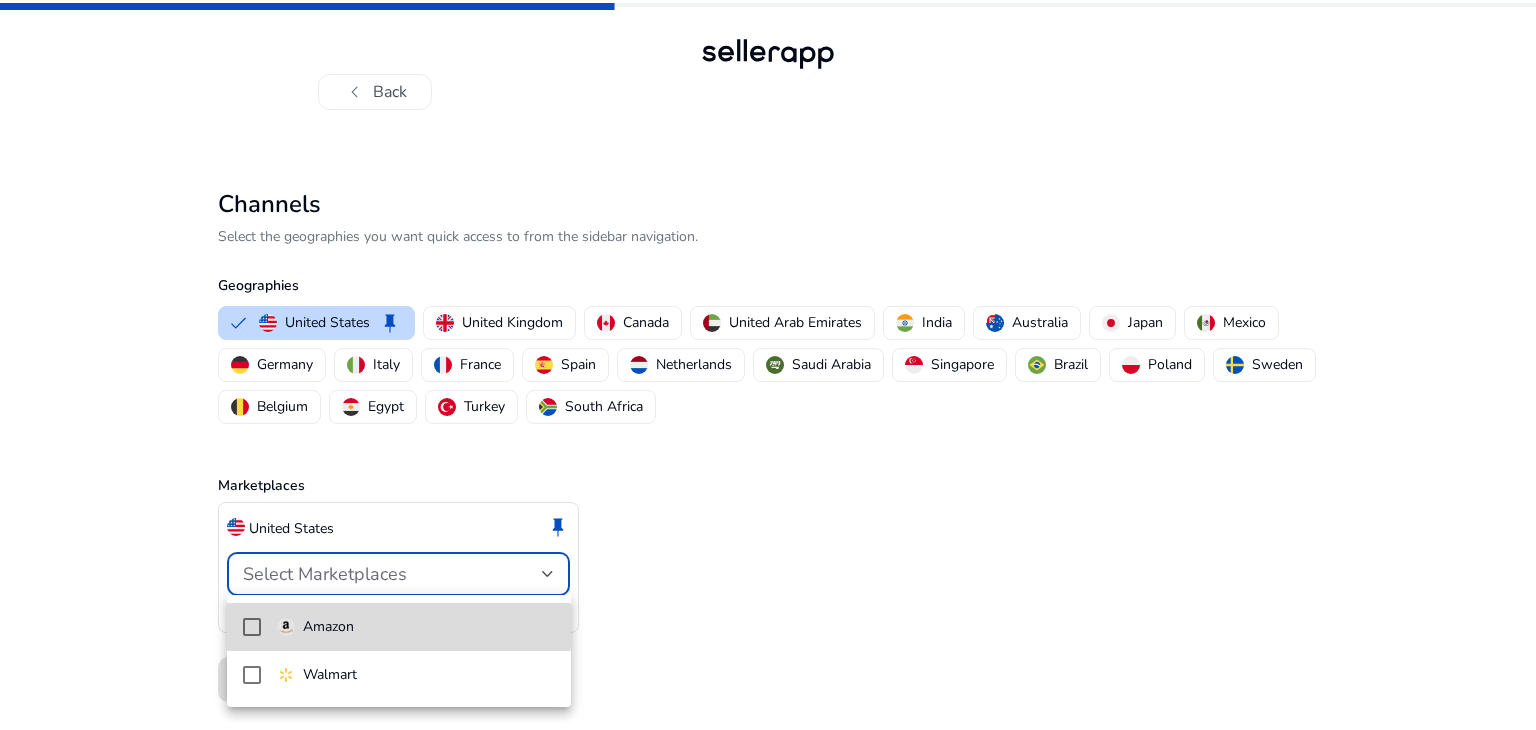 click on "Amazon" at bounding box center [416, 627] 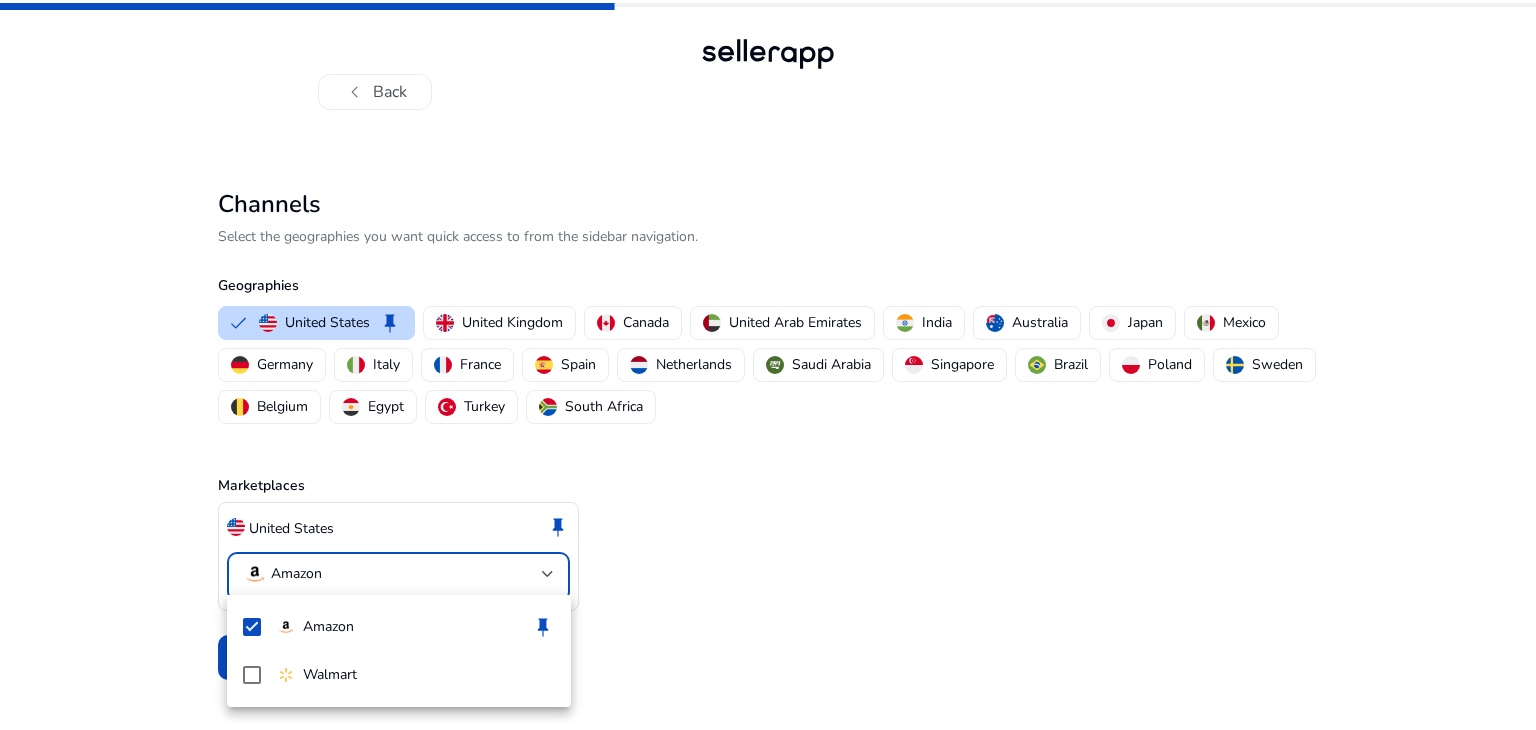 click at bounding box center (768, 365) 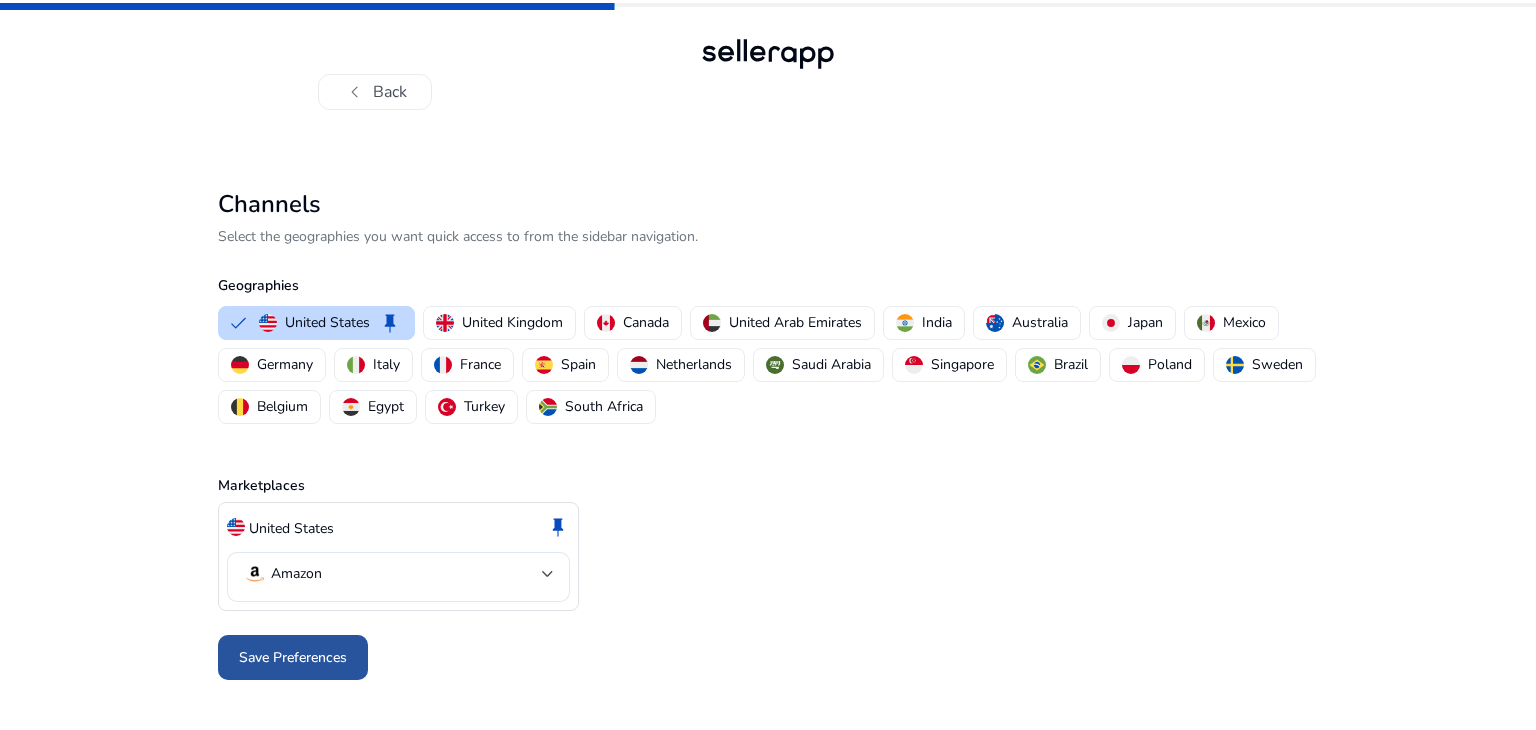 click on "Save Preferences" 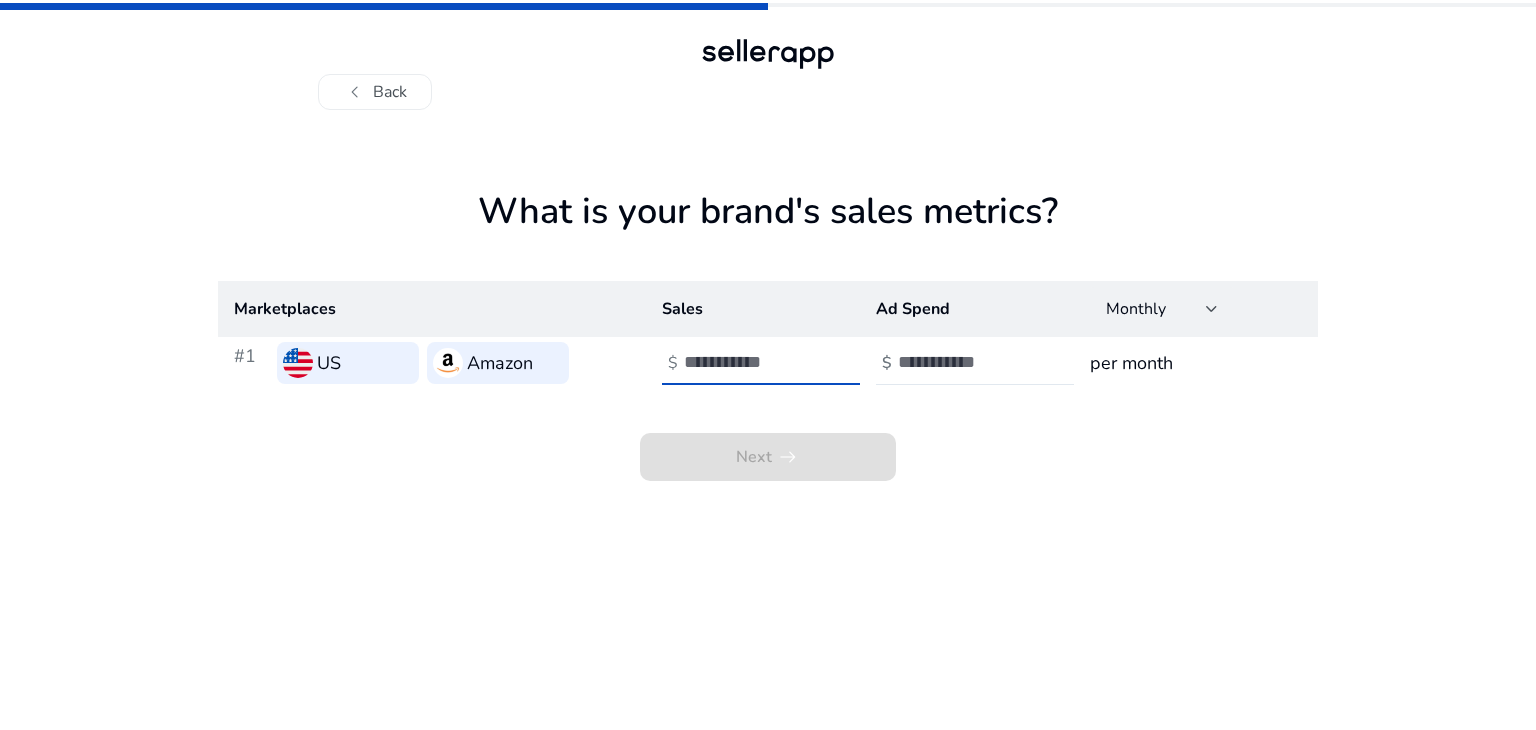 click at bounding box center (751, 362) 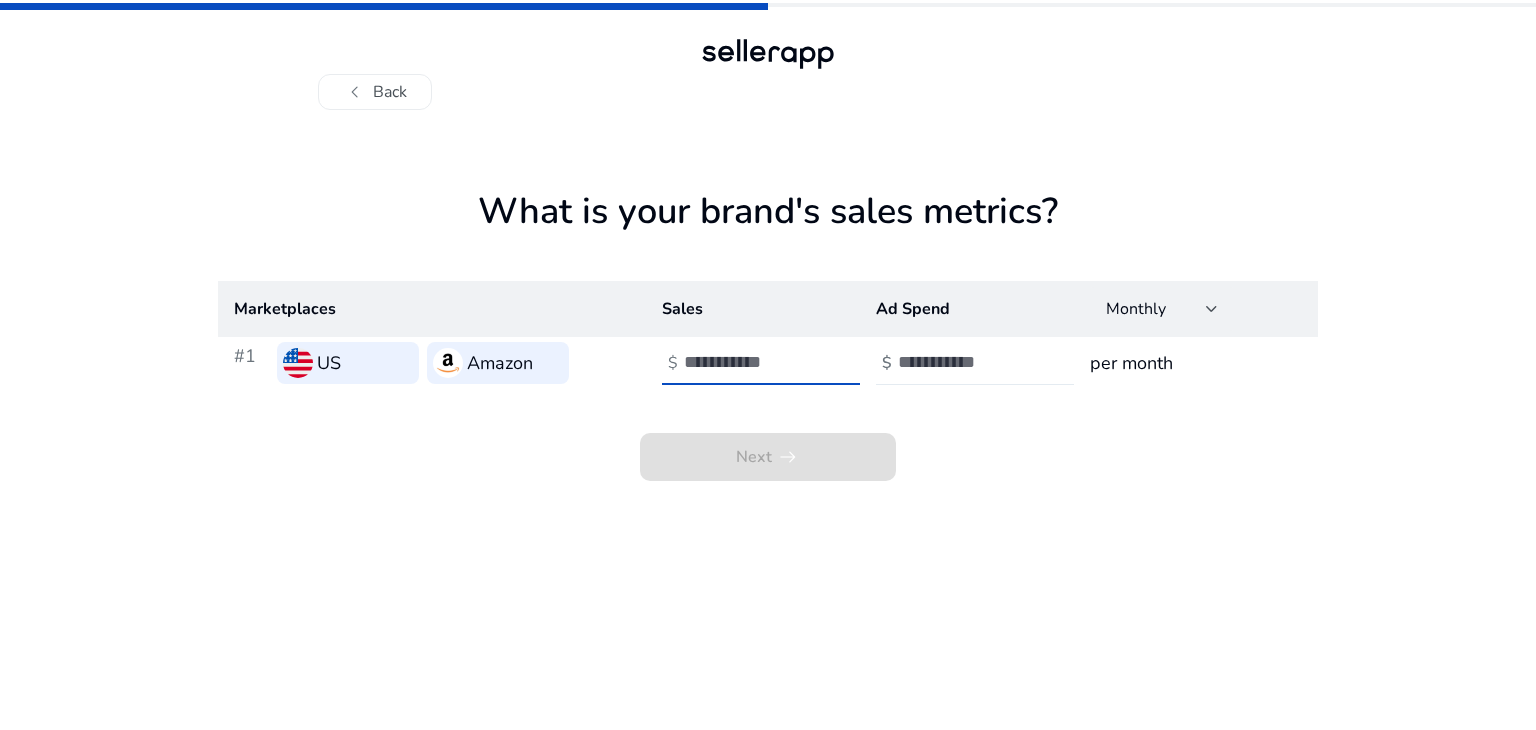 type on "***" 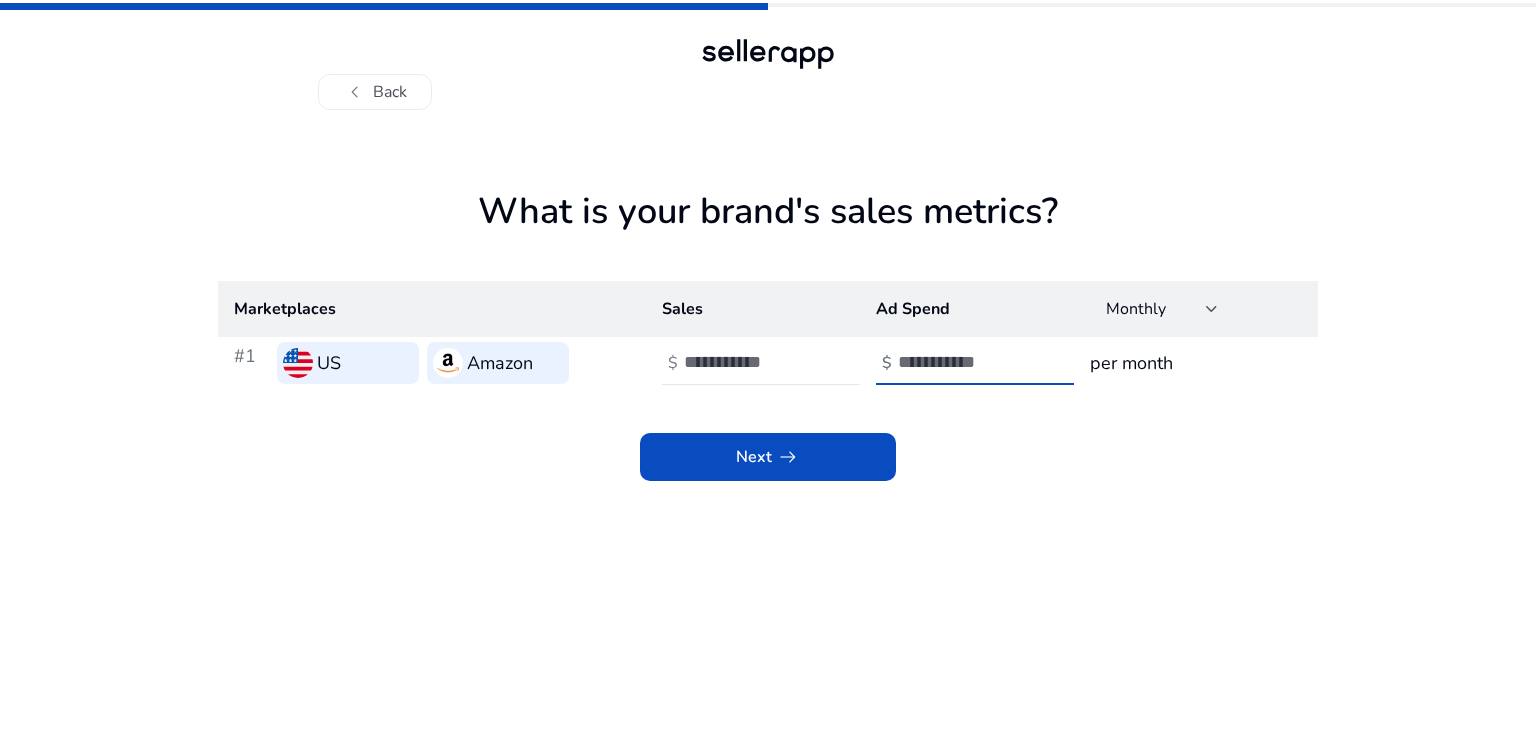 type on "***" 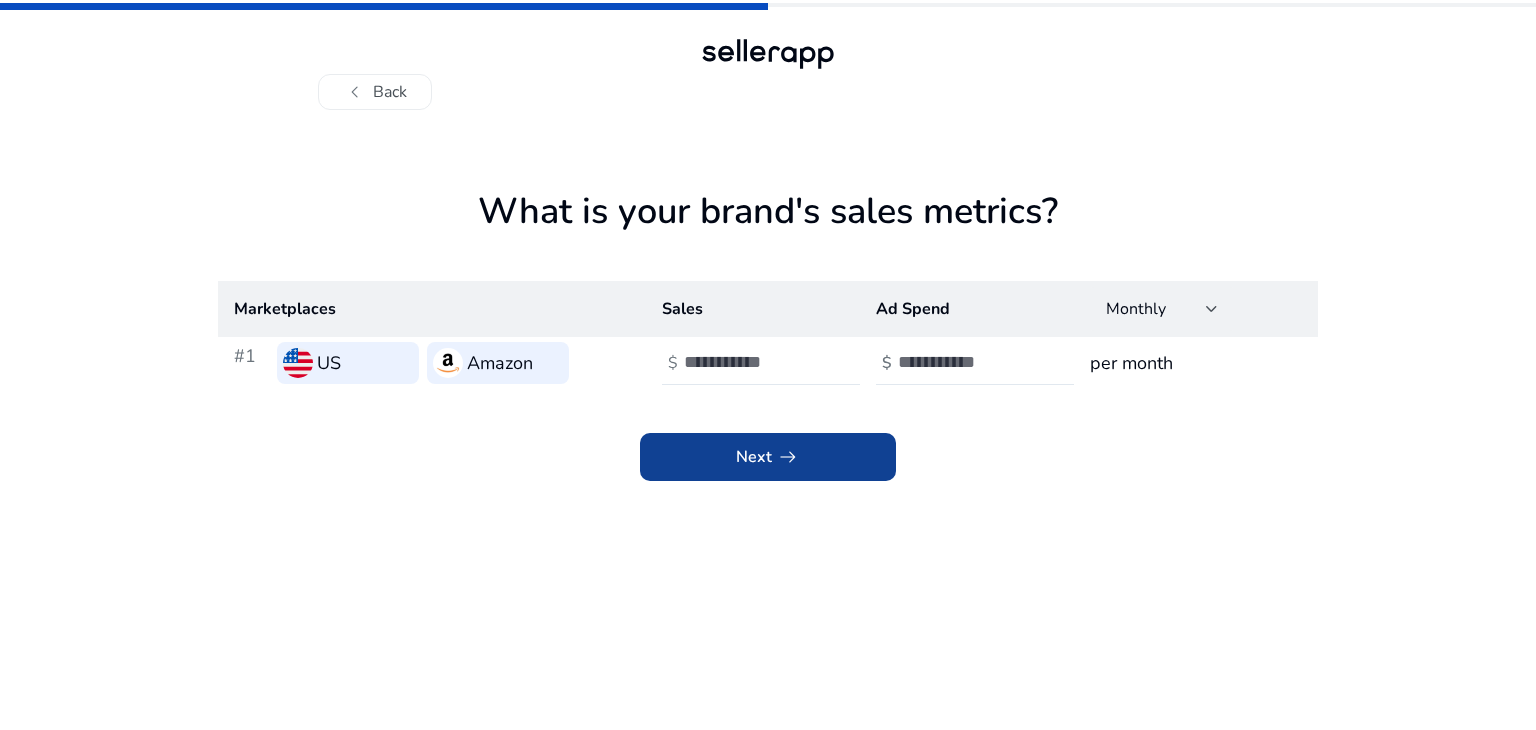 click 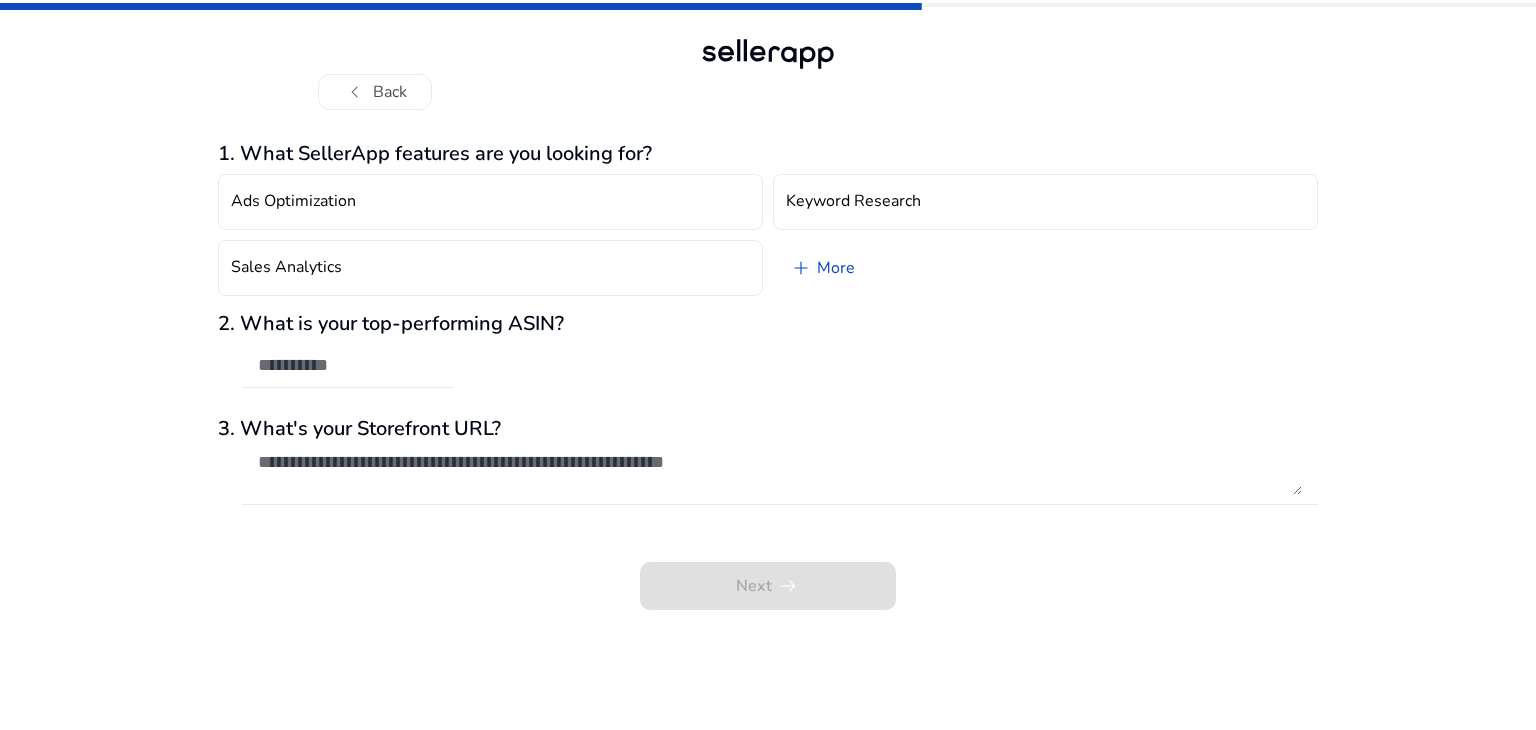 click at bounding box center [780, 473] 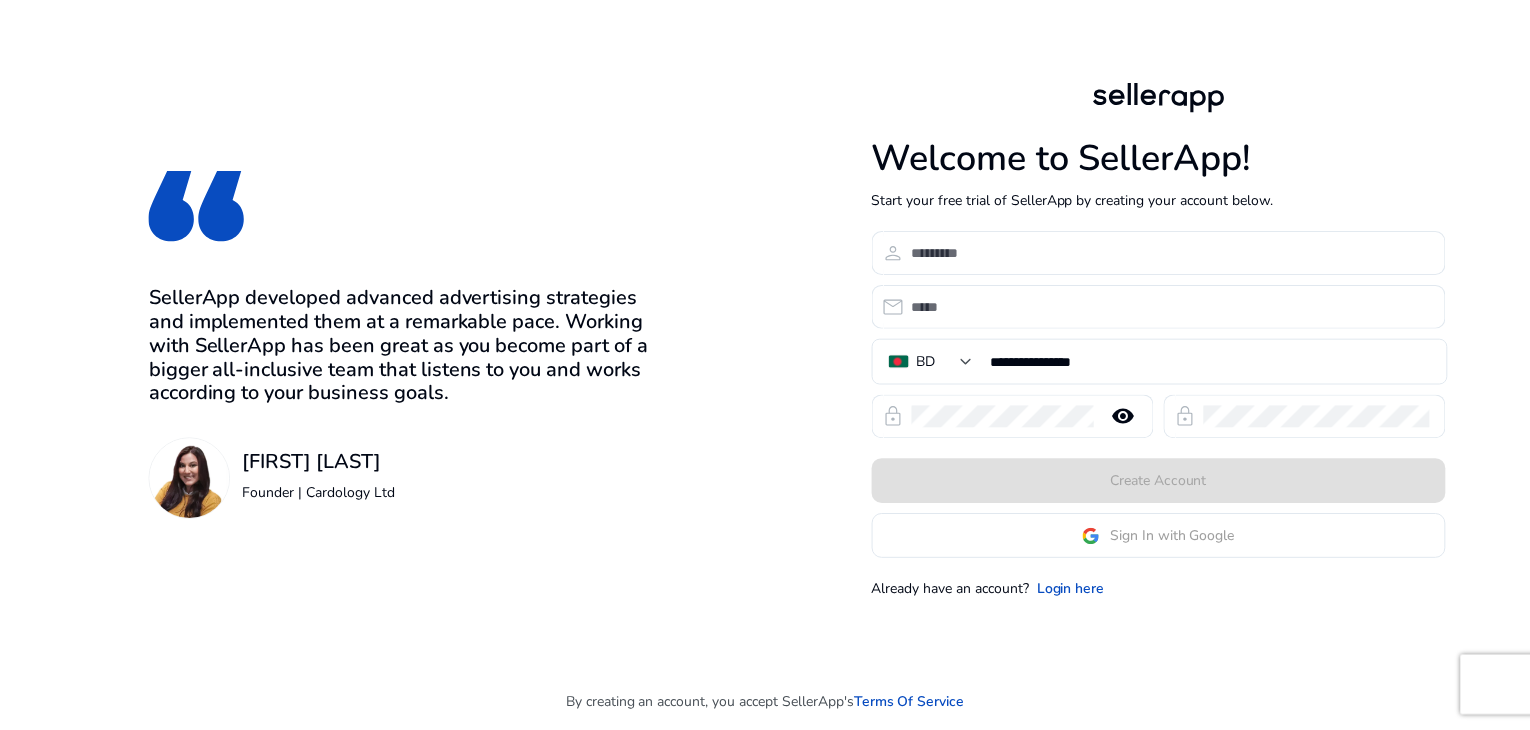 scroll, scrollTop: 0, scrollLeft: 0, axis: both 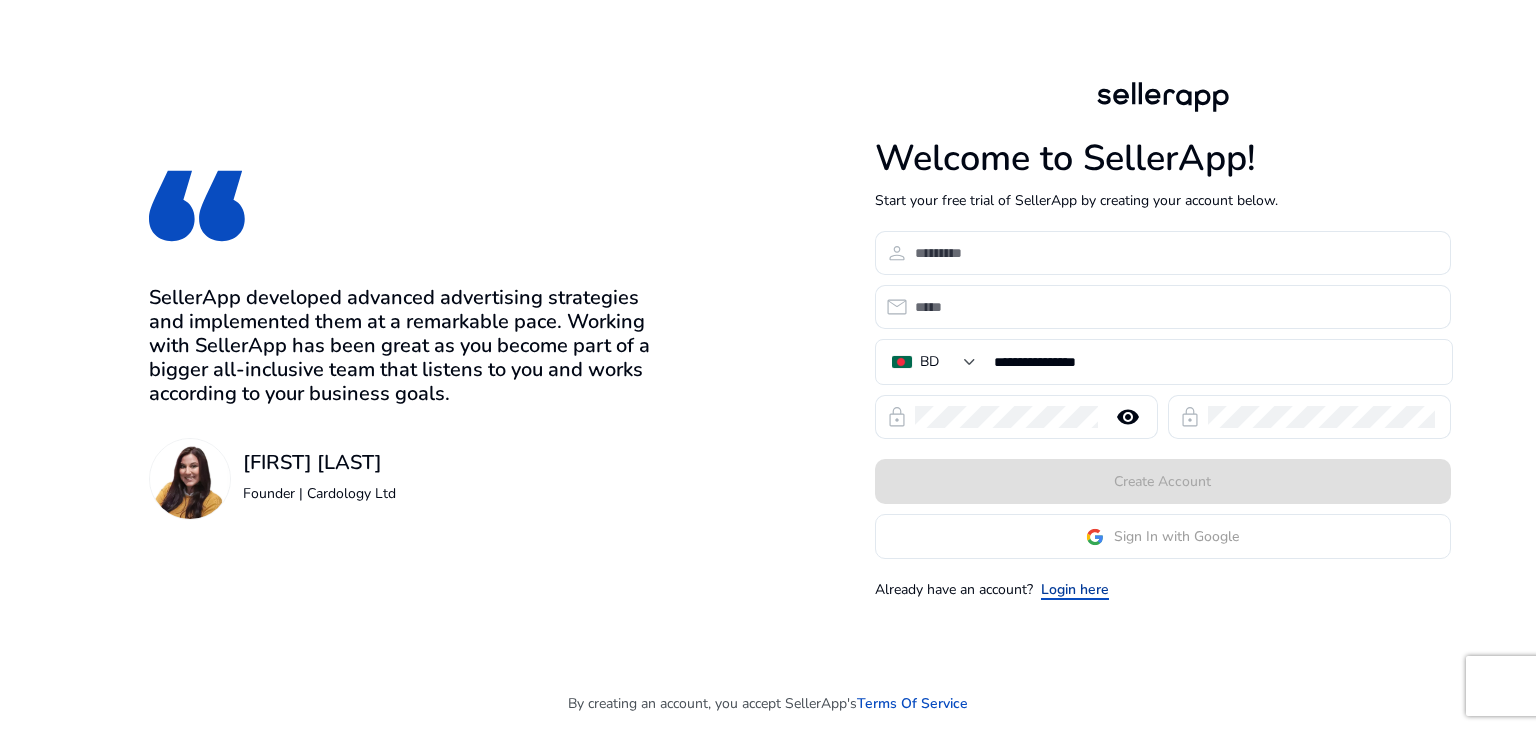 click on "Login here" 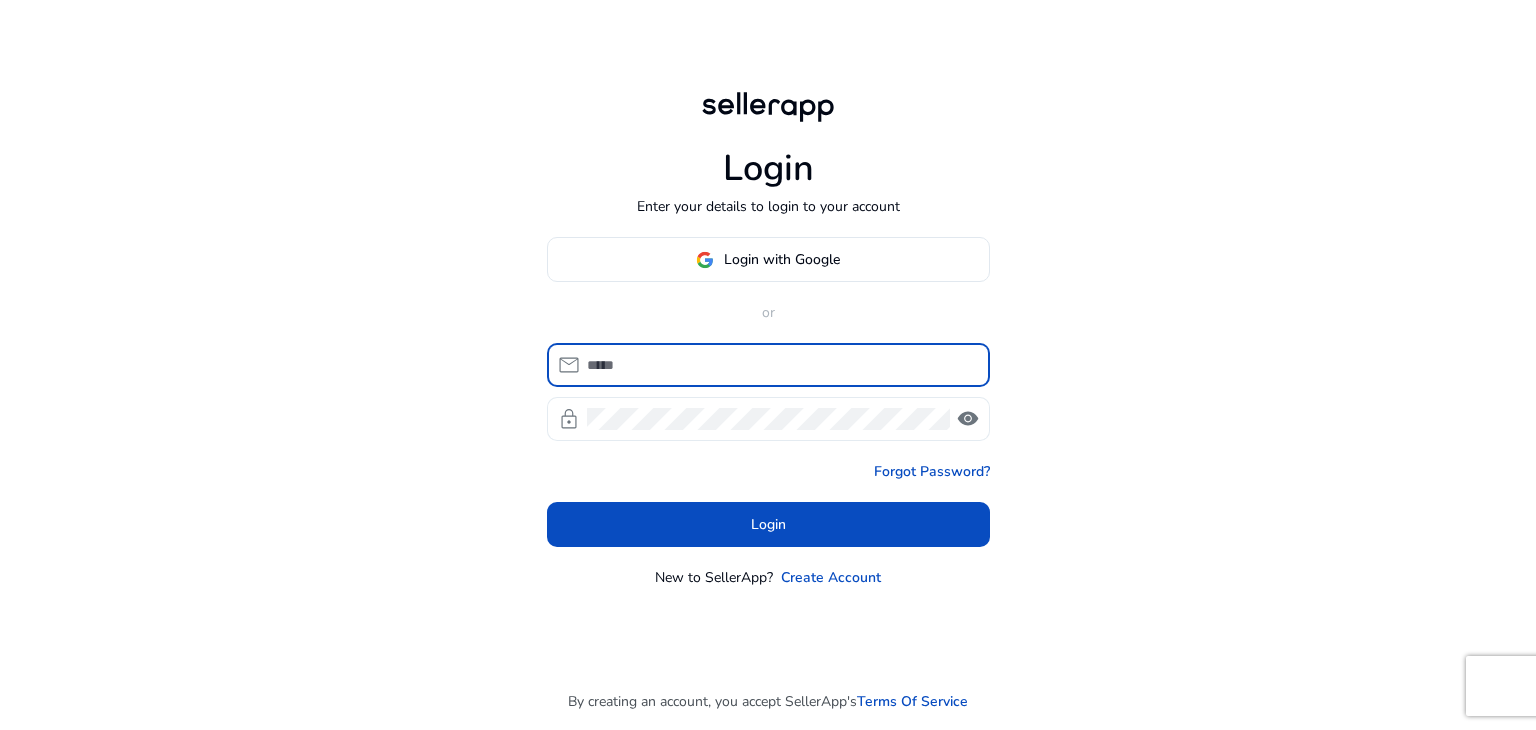type on "**********" 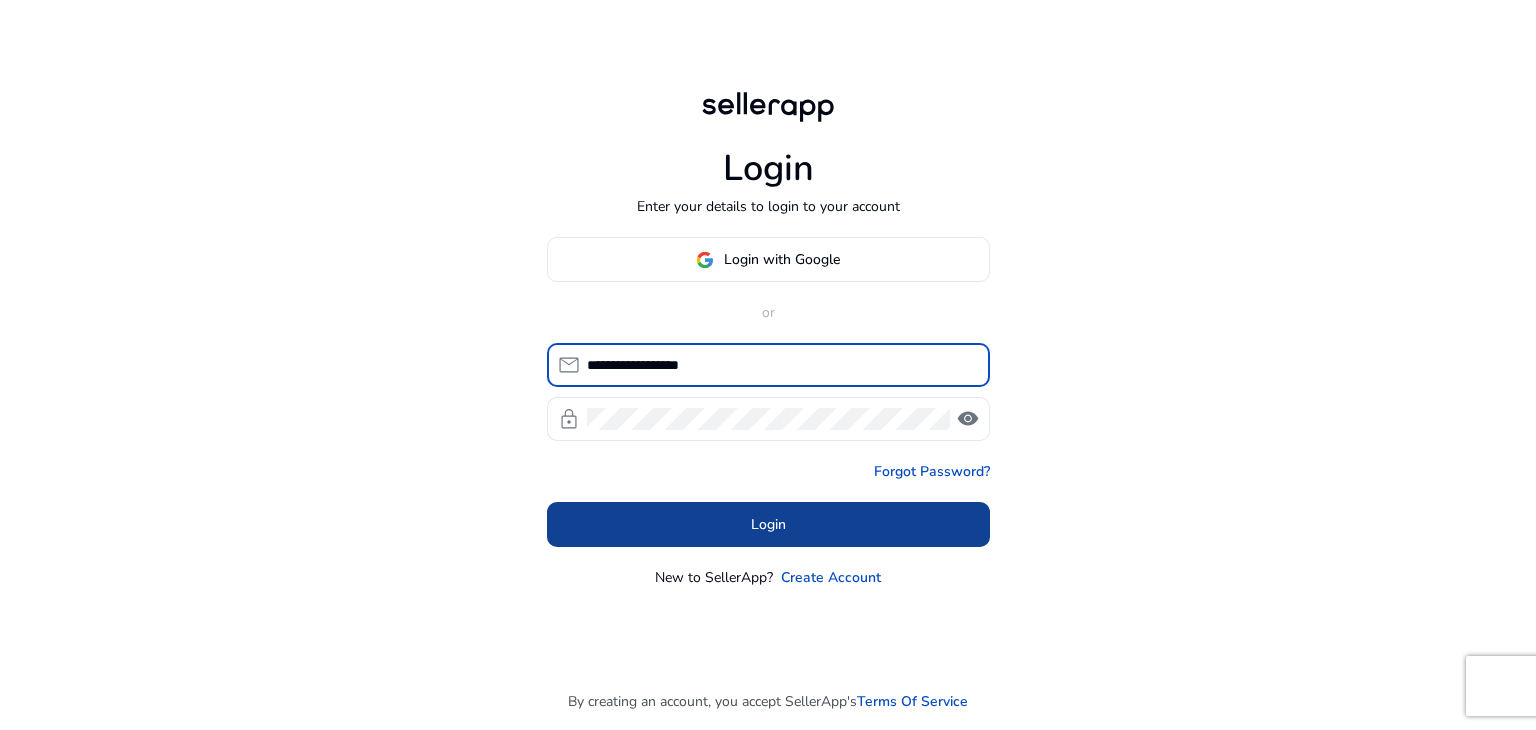 click at bounding box center [768, 525] 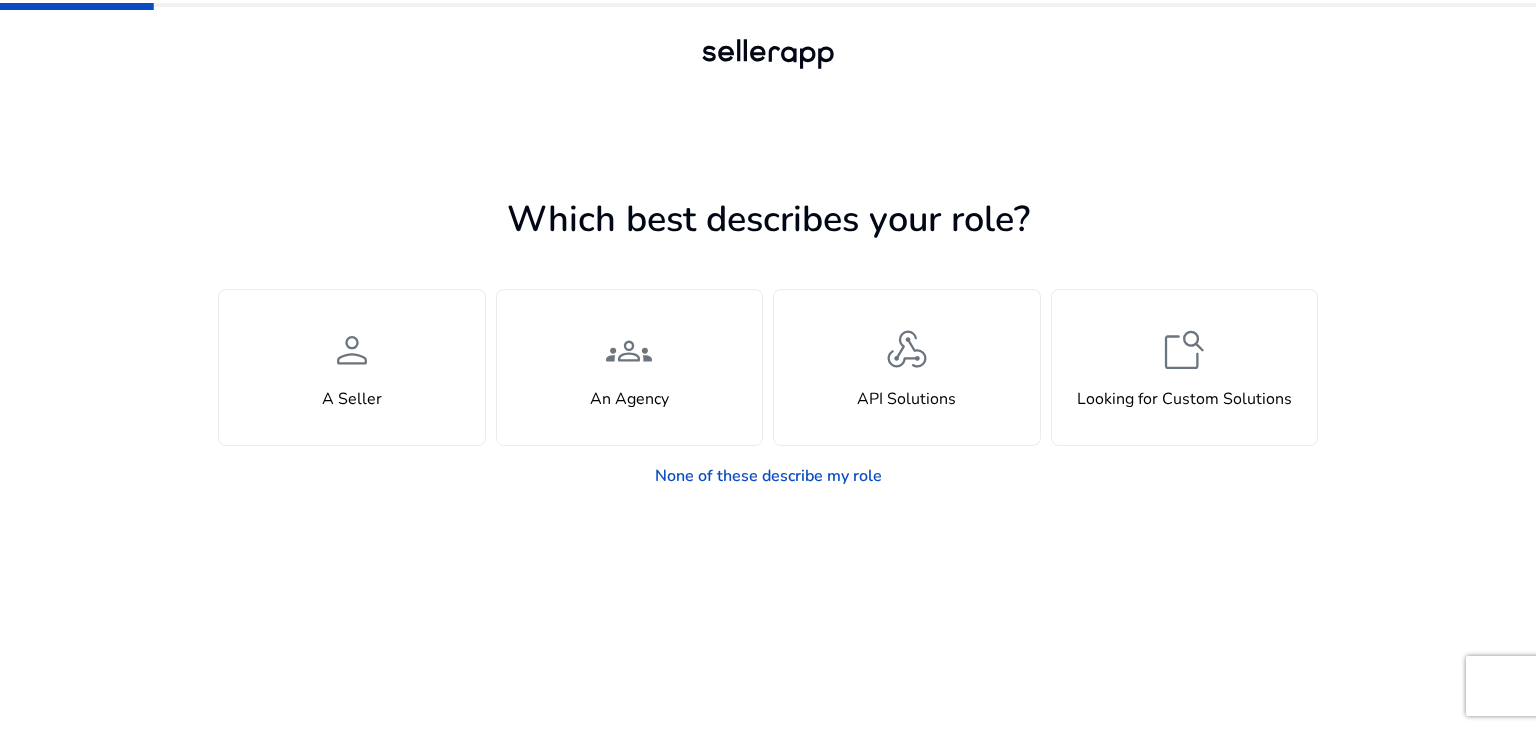click on "Which best describes your role?  person  A Seller  groups  An Agency  webhook  API Solutions  feature_search  Looking for Custom Solutions  None of these describe my role" 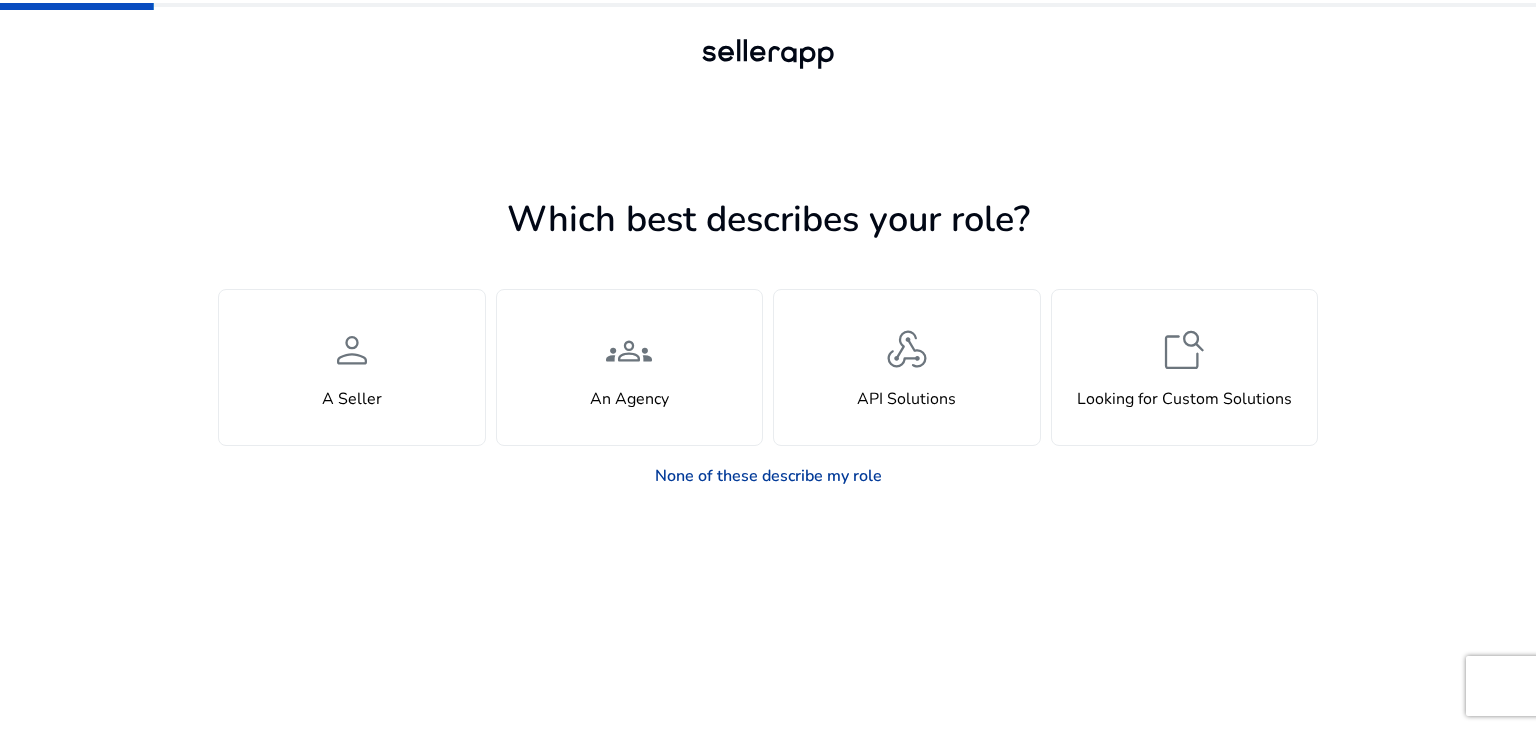 click on "None of these describe my role" 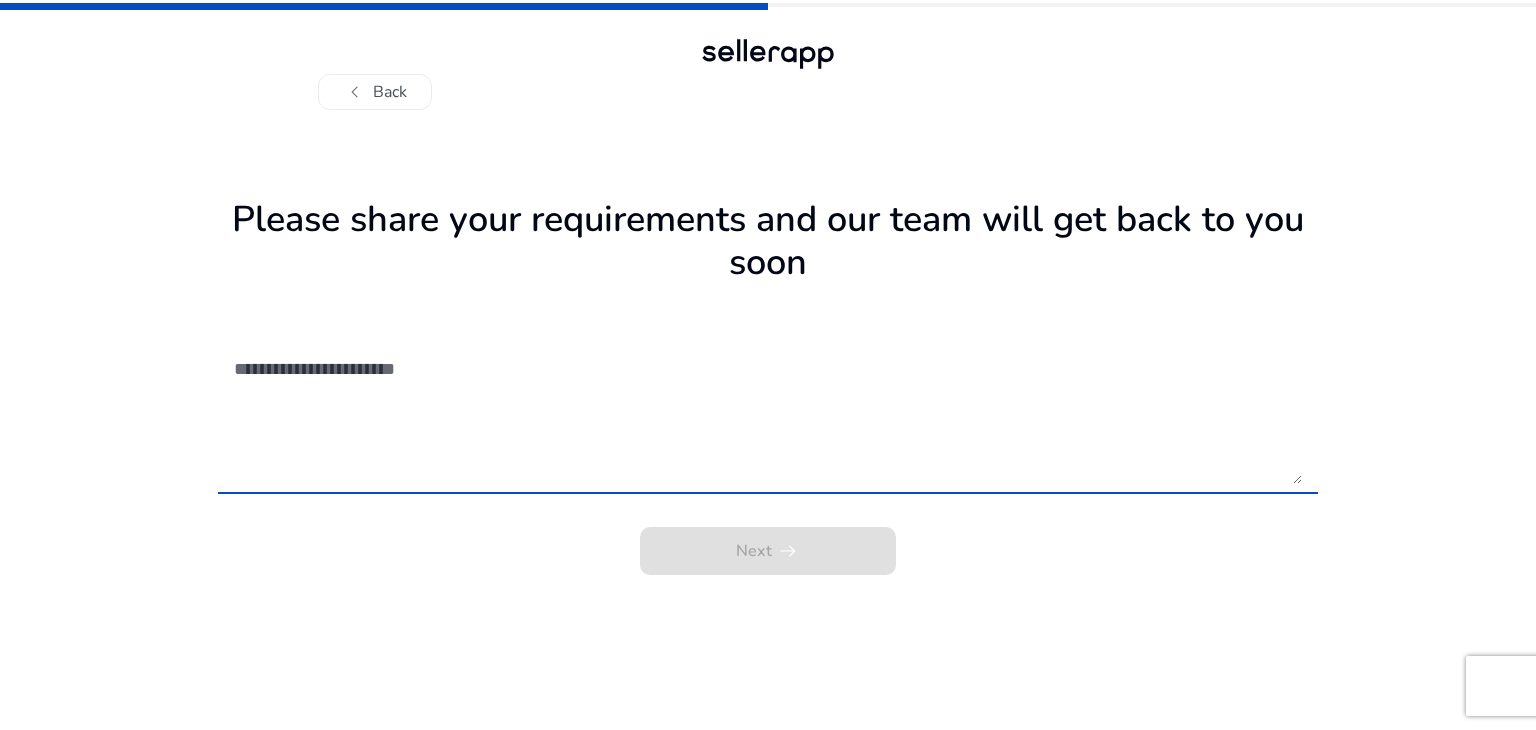 click at bounding box center (768, 413) 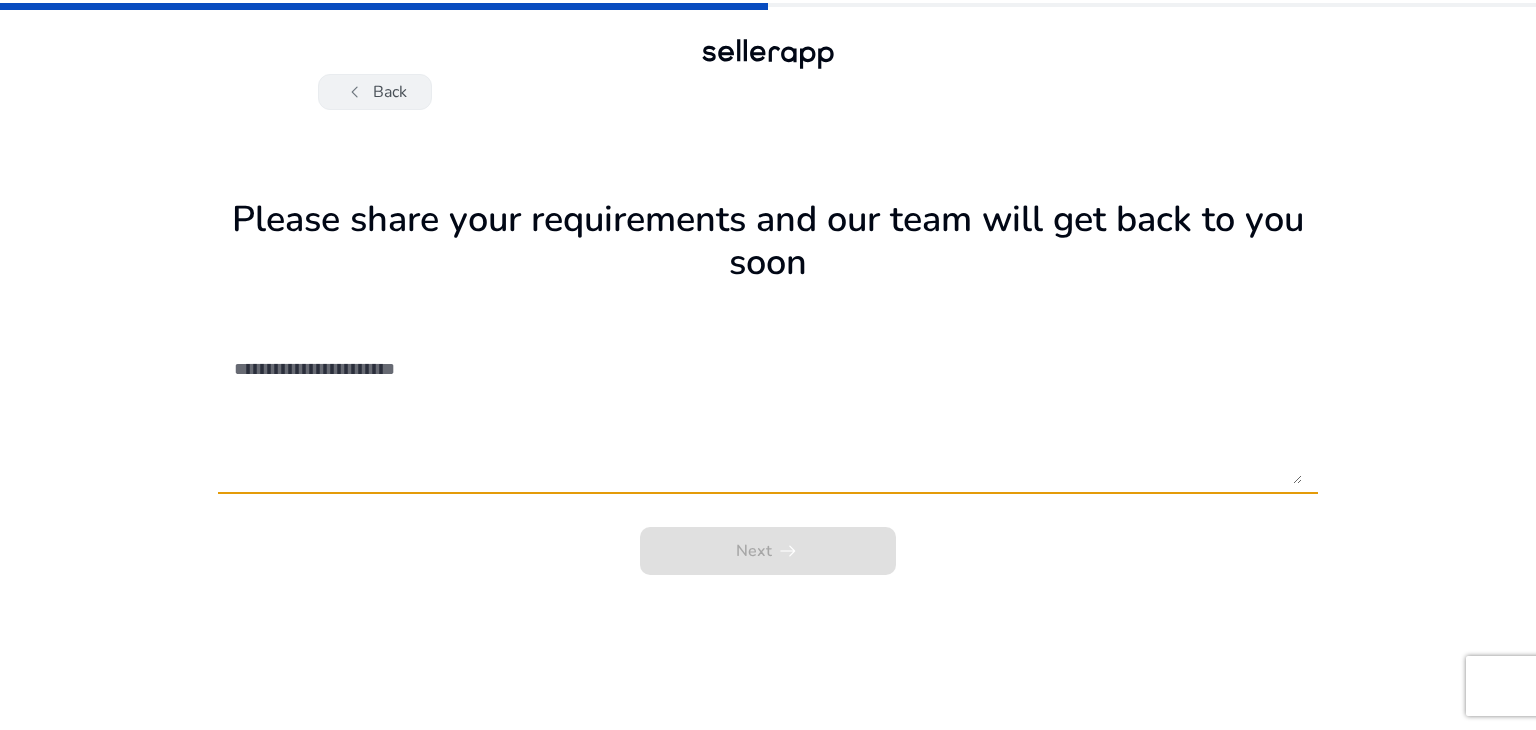 click on "chevron_left" 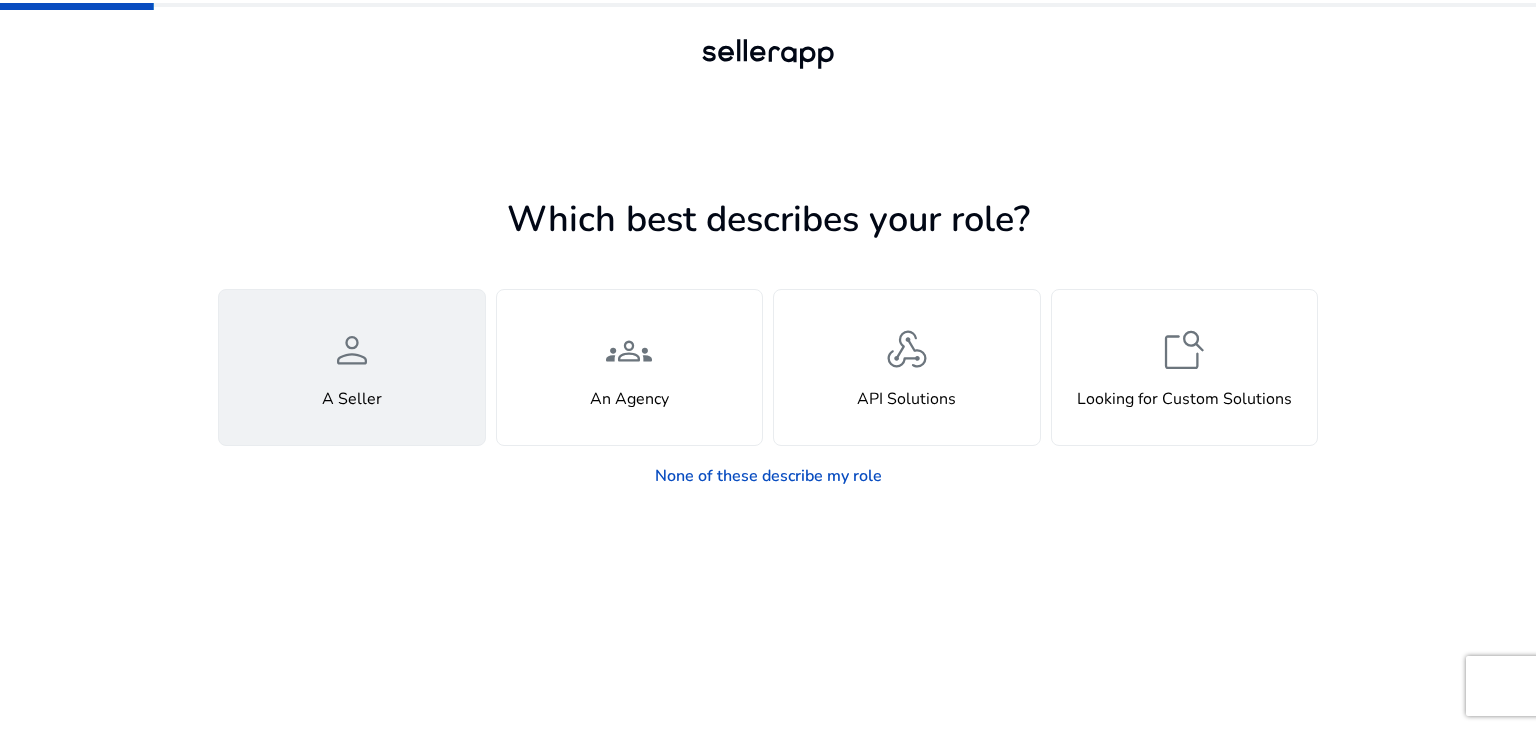click on "person  A Seller" 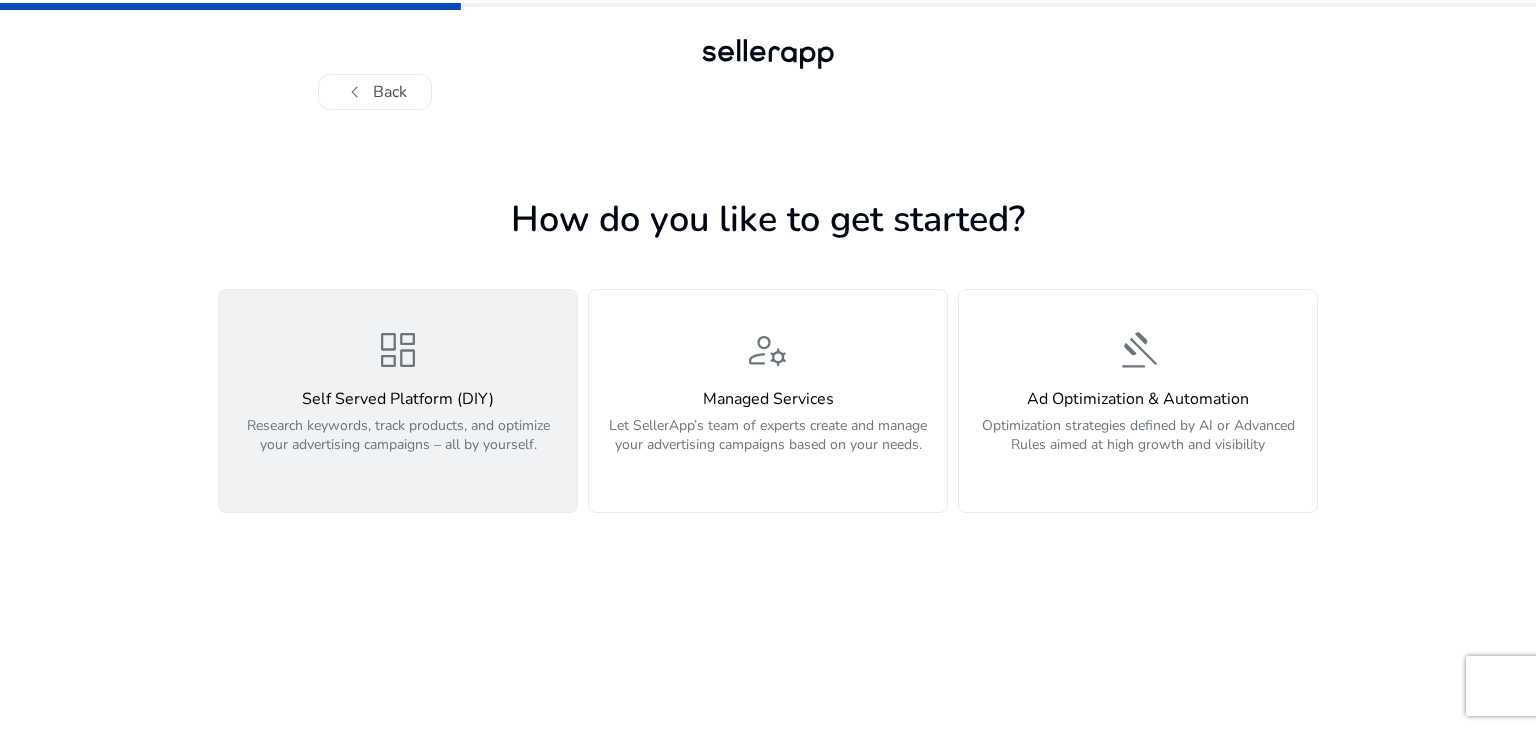click on "Self Served Platform (DIY)  Research keywords, track products, and optimize your advertising campaigns – all by yourself." 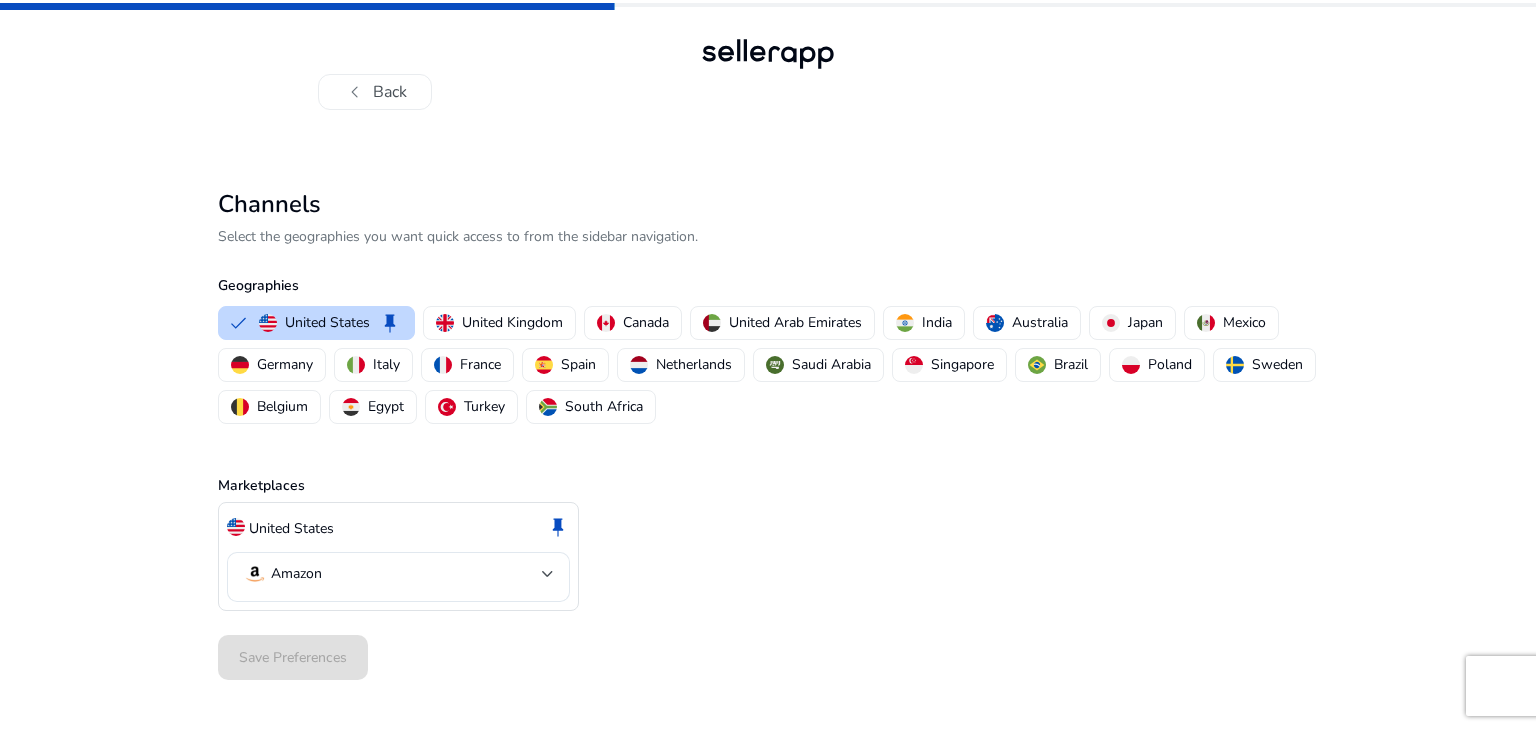 click on "Save Preferences" 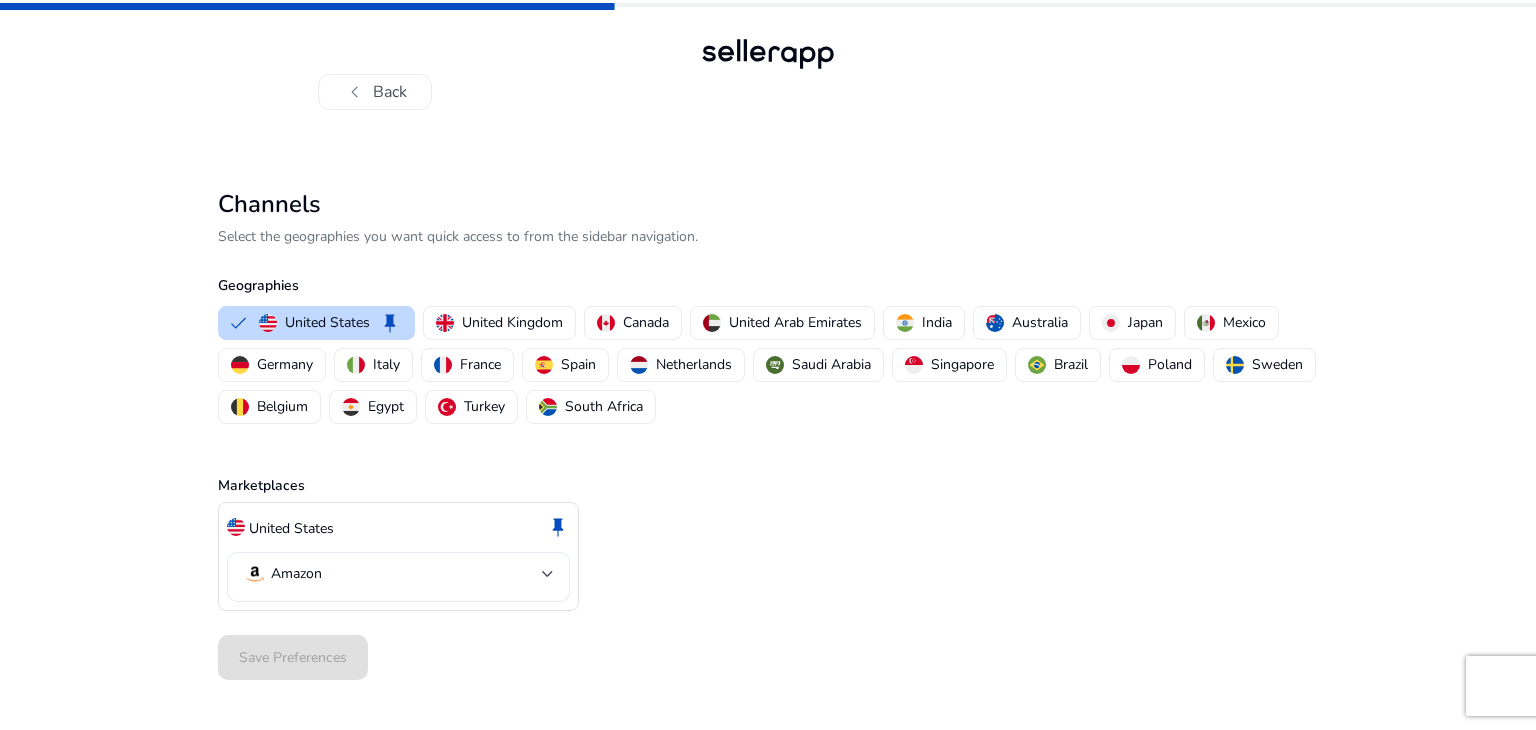 click on "Amazon" at bounding box center [392, 574] 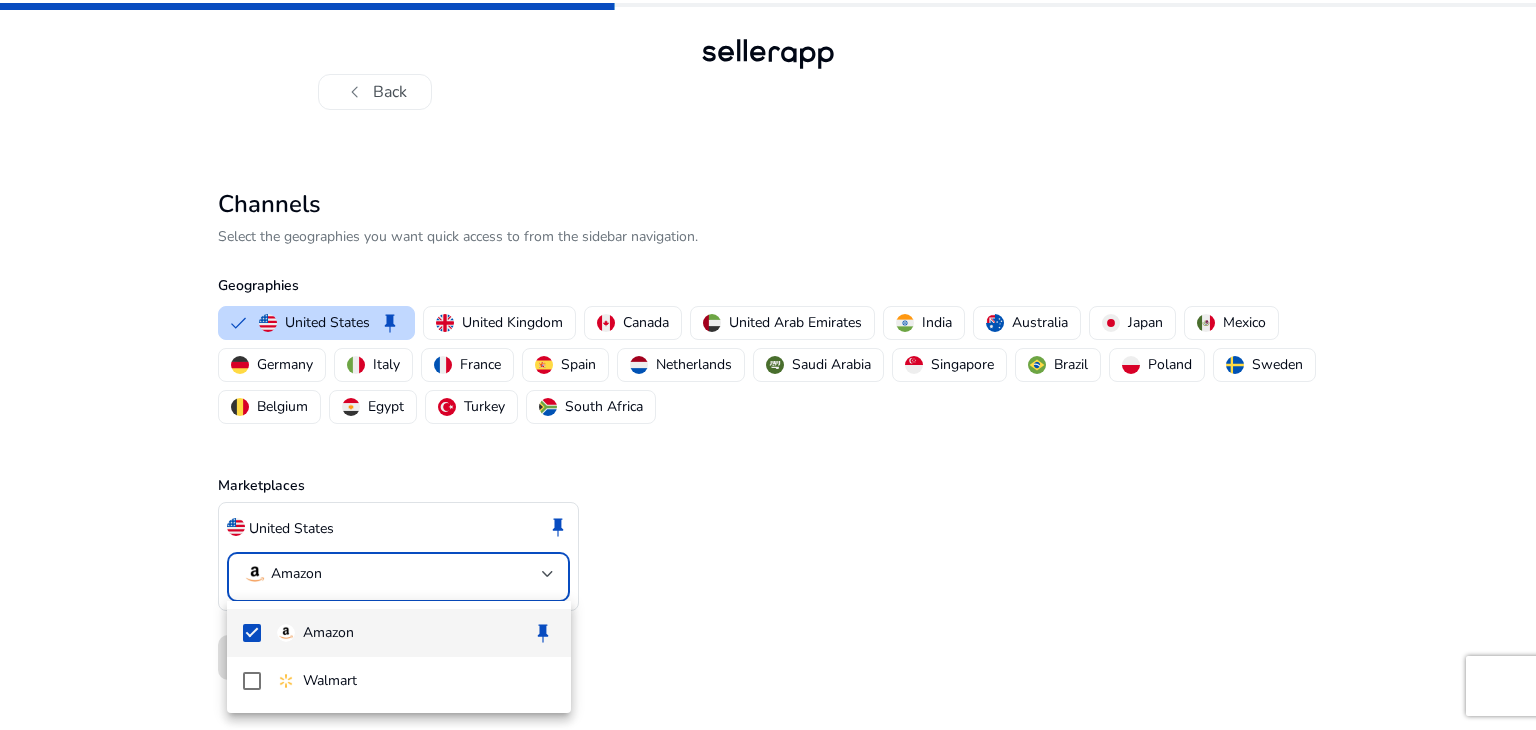 click on "Amazon" at bounding box center [328, 633] 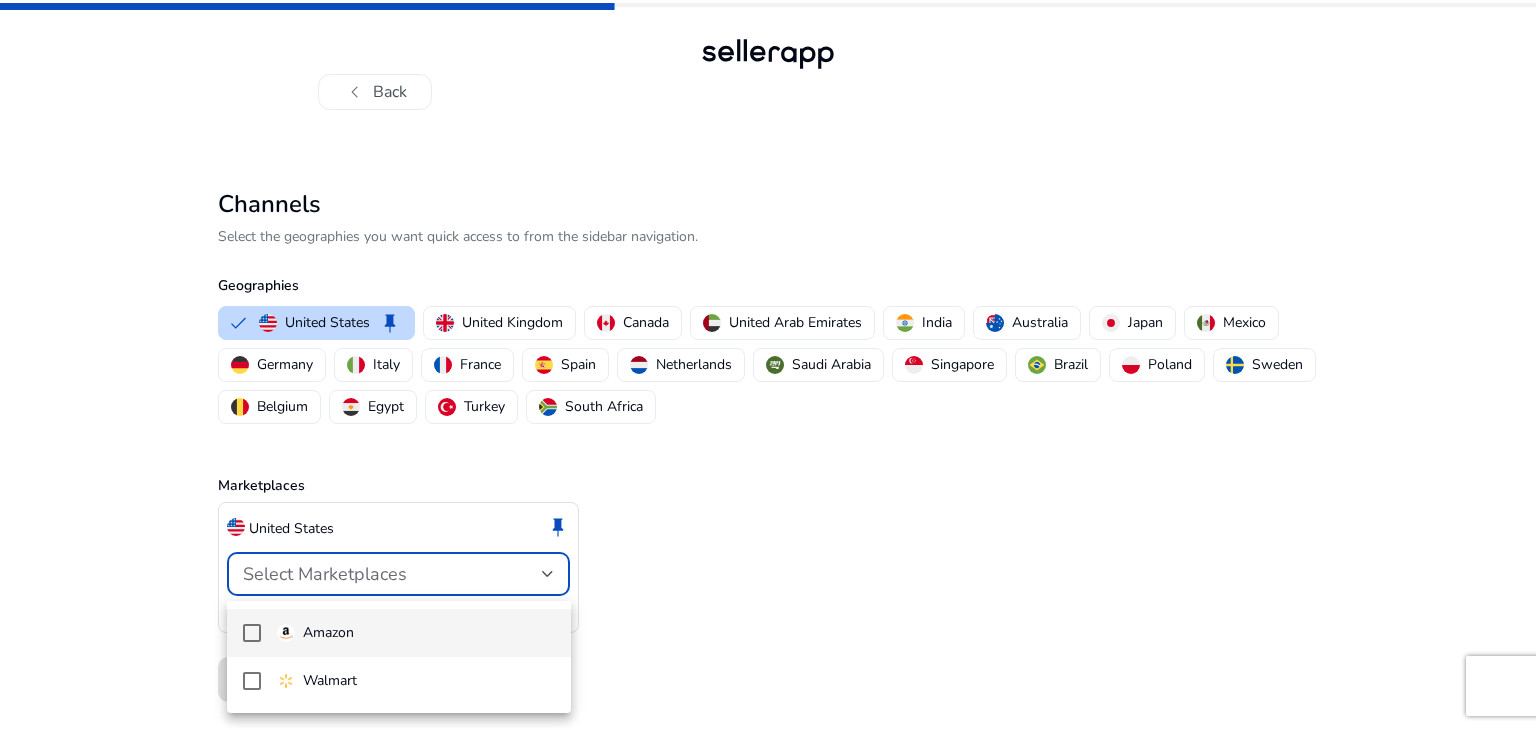 click on "Amazon" at bounding box center (399, 633) 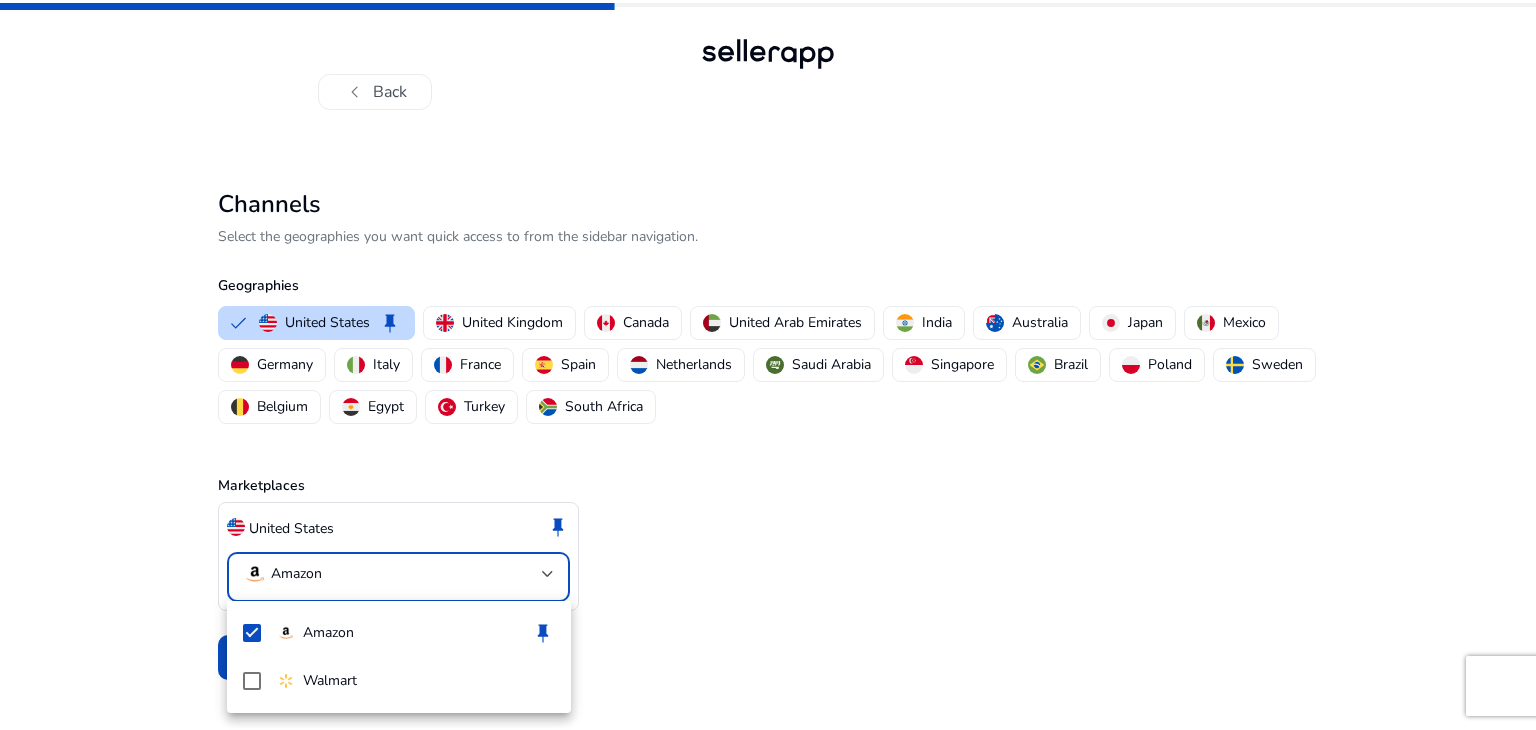 click at bounding box center [768, 365] 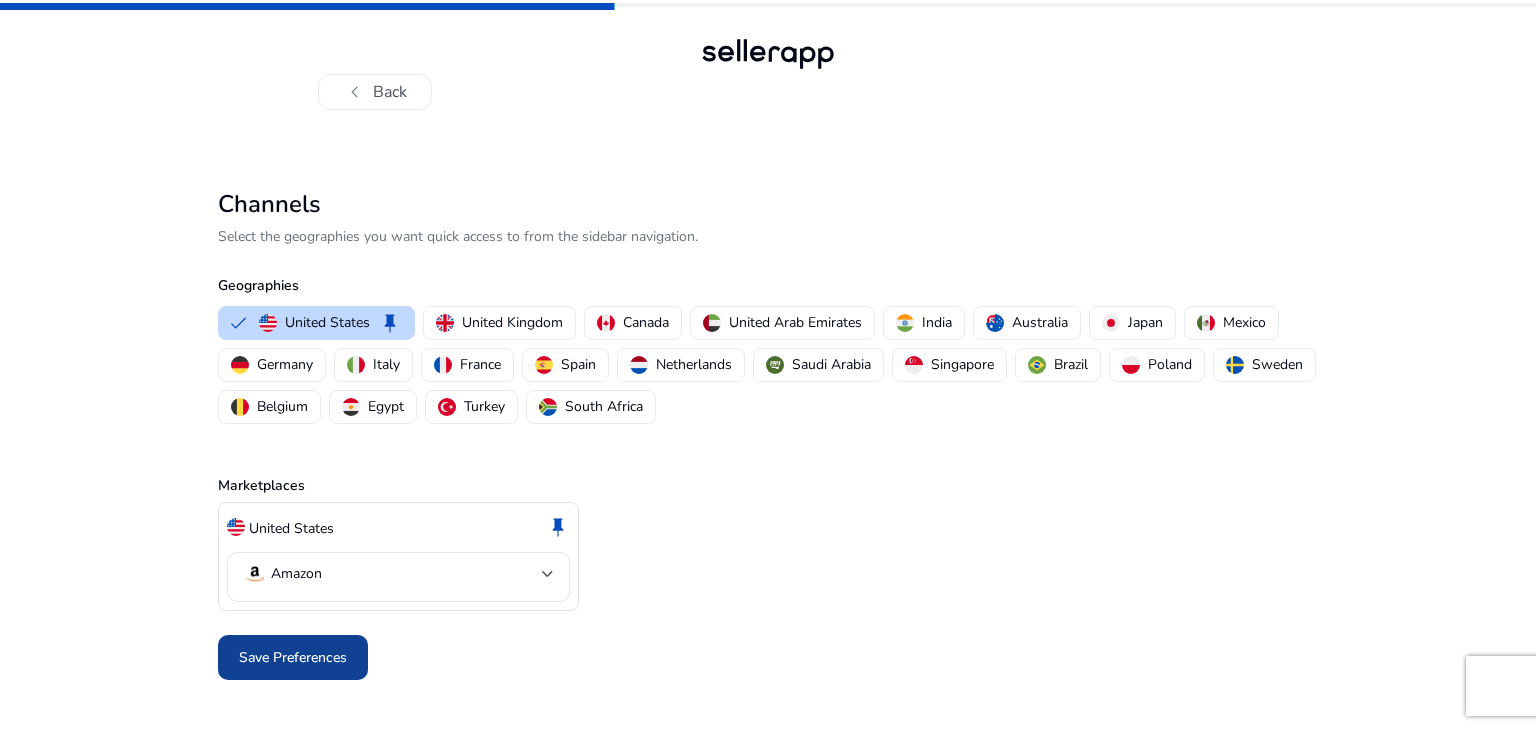 click on "Save Preferences" 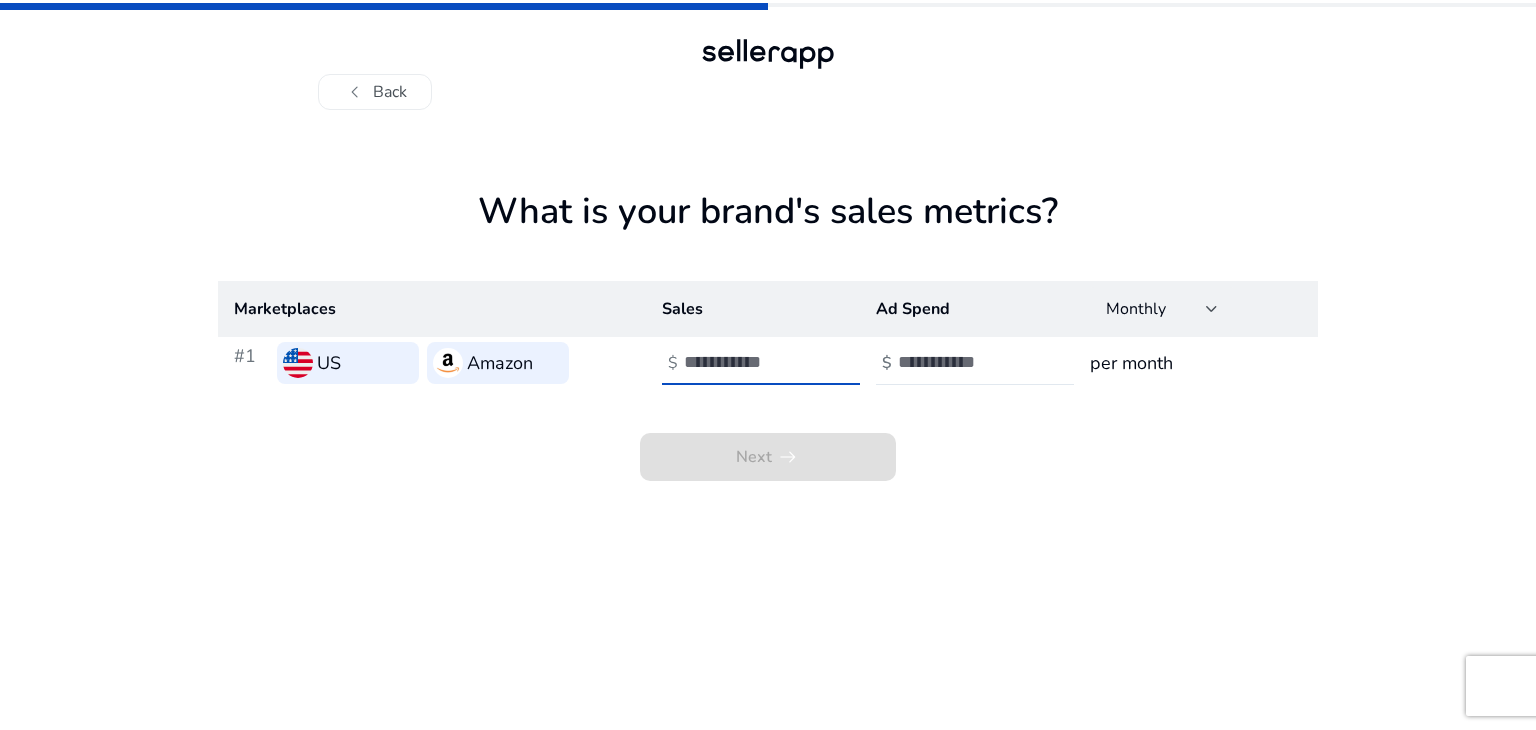 click at bounding box center (751, 362) 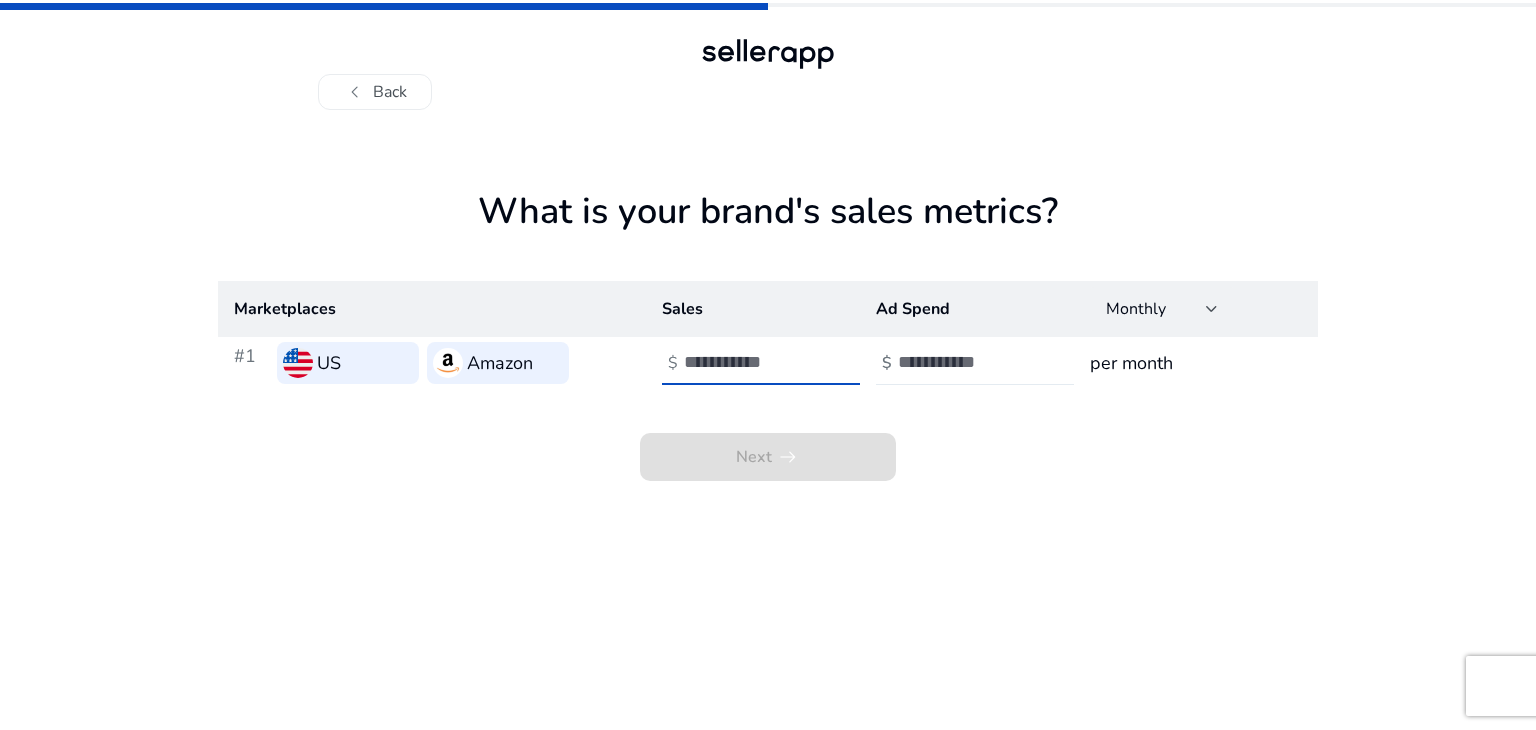 type on "***" 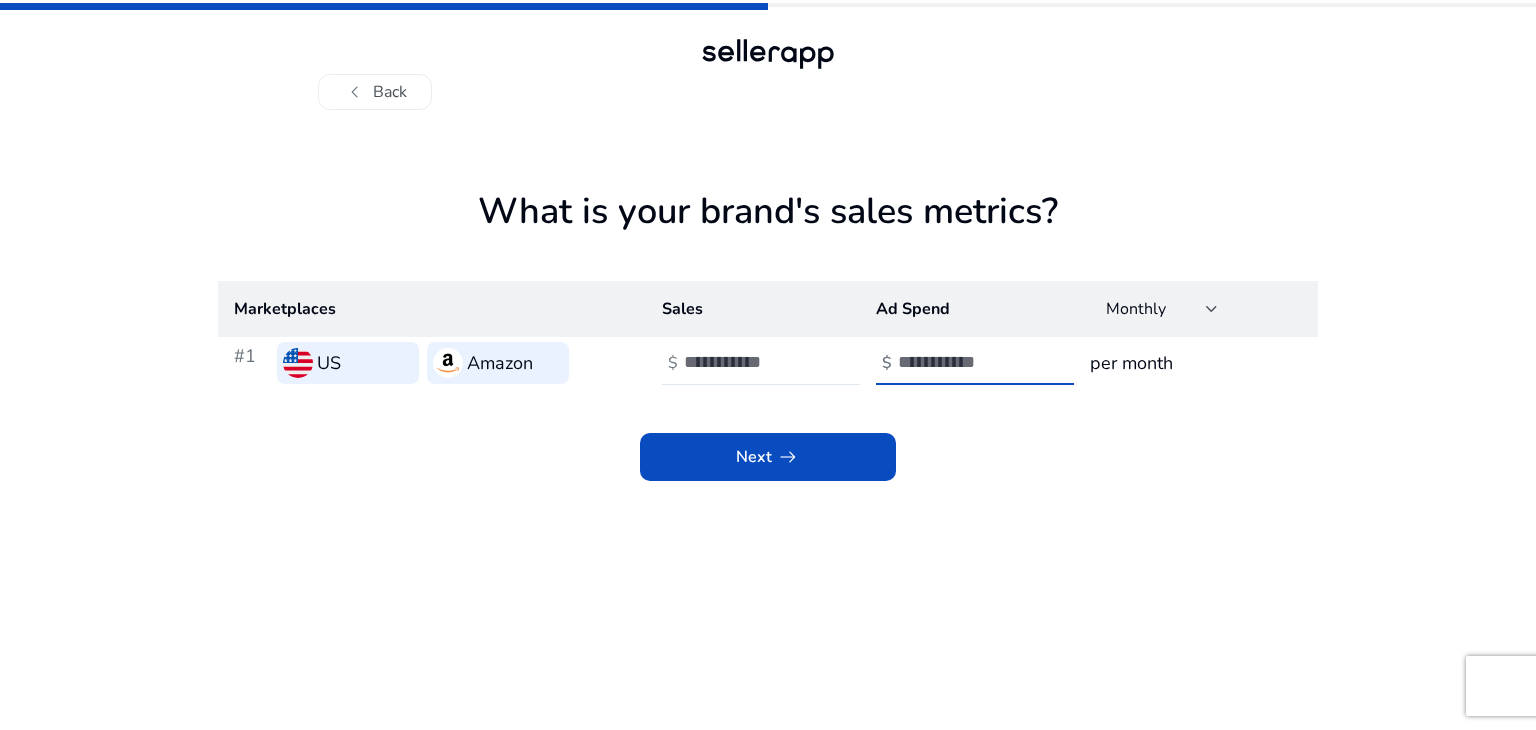 type on "***" 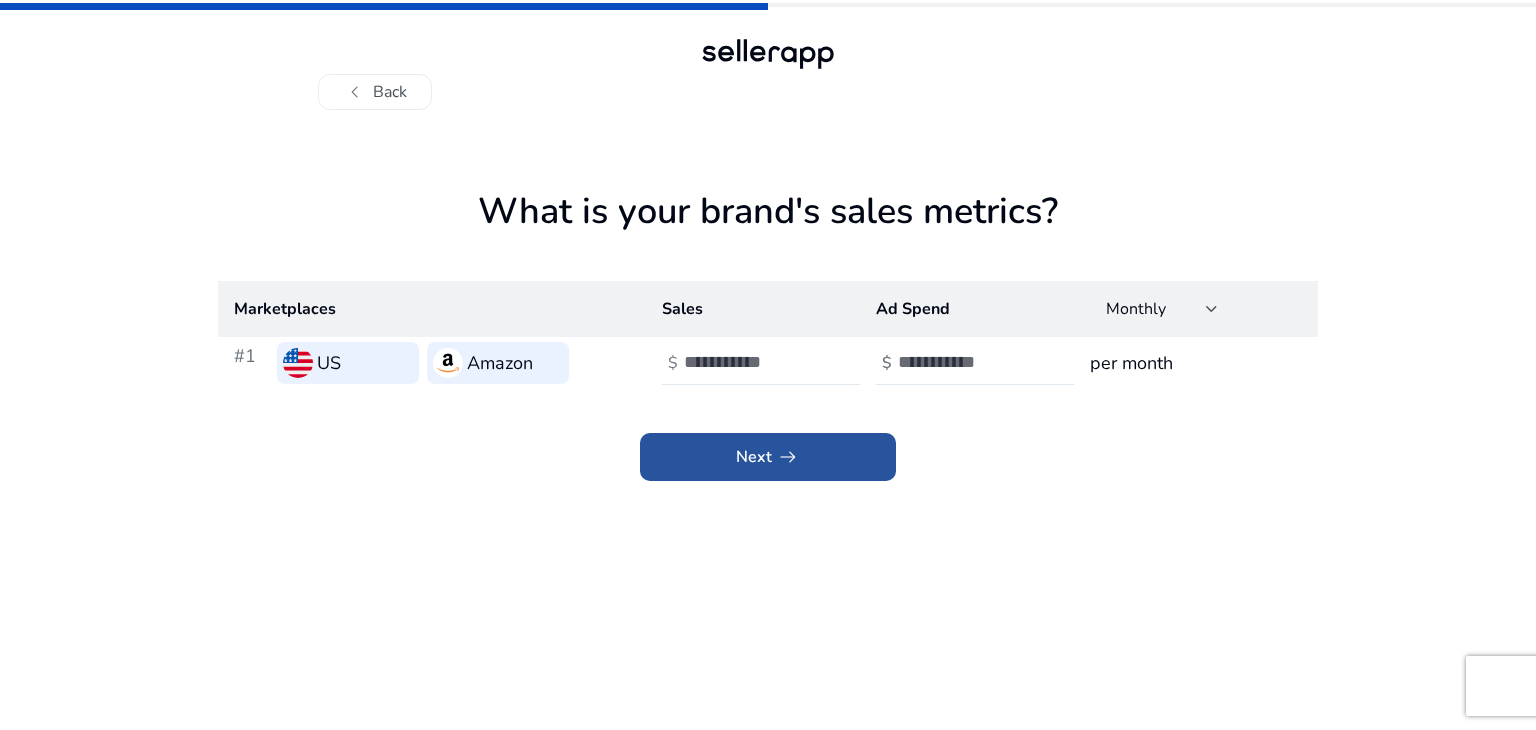 click 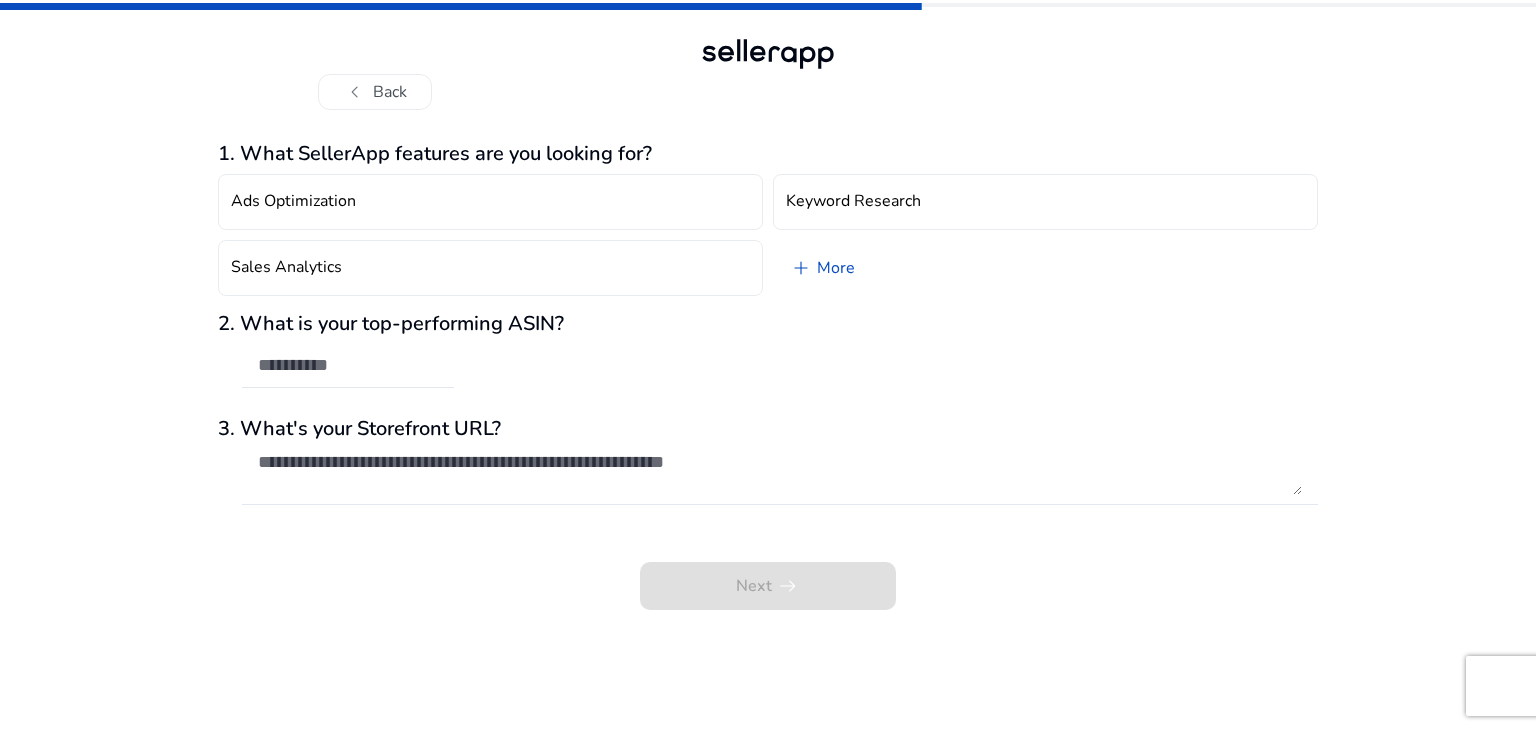 click on "2. What is your top-performing ASIN?" 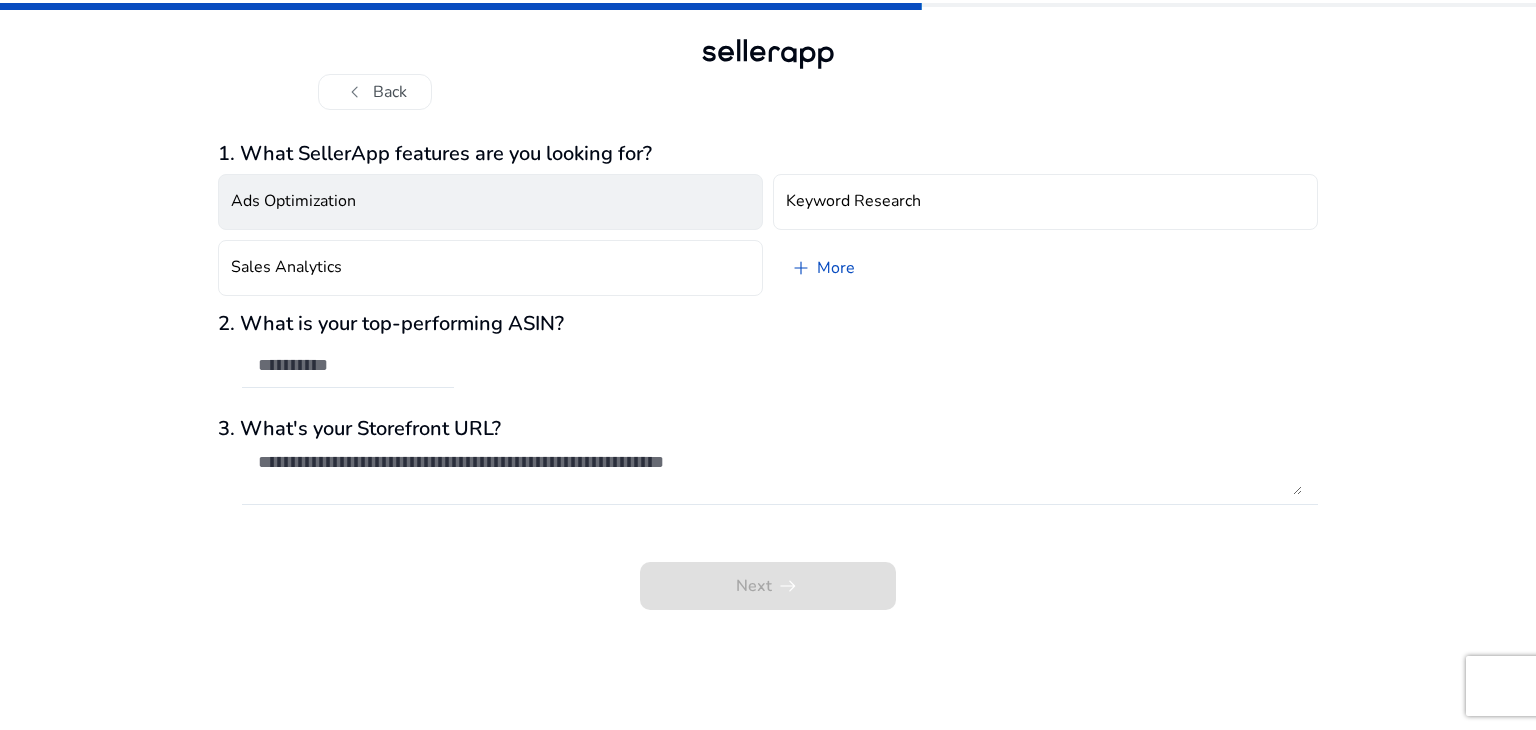 click on "Ads Optimization" 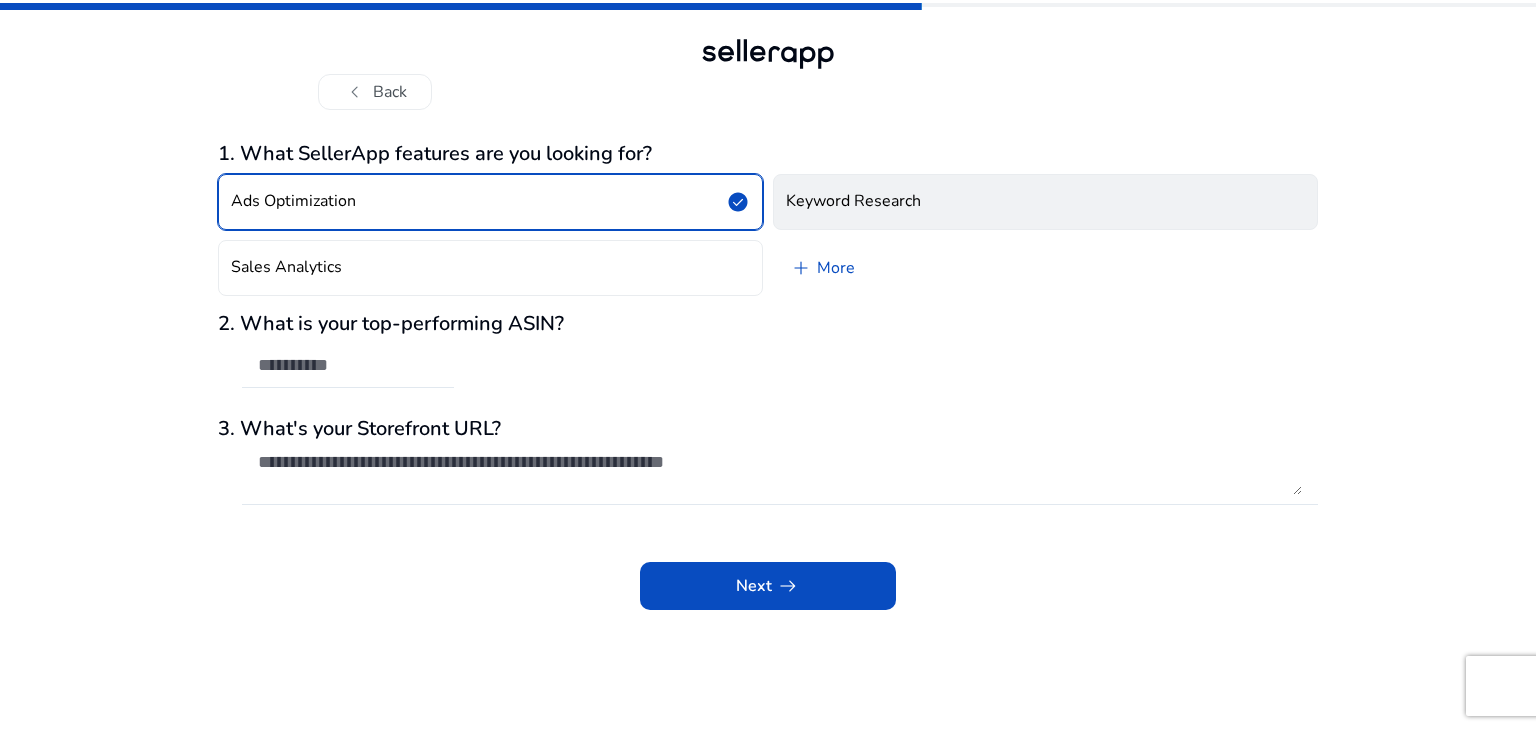 click on "Keyword Research" 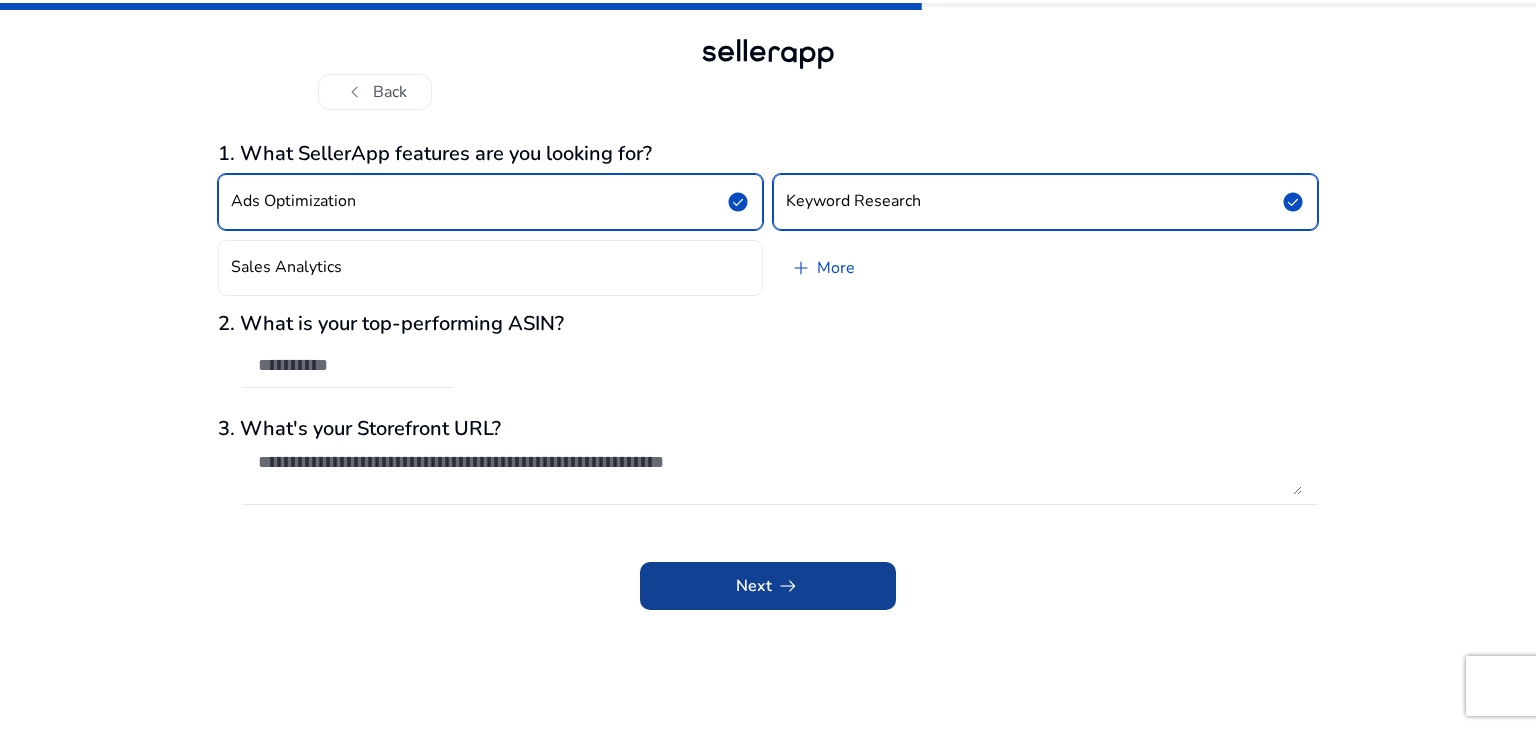 click 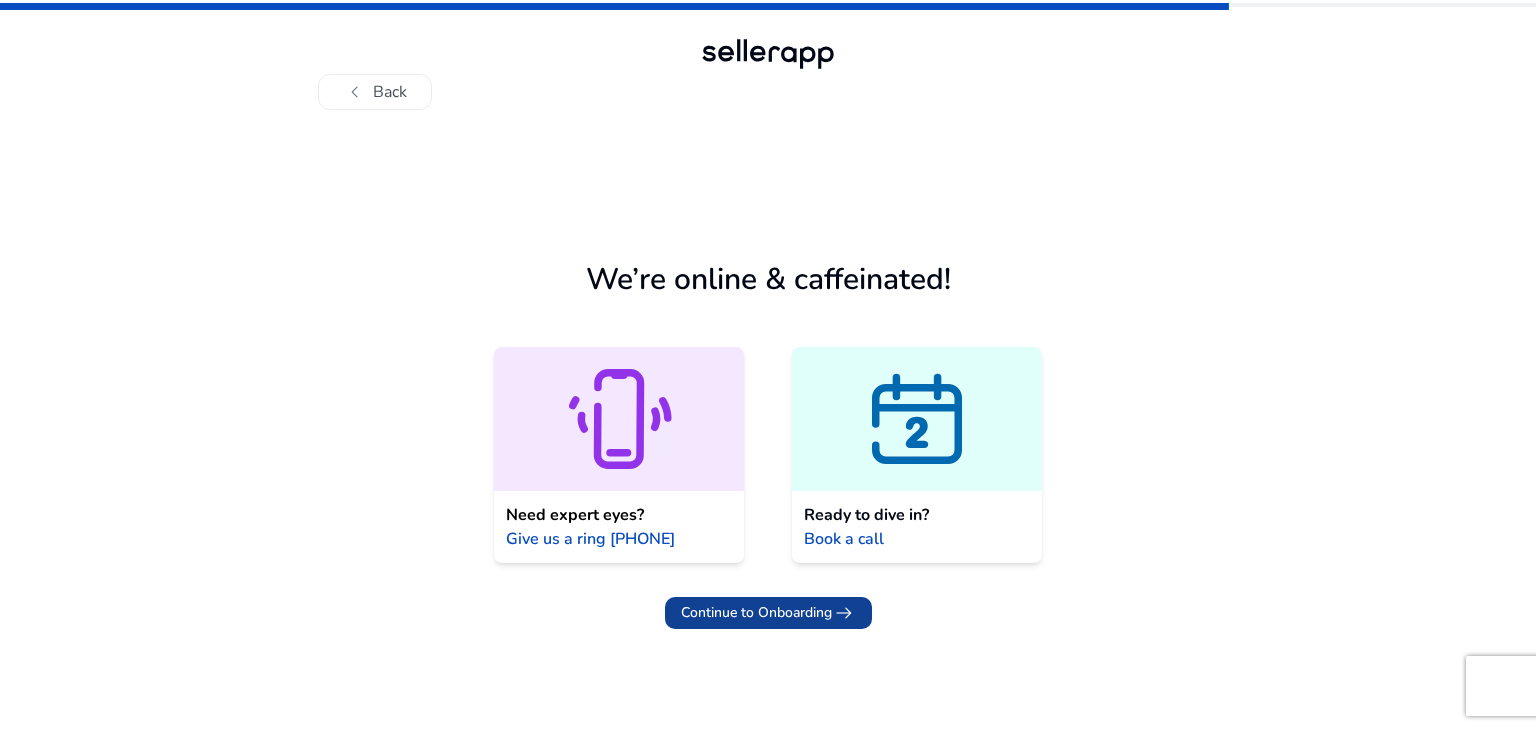 click on "Continue to Onboarding" 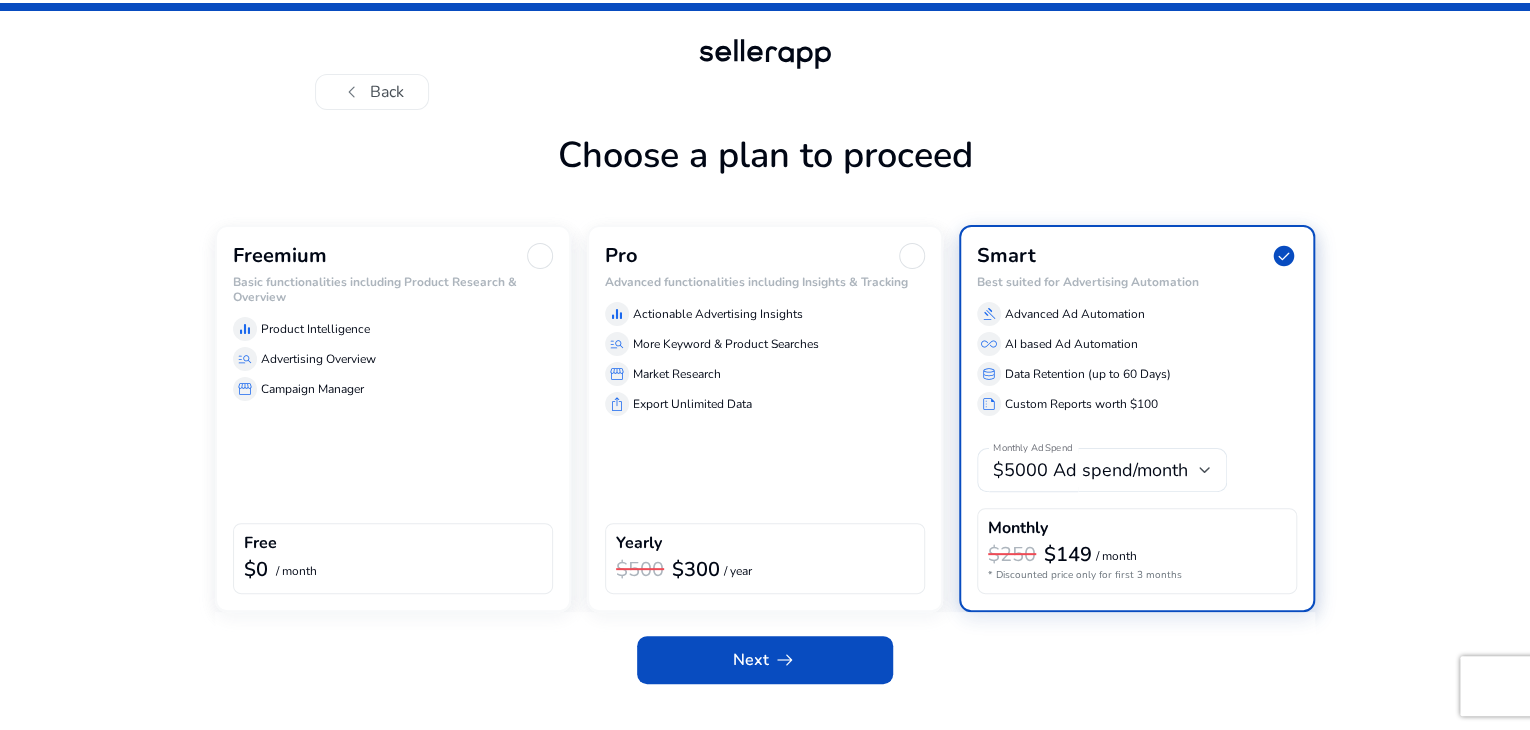 scroll, scrollTop: 33, scrollLeft: 0, axis: vertical 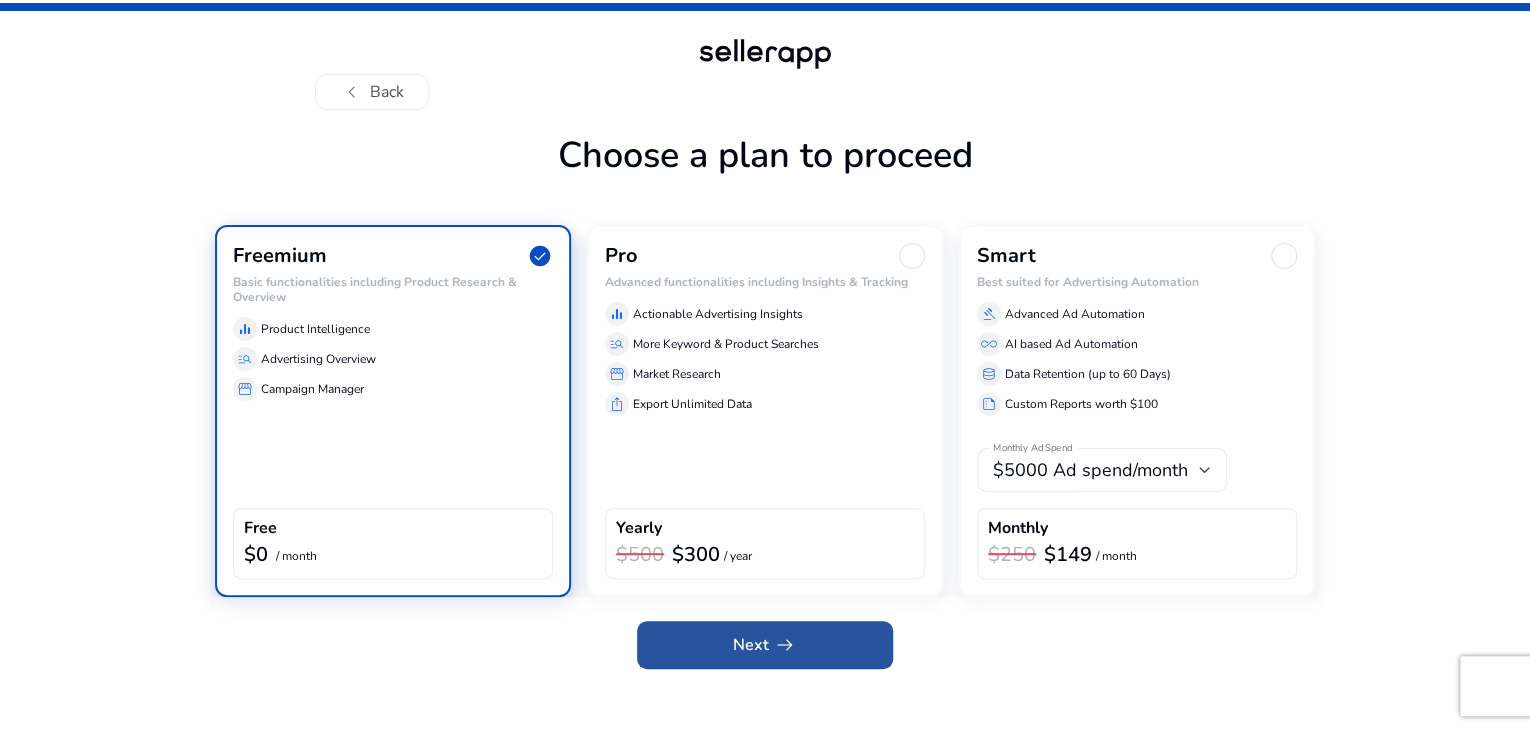 click on "arrow_right_alt" 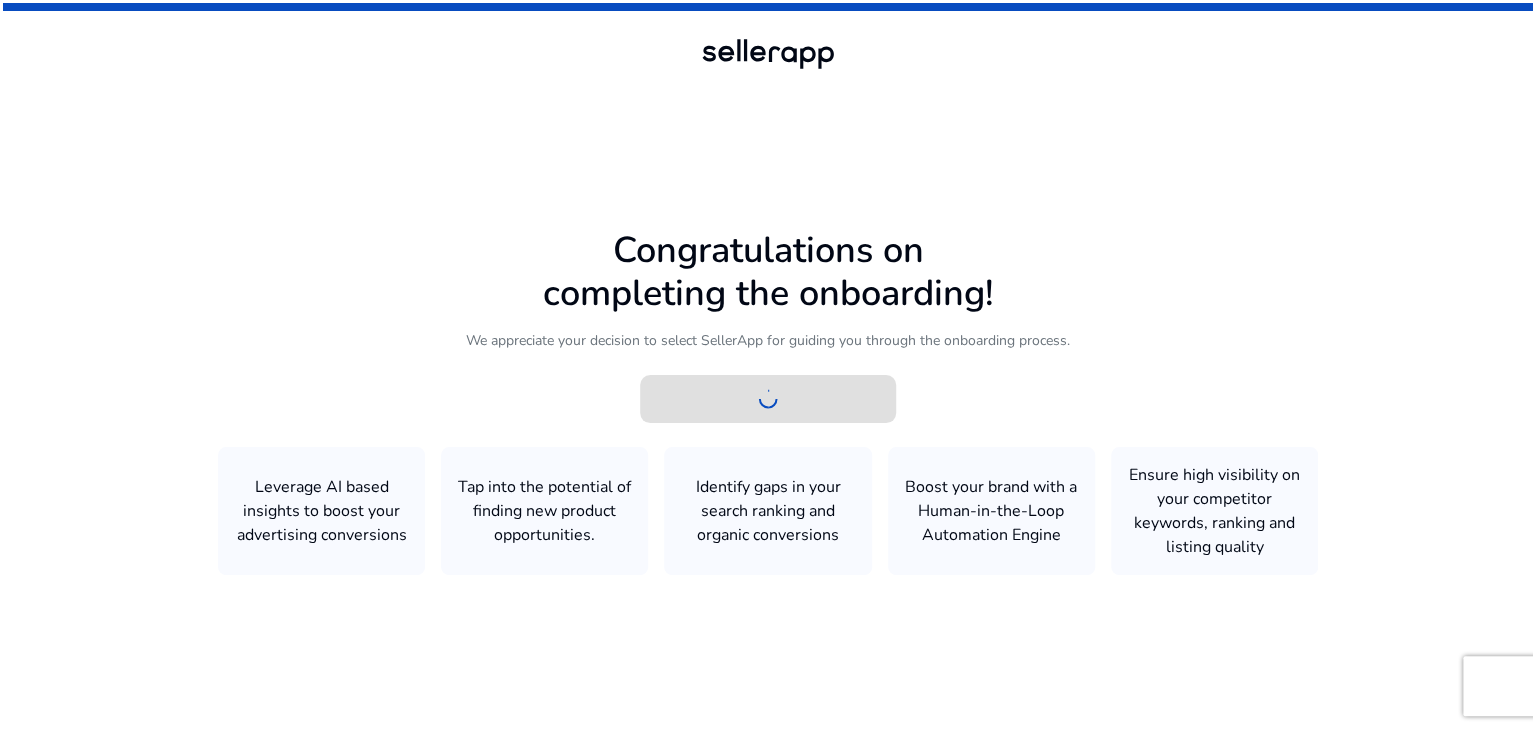 scroll, scrollTop: 0, scrollLeft: 0, axis: both 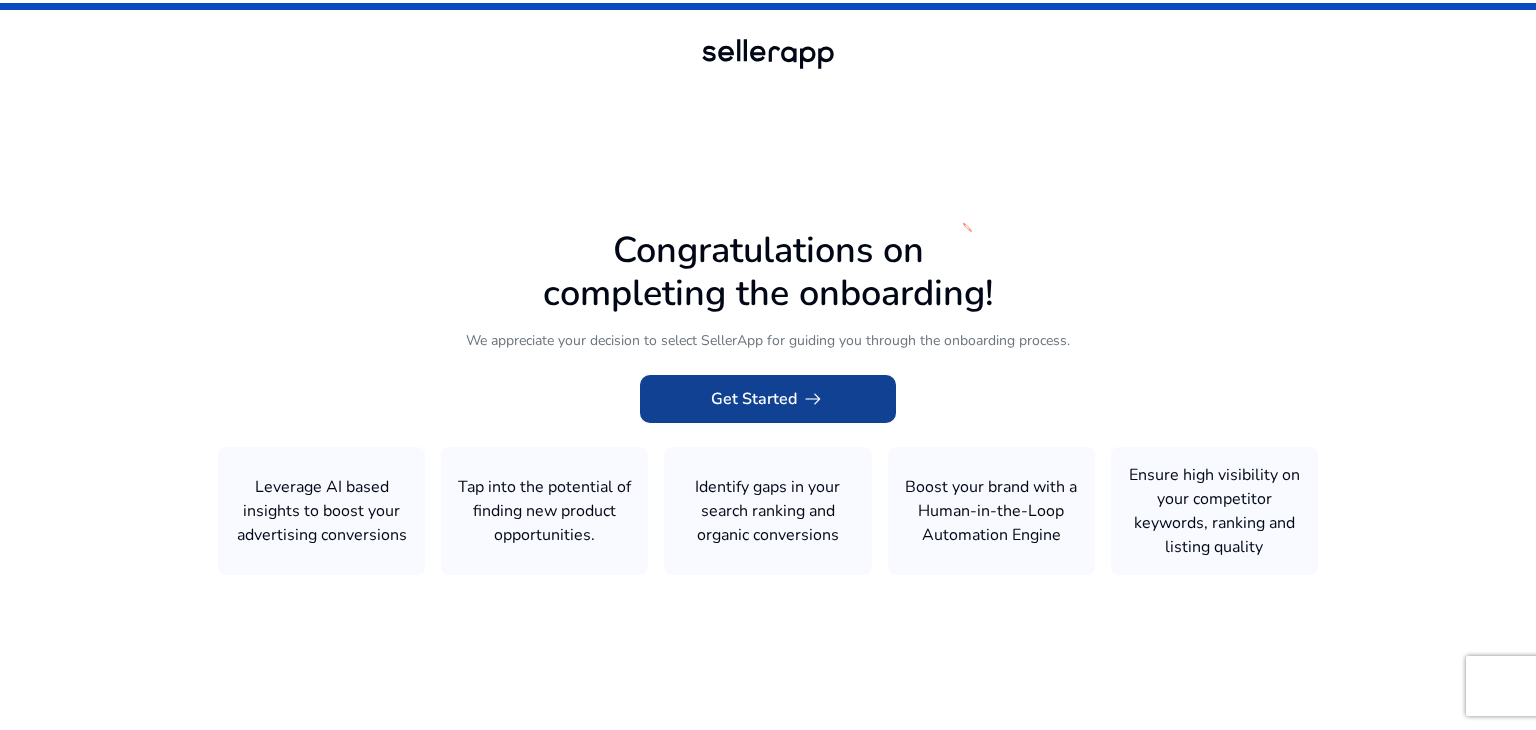 click on "Get Started   arrow_right_alt" 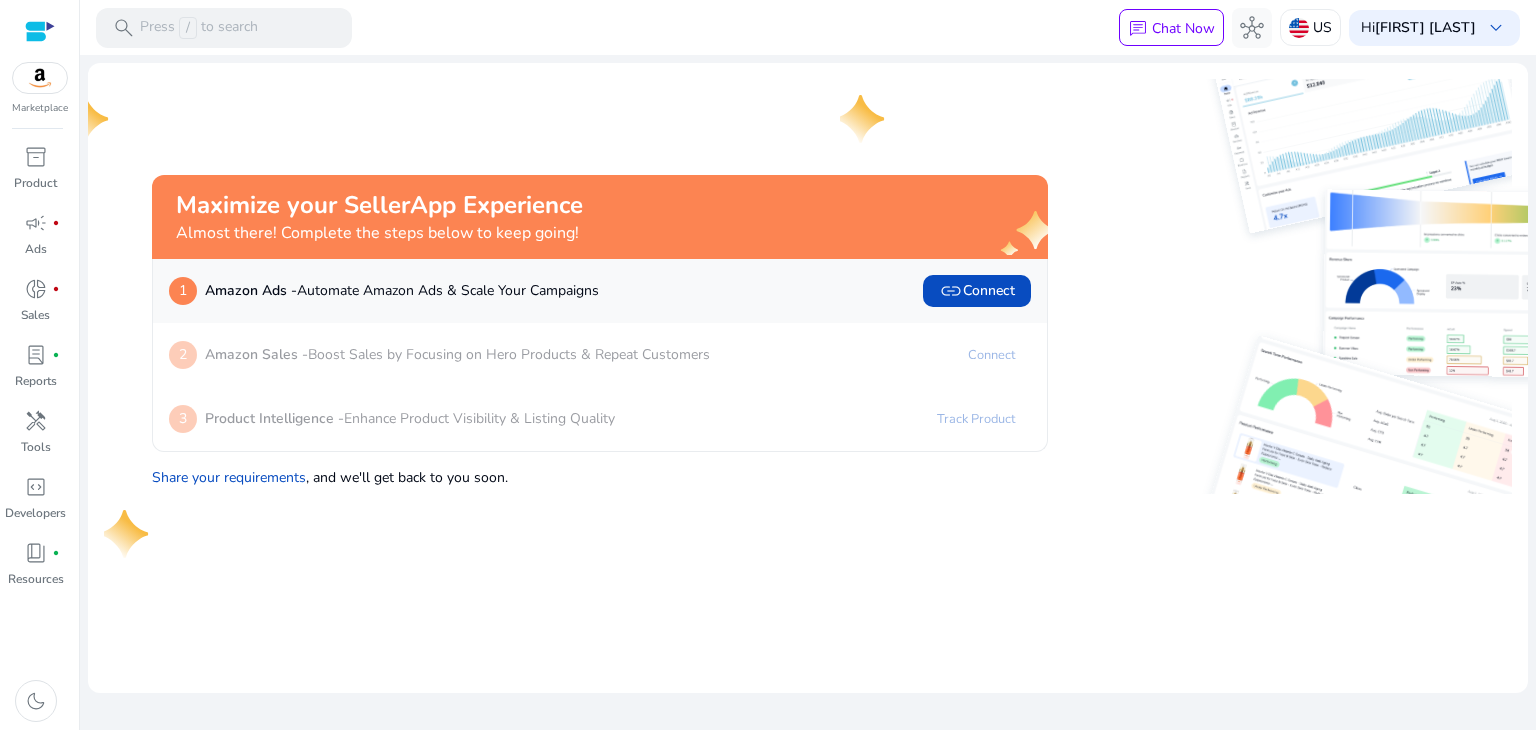 click on "1  Amazon Ads -  Automate Amazon Ads & Scale Your Campaigns" 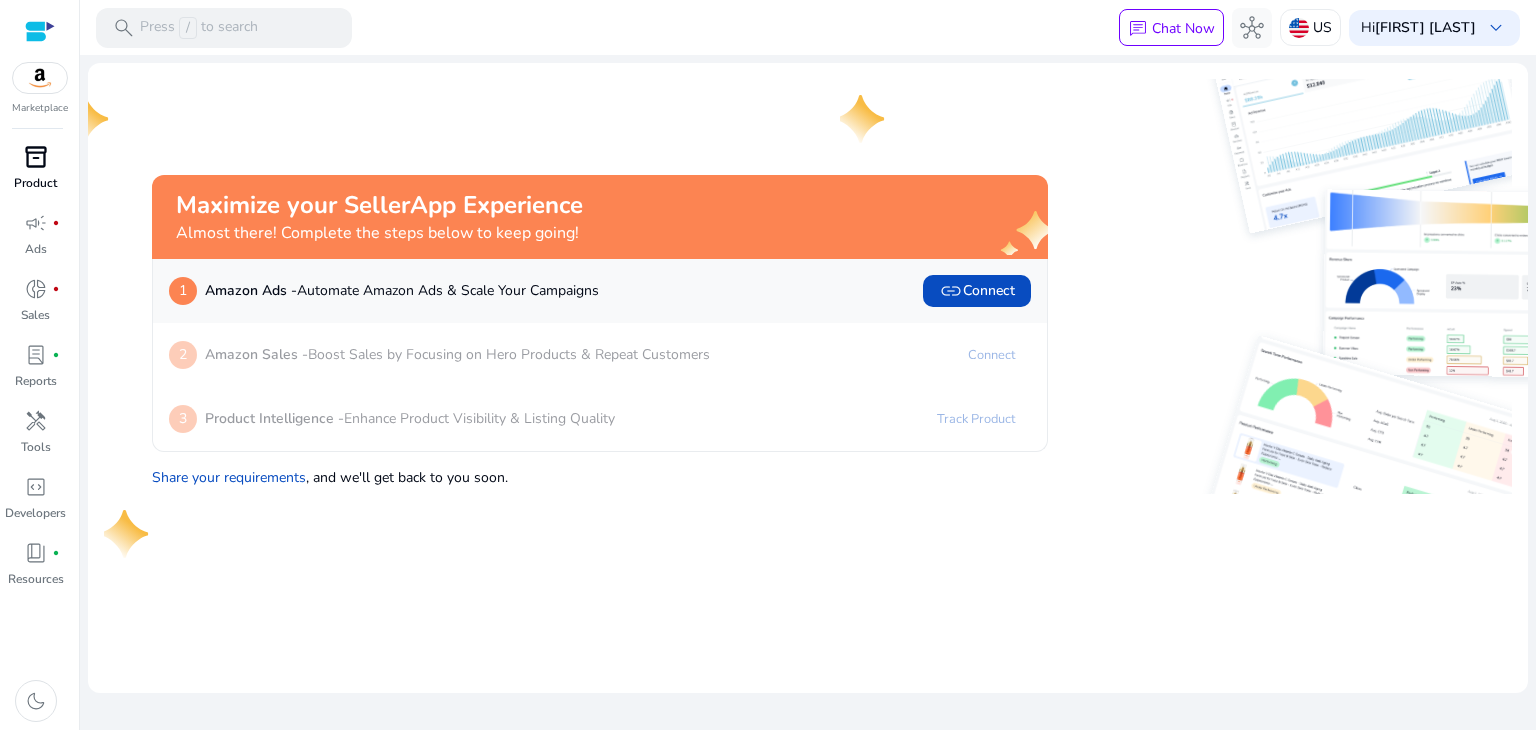 click on "inventory_2" at bounding box center [36, 157] 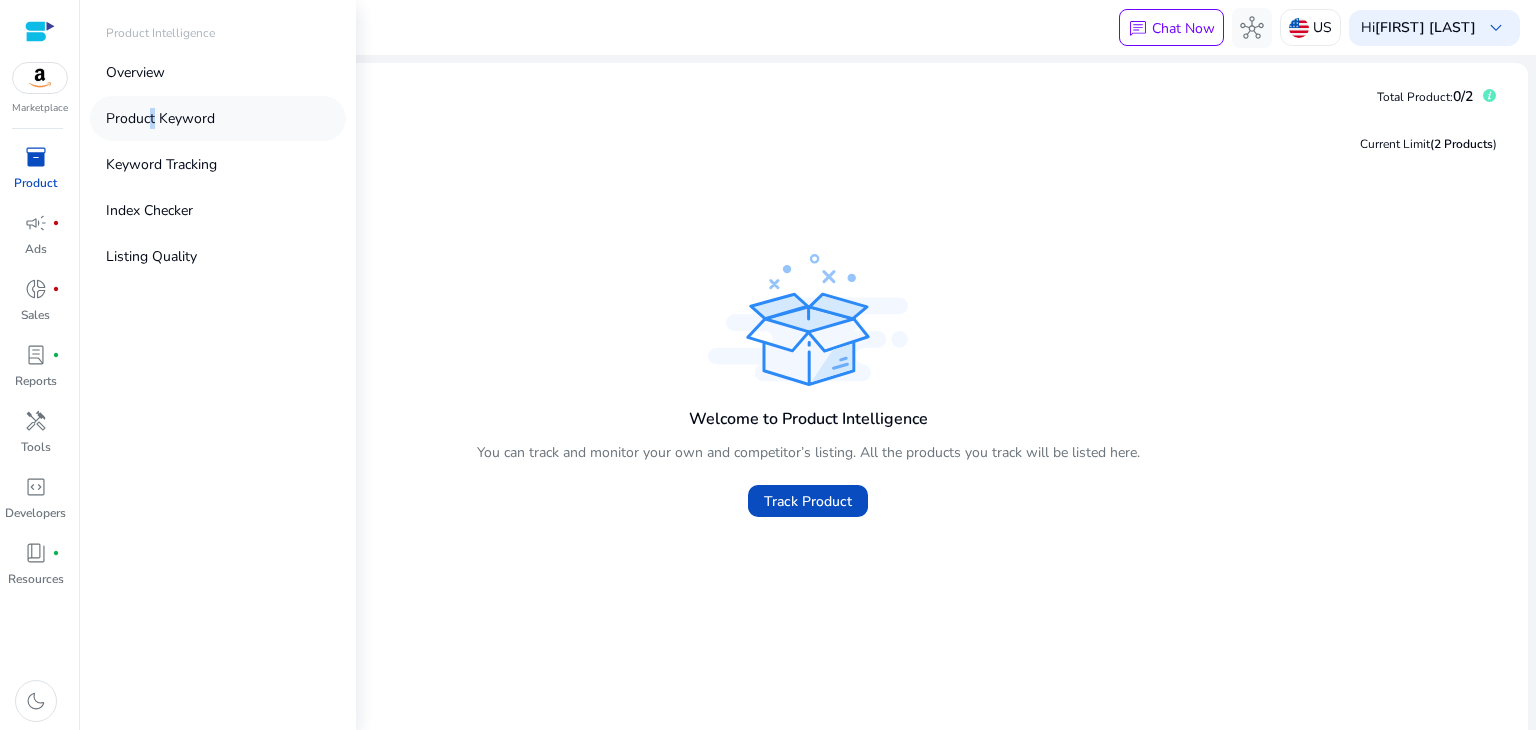 click on "Product Keyword" at bounding box center (160, 118) 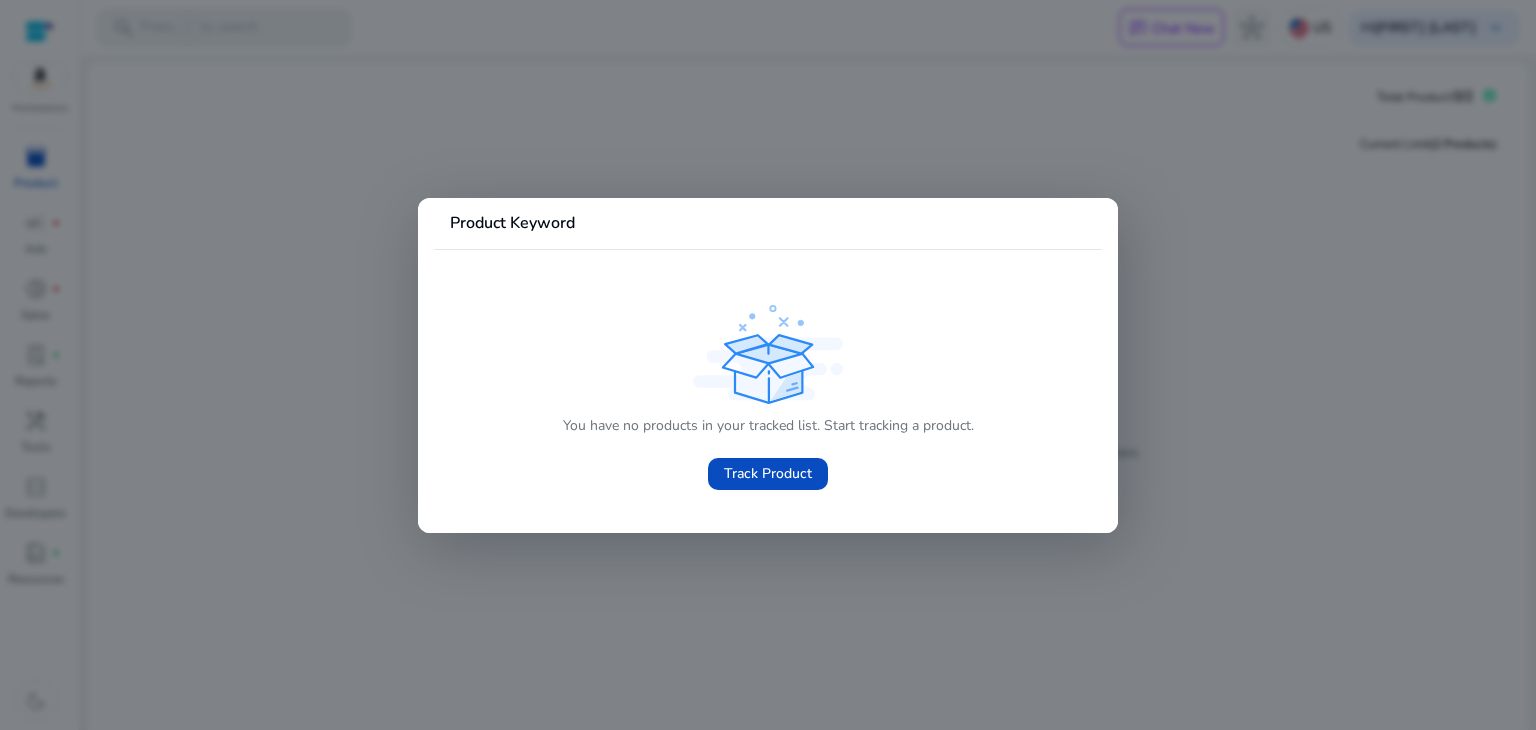 click at bounding box center (768, 365) 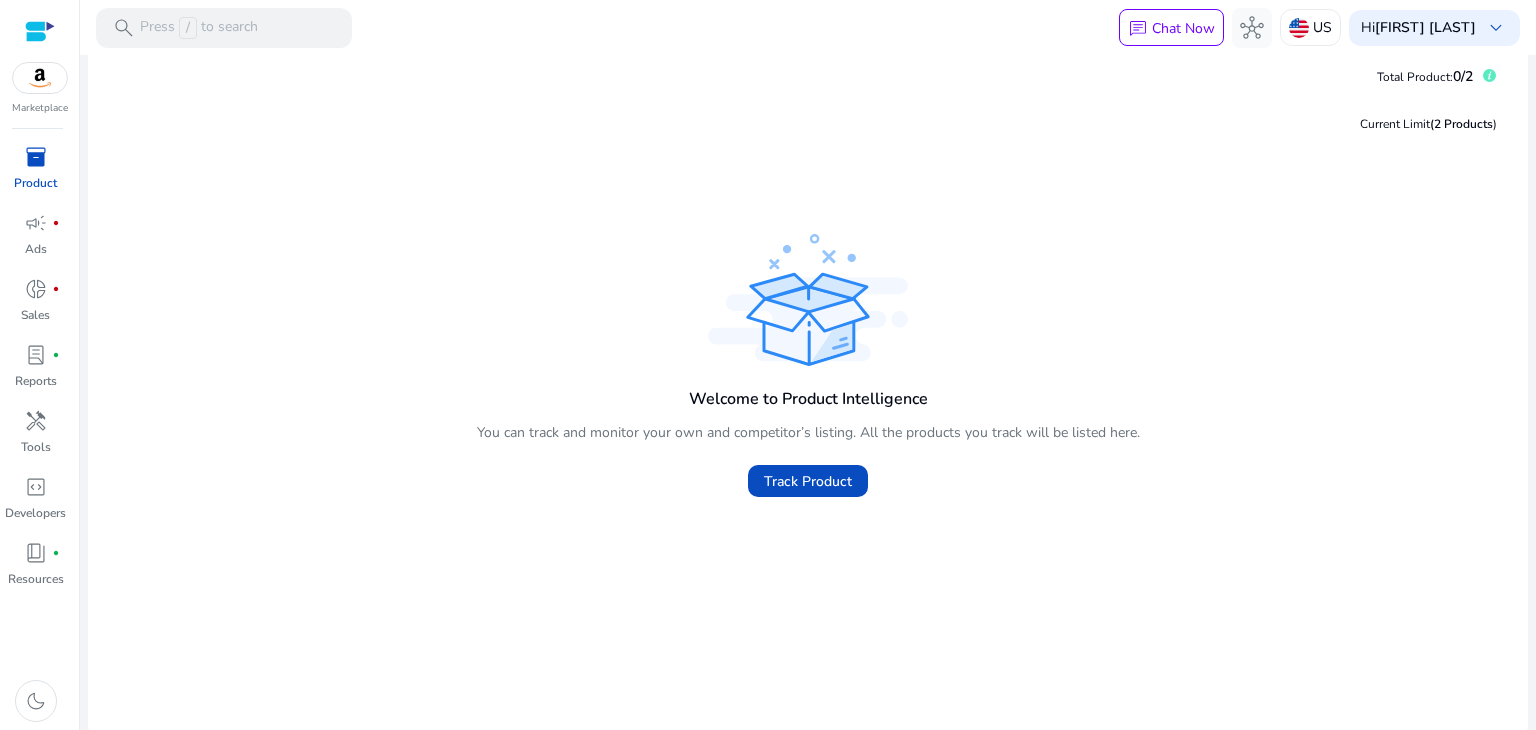 scroll, scrollTop: 26, scrollLeft: 0, axis: vertical 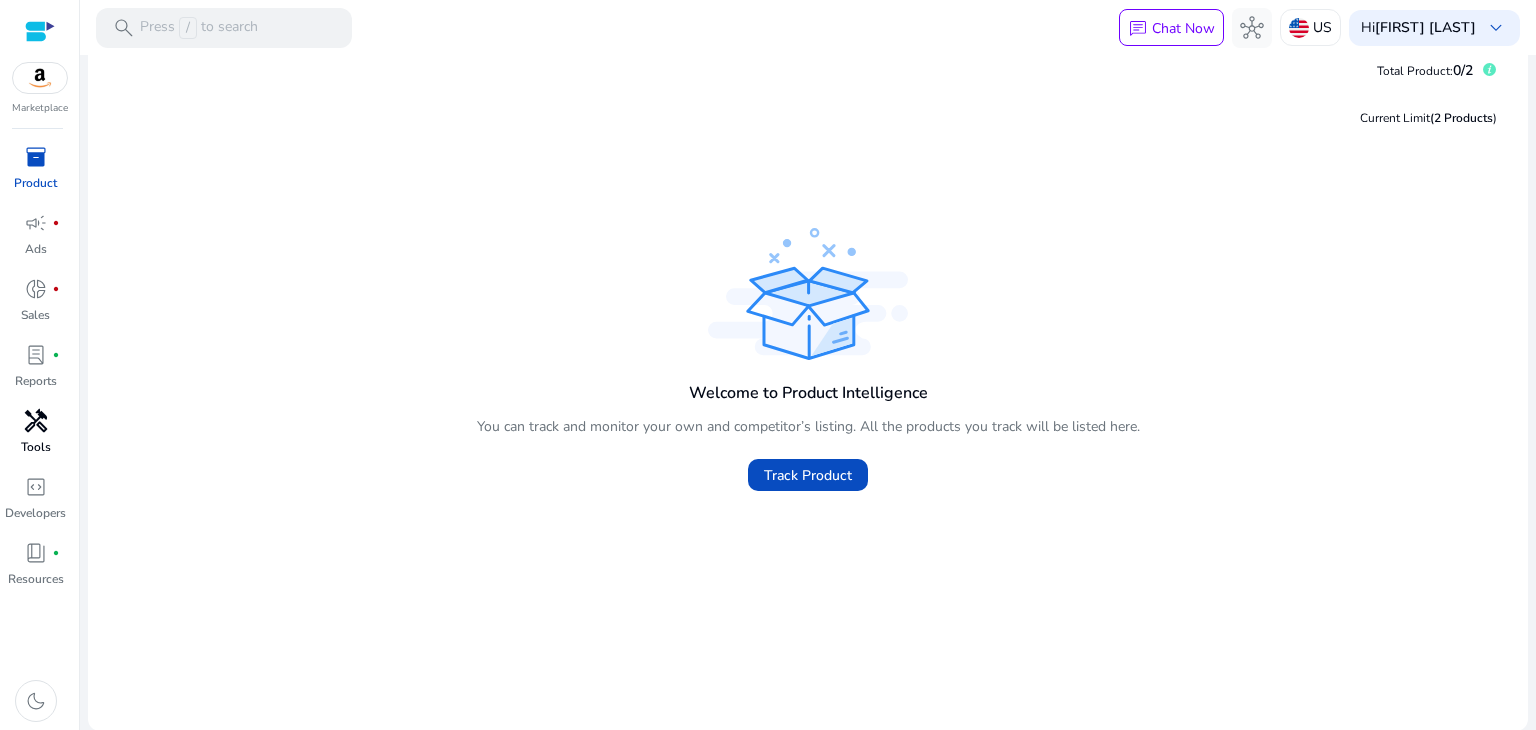 click on "handyman" at bounding box center (36, 421) 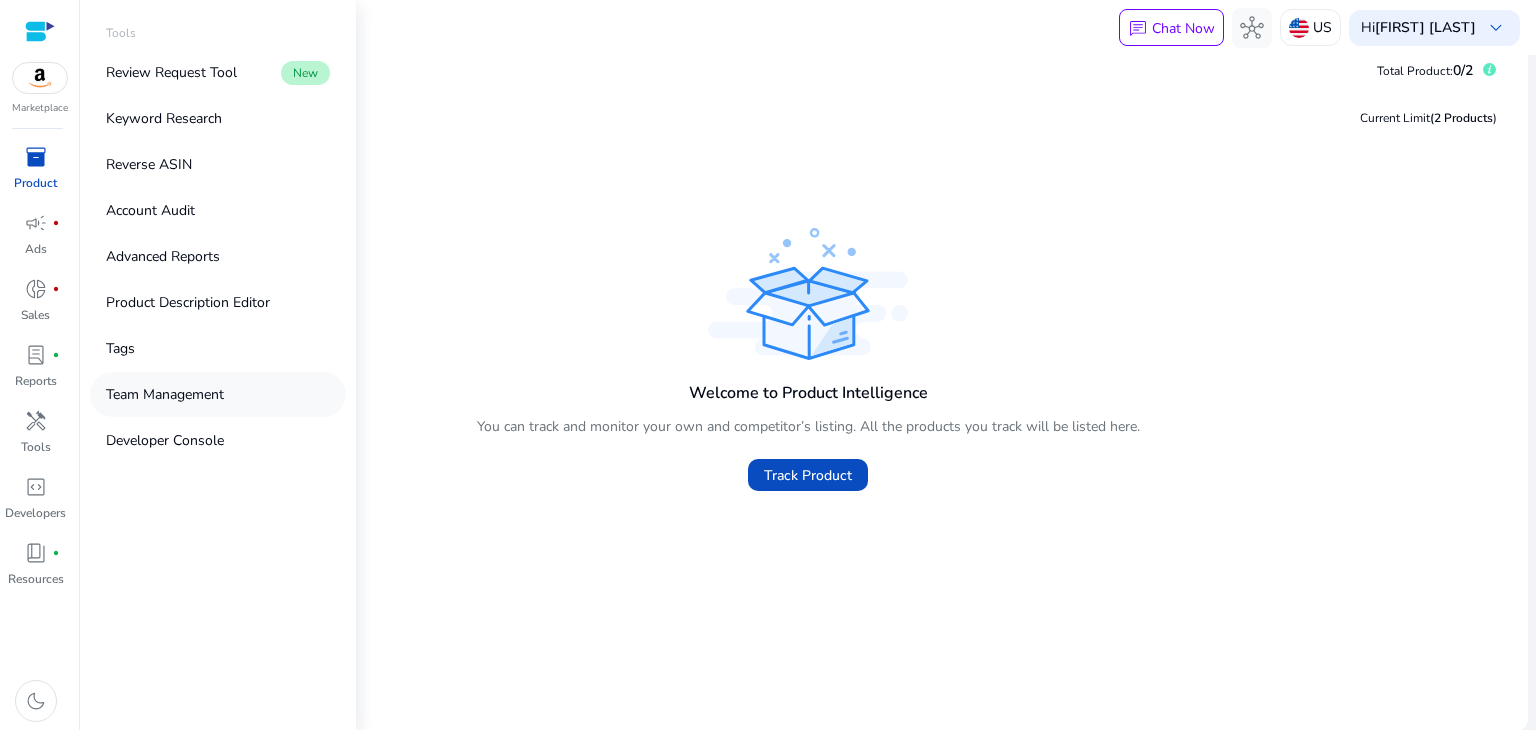 scroll, scrollTop: 0, scrollLeft: 0, axis: both 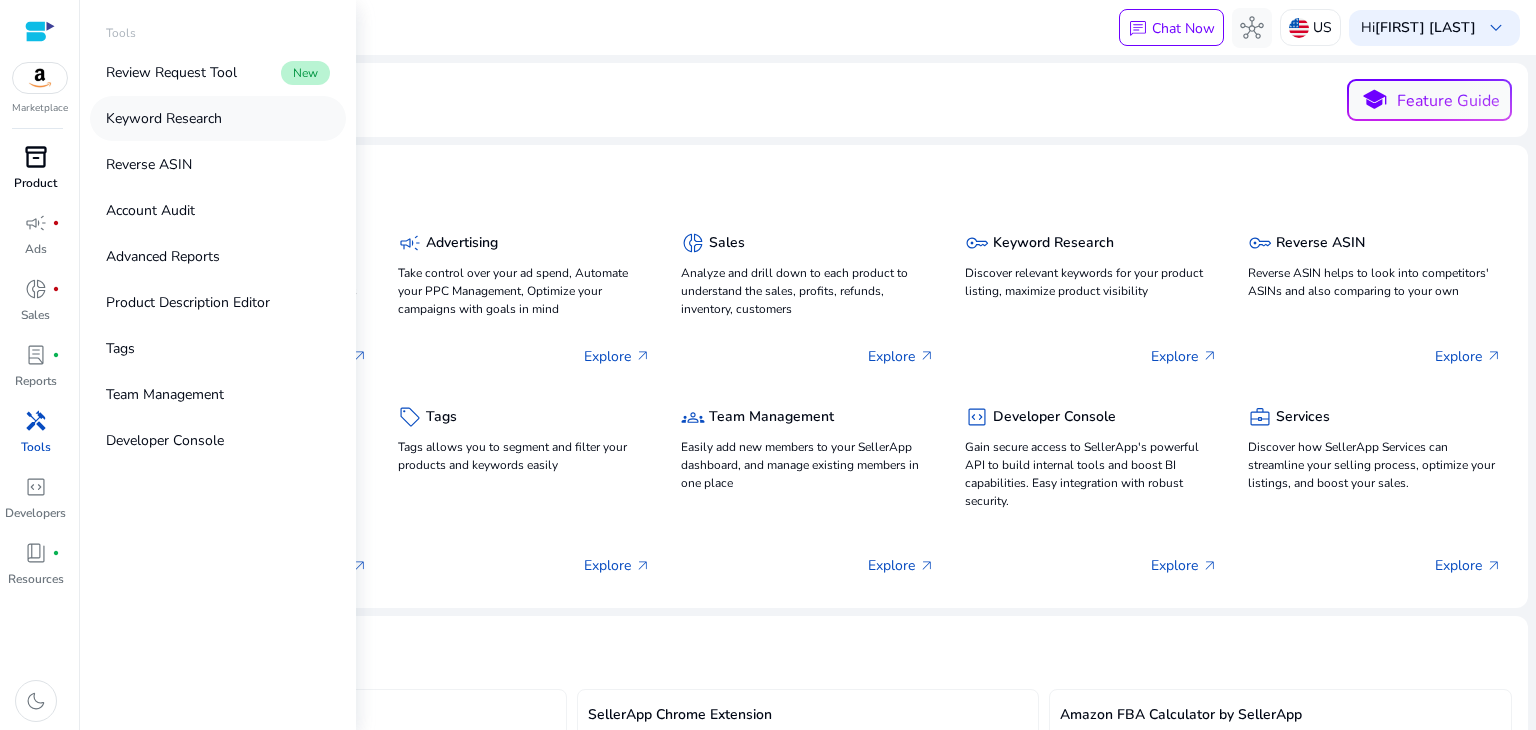 click on "Keyword Research" at bounding box center (164, 118) 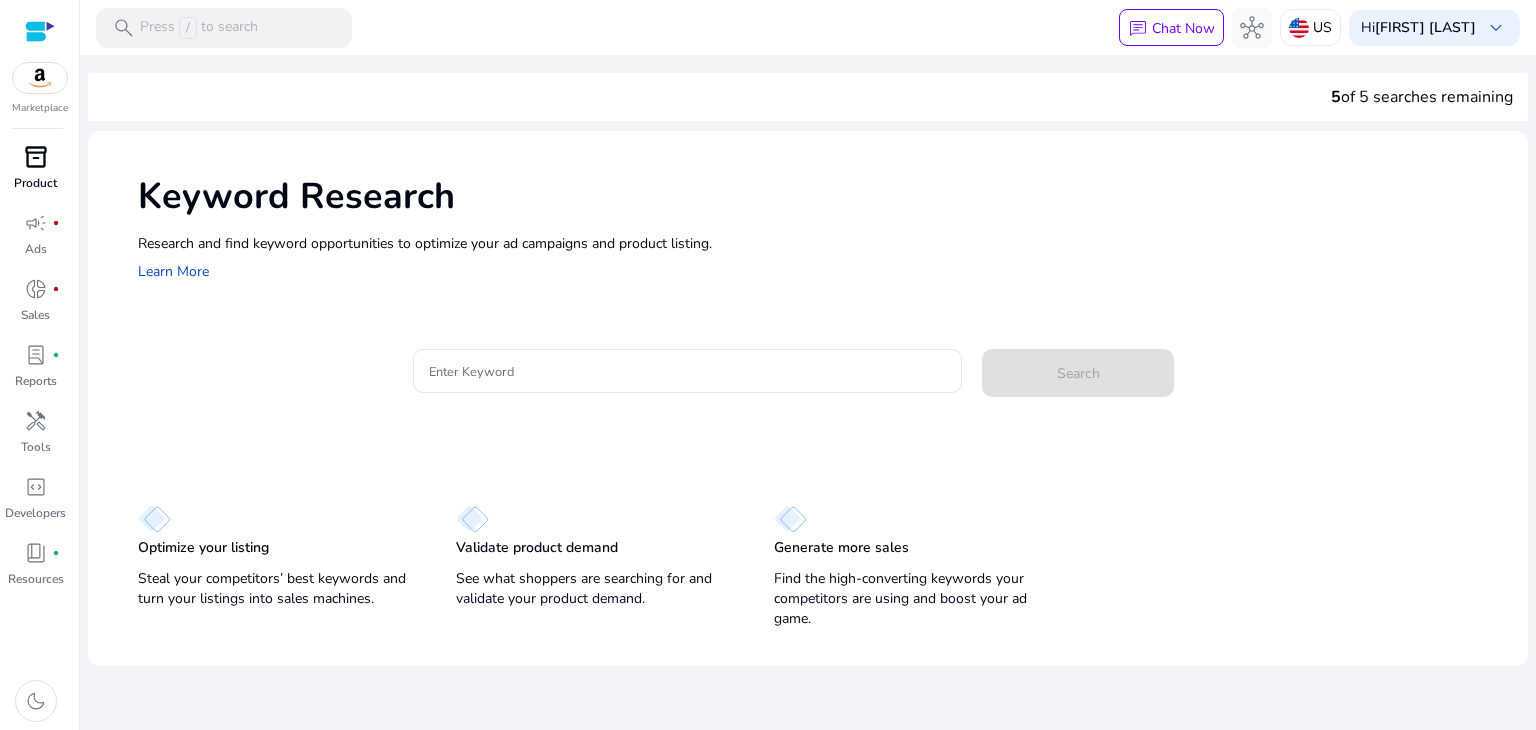 scroll, scrollTop: 0, scrollLeft: 0, axis: both 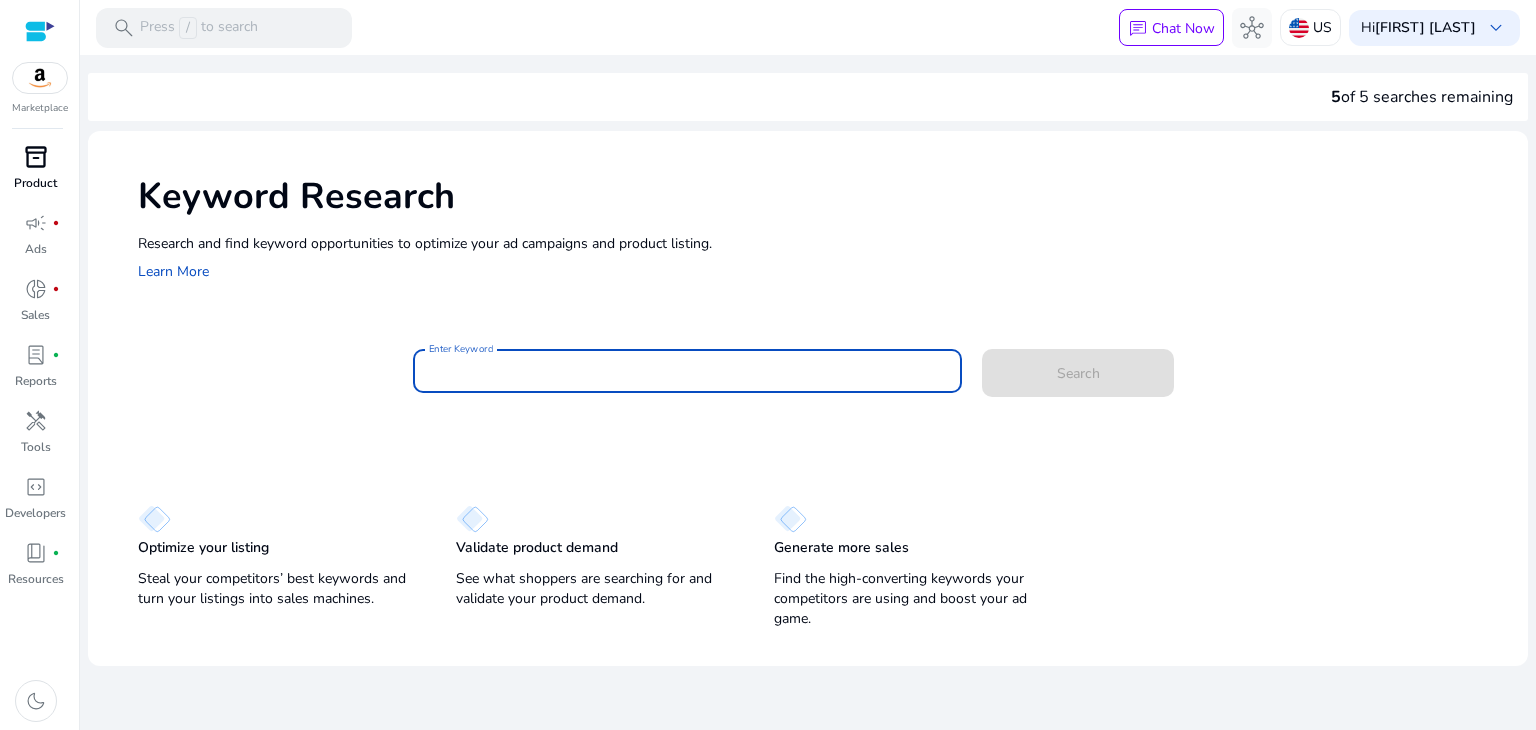 click on "Enter Keyword" at bounding box center [688, 371] 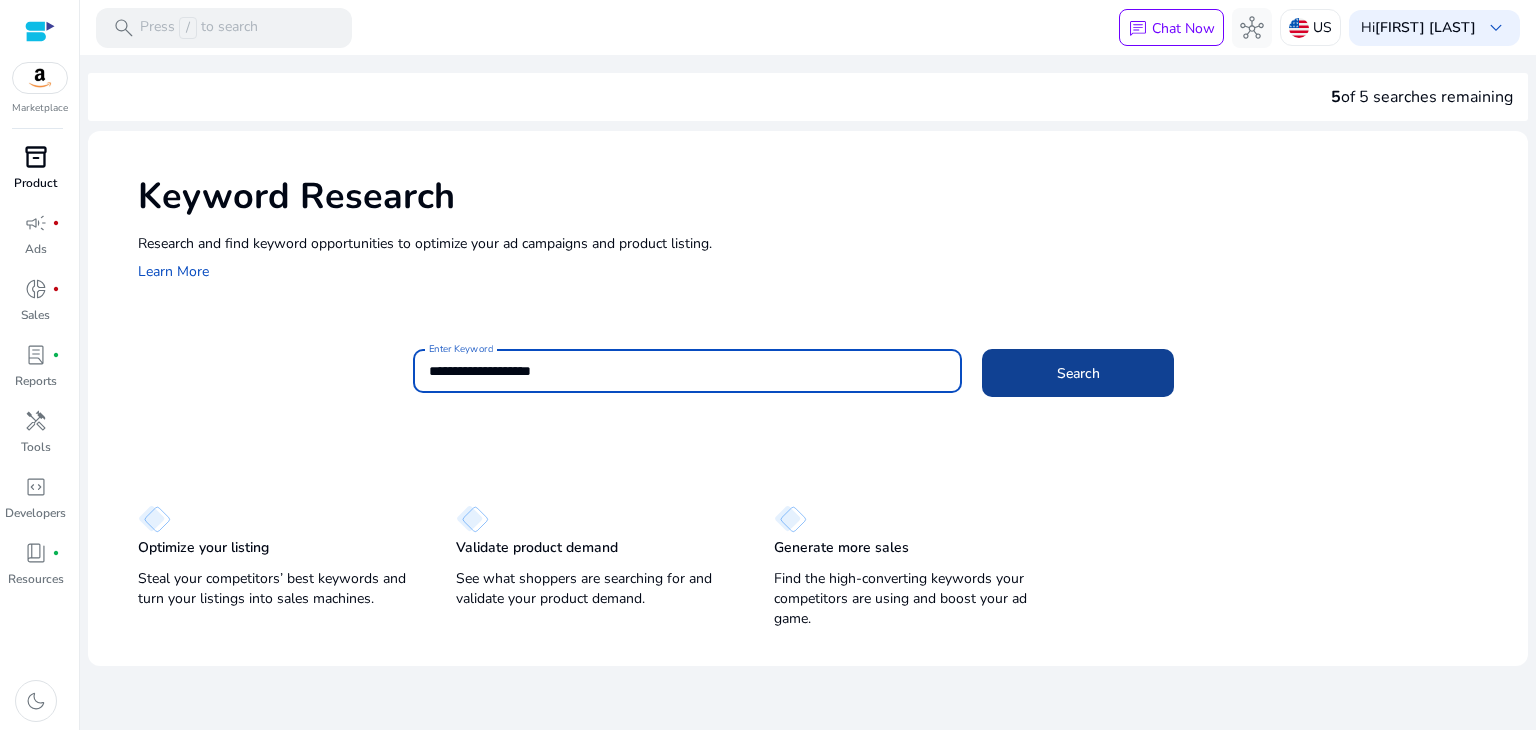 type on "**********" 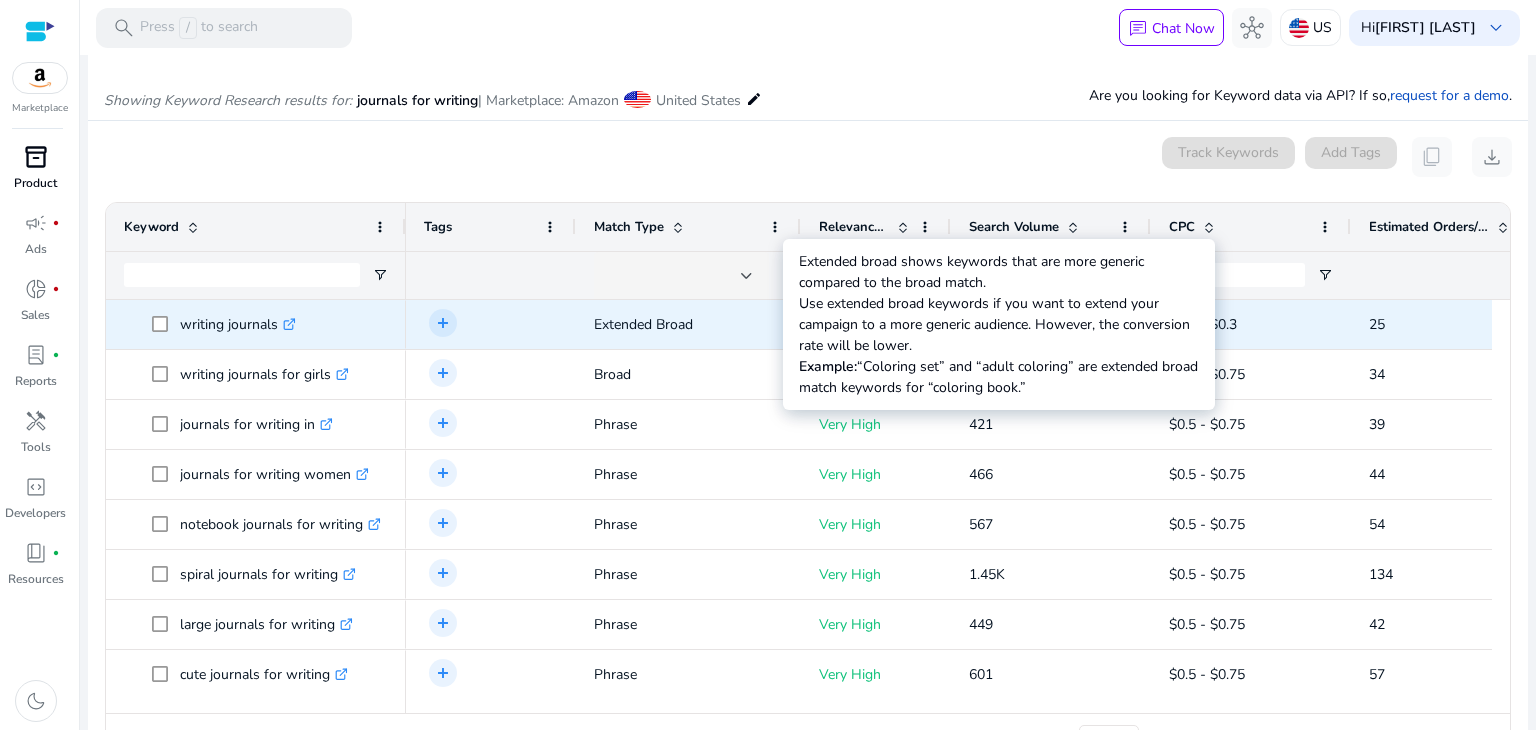 scroll, scrollTop: 238, scrollLeft: 0, axis: vertical 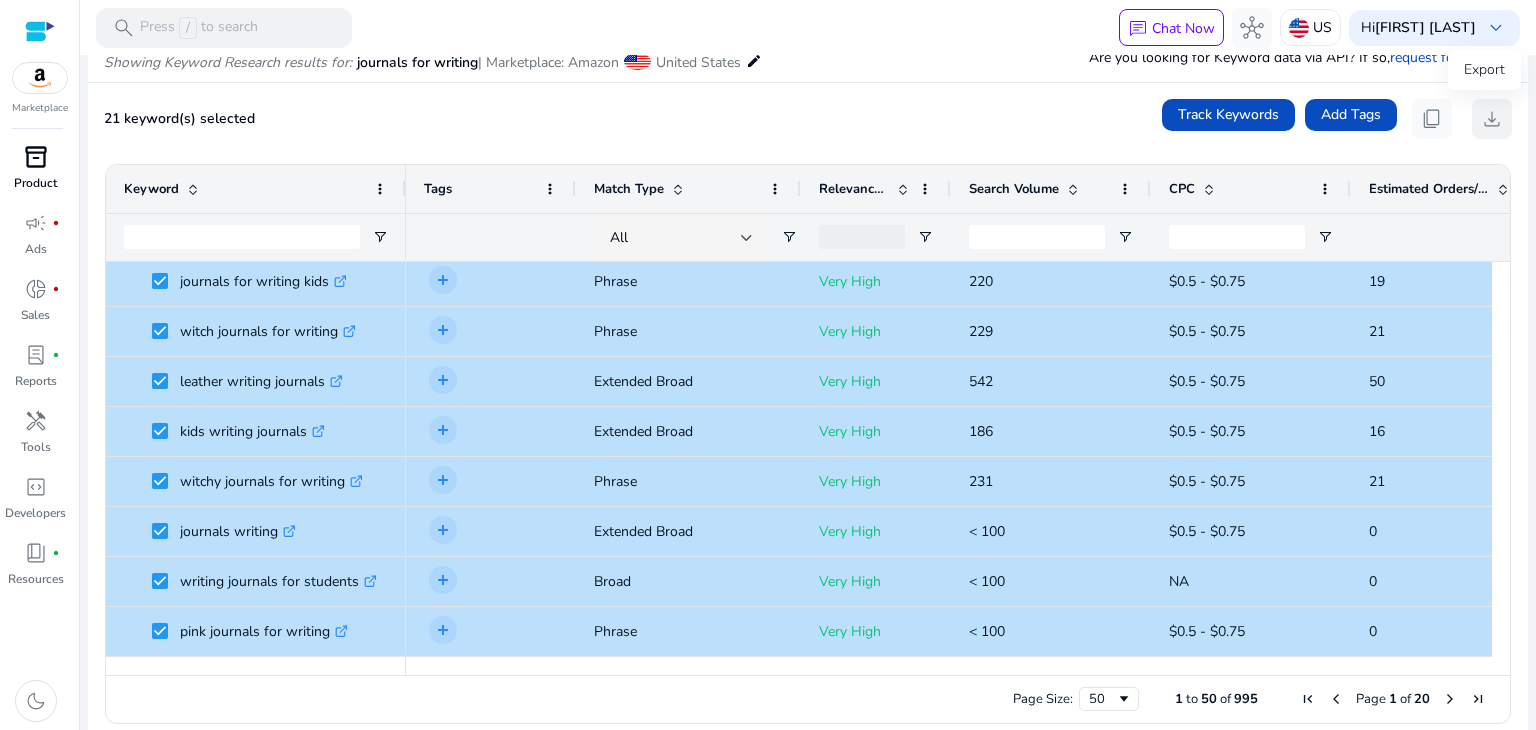 click on "download" 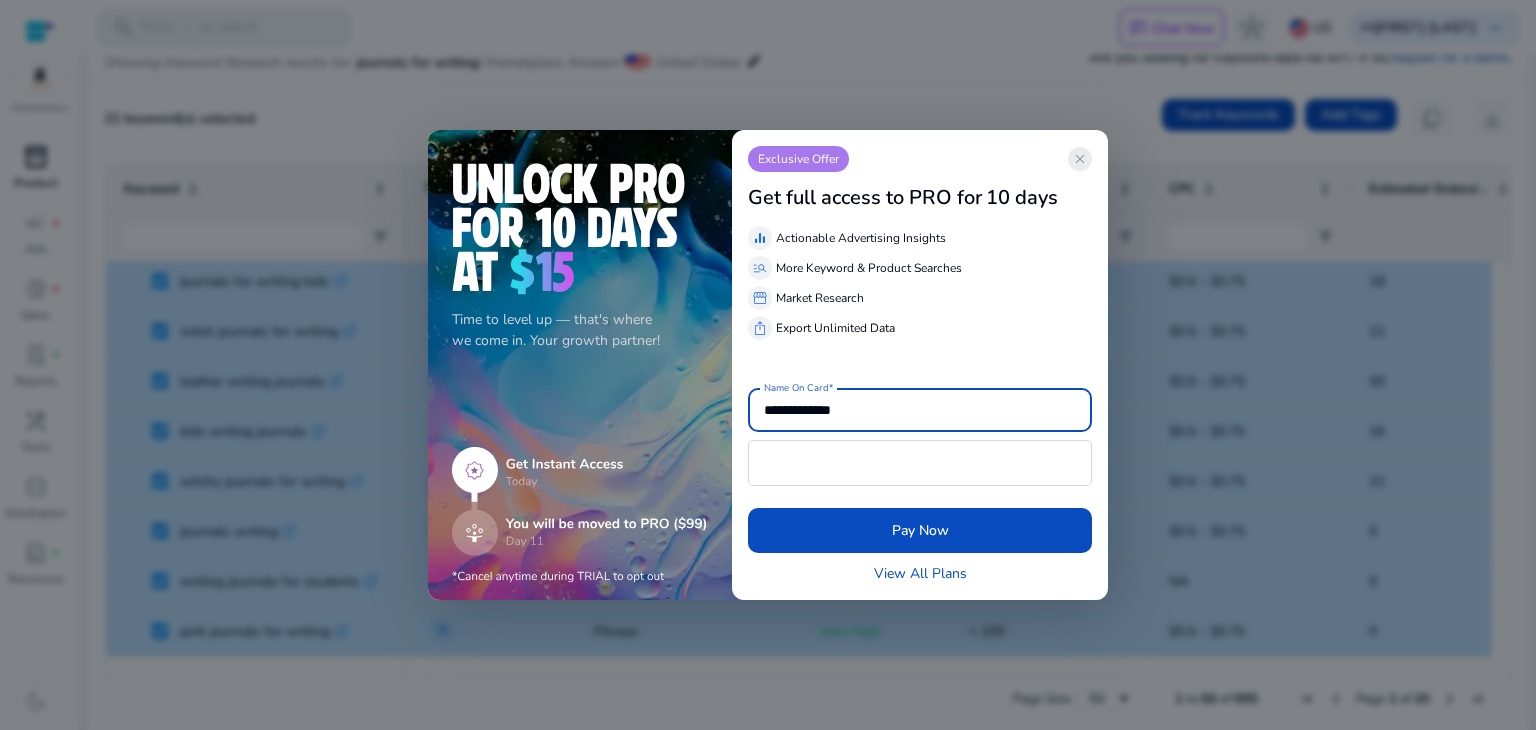 click on "close" at bounding box center [1080, 159] 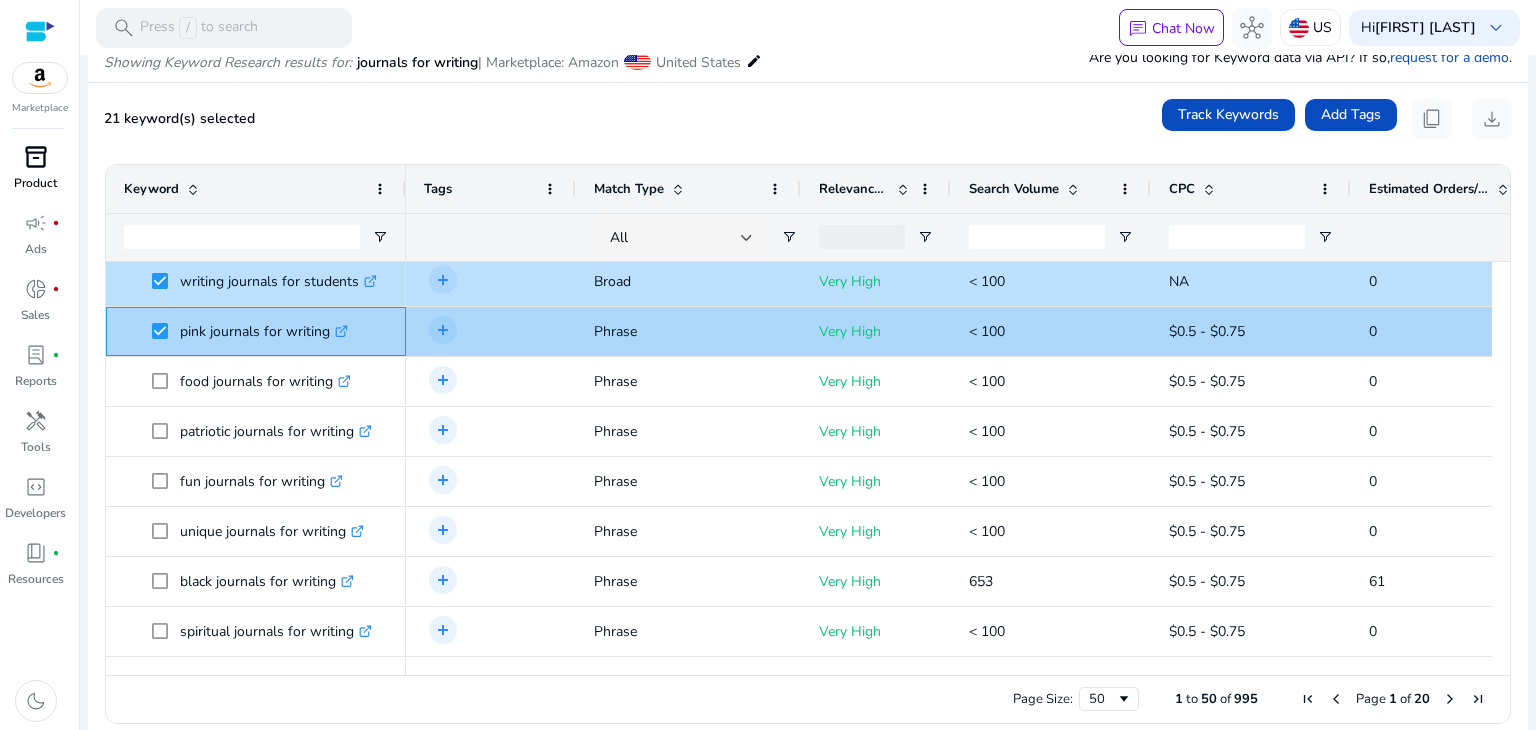 click at bounding box center (166, 331) 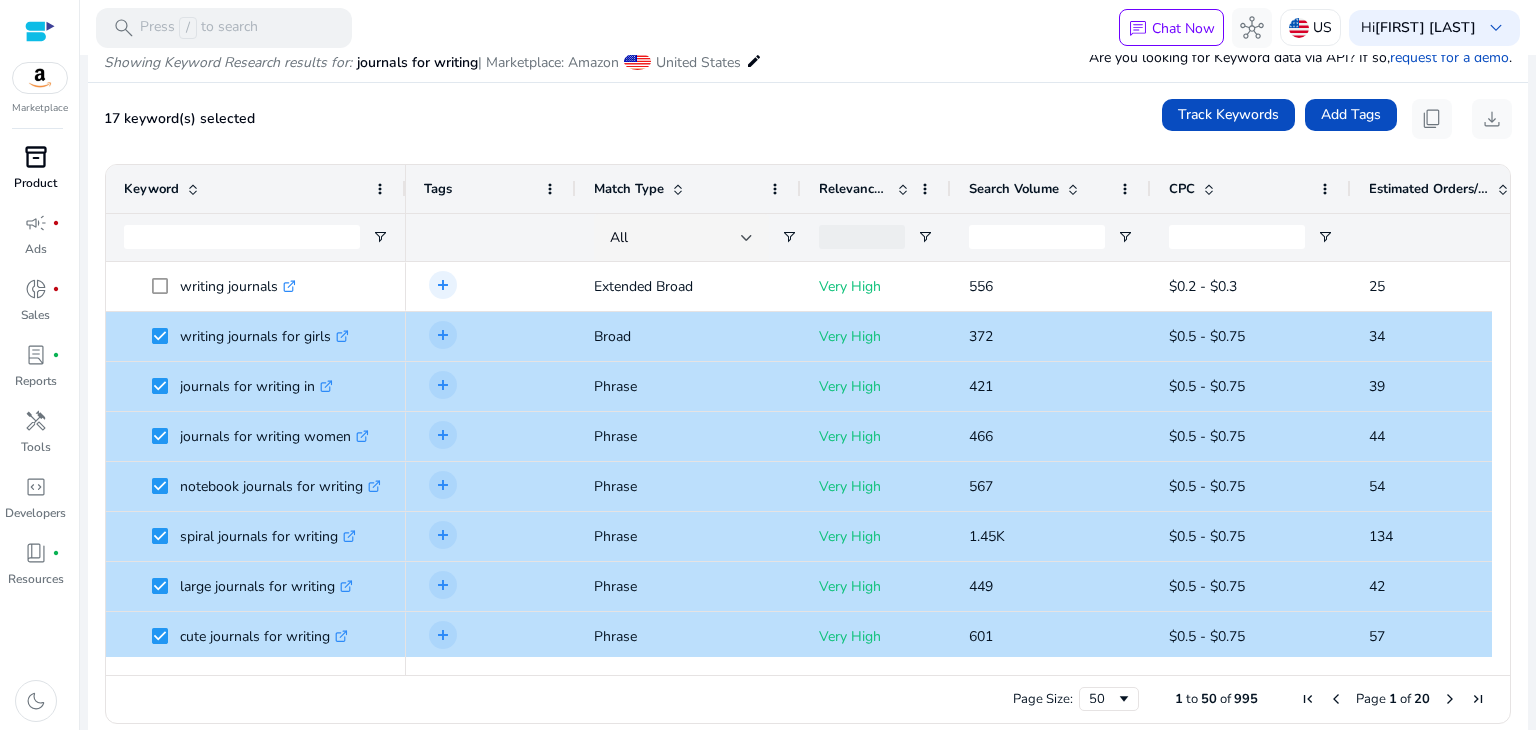 click on "17 keyword(s) selected   Track Keywords   Add Tags   content_copy   download" at bounding box center [808, 119] 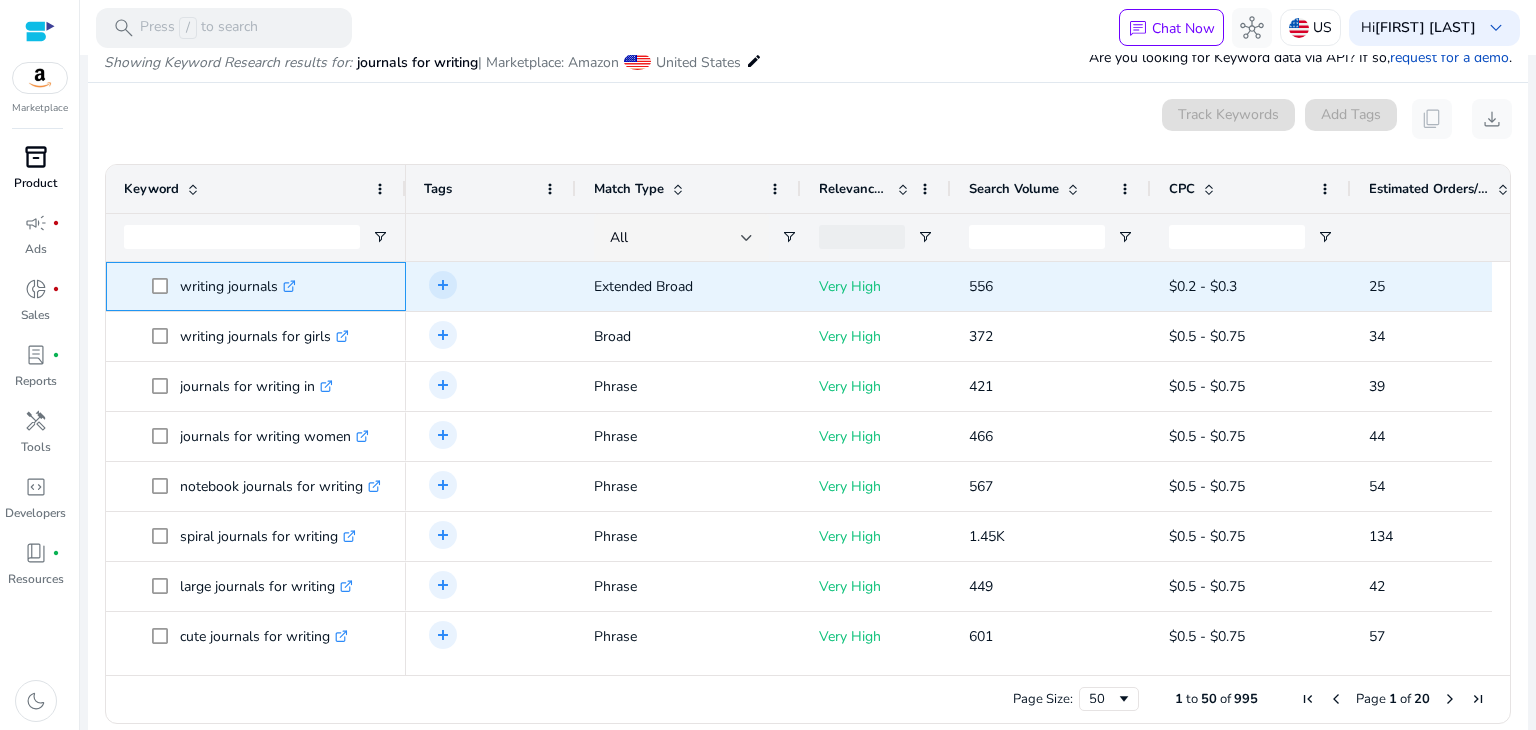 drag, startPoint x: 178, startPoint y: 285, endPoint x: 279, endPoint y: 286, distance: 101.00495 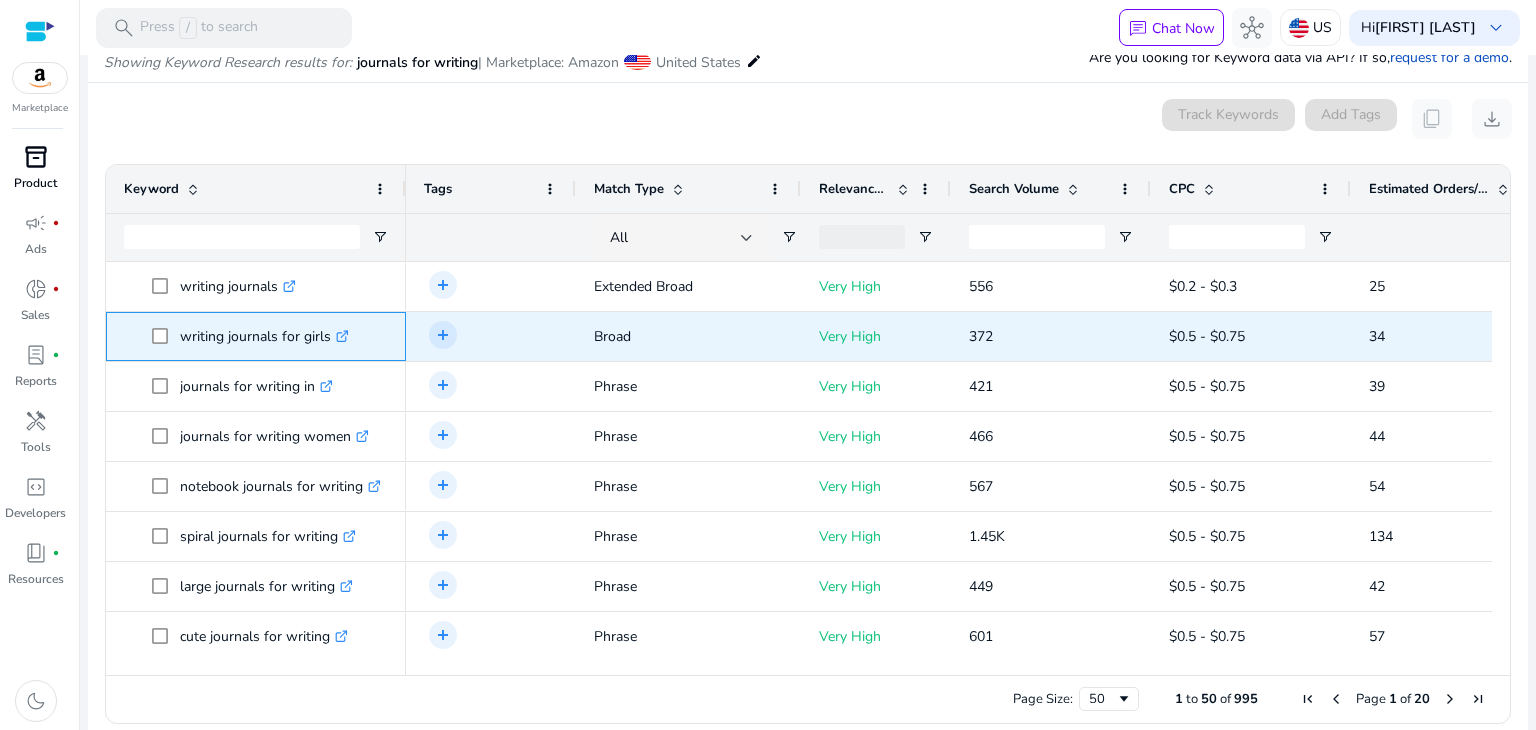 drag, startPoint x: 178, startPoint y: 335, endPoint x: 327, endPoint y: 341, distance: 149.12076 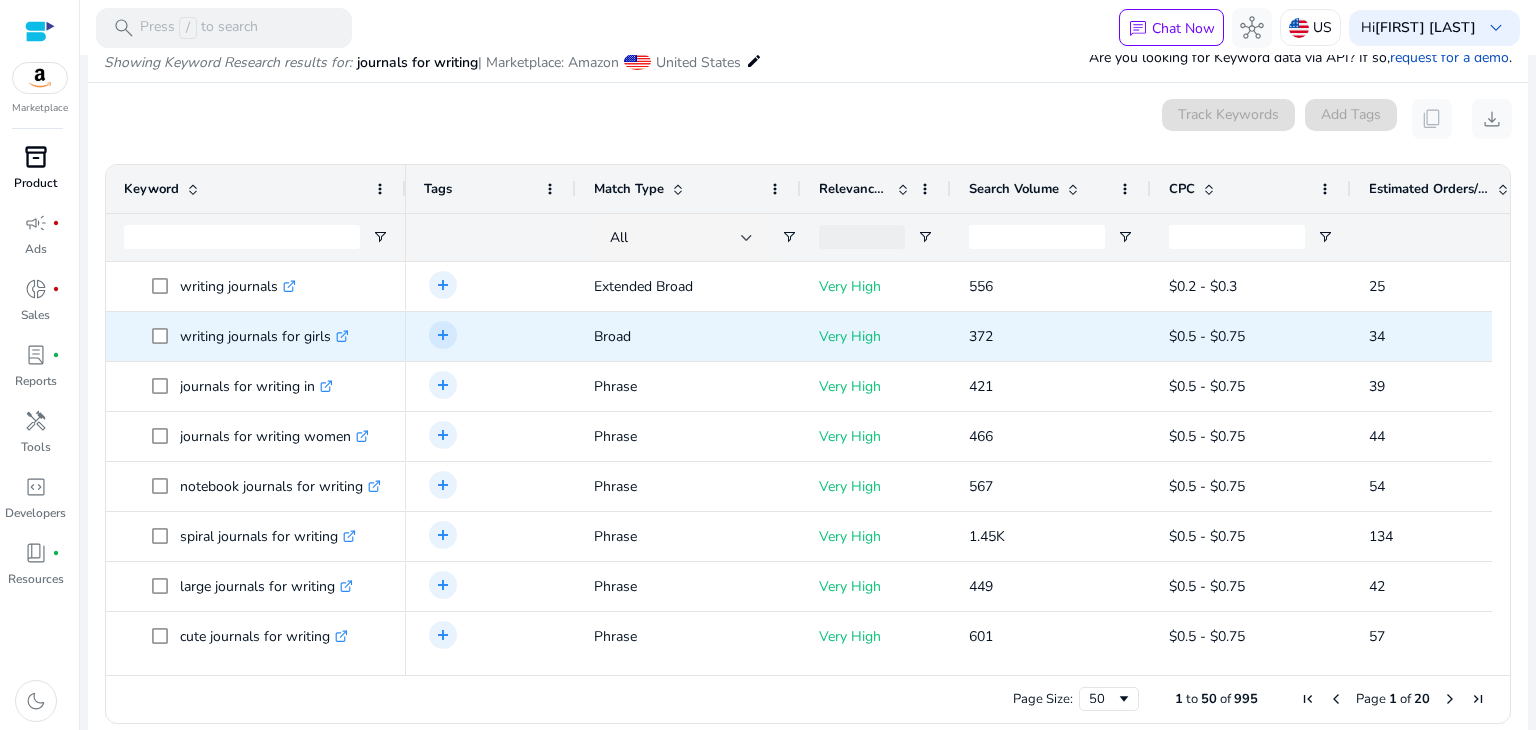 scroll, scrollTop: 138, scrollLeft: 0, axis: vertical 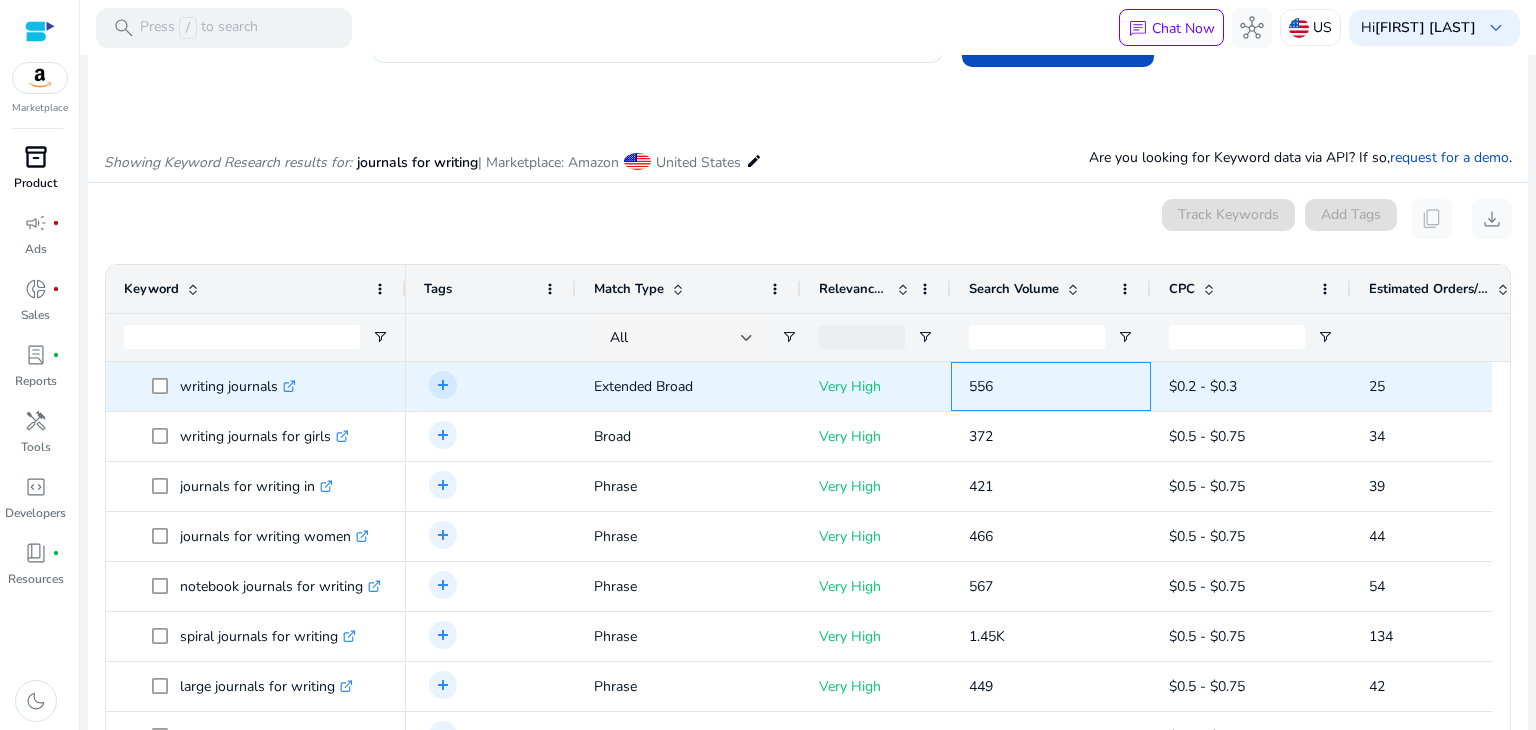 drag, startPoint x: 959, startPoint y: 383, endPoint x: 994, endPoint y: 386, distance: 35.128338 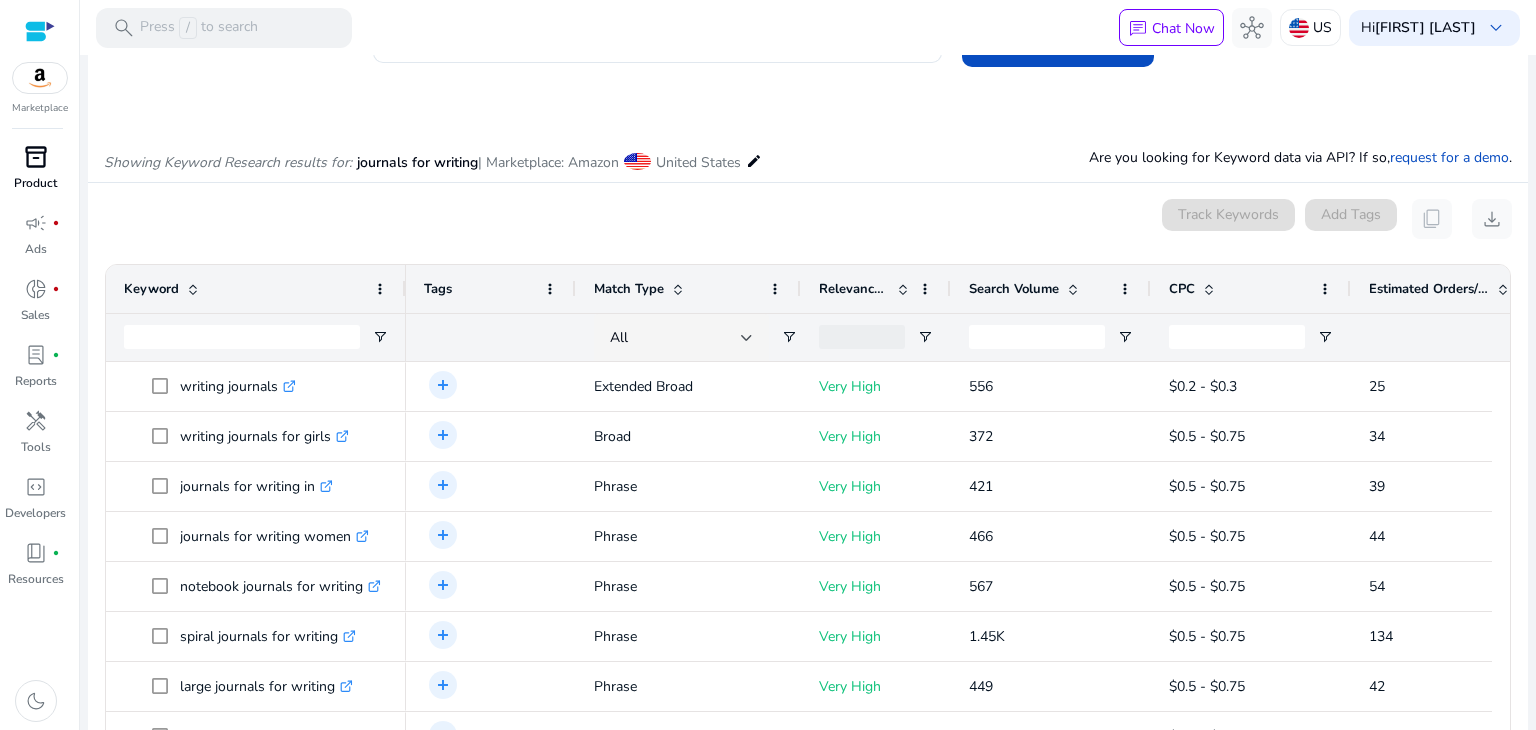 click on "Showing Keyword Research results for:  journals for writing  | Marketplace: Amazon United States edit  Are you looking for Keyword data via API? If so,  request for a demo ." at bounding box center [808, 141] 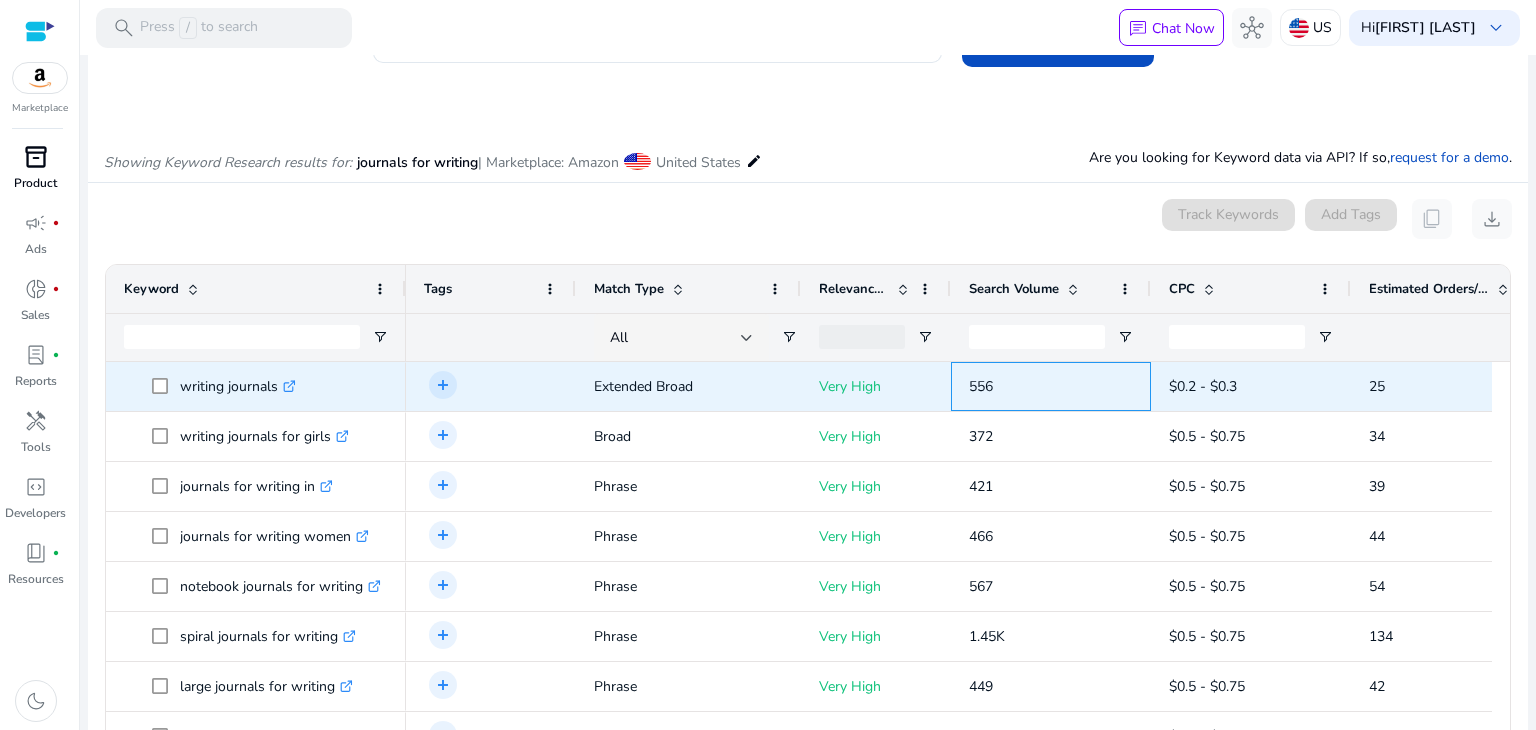 click on "556" at bounding box center (981, 386) 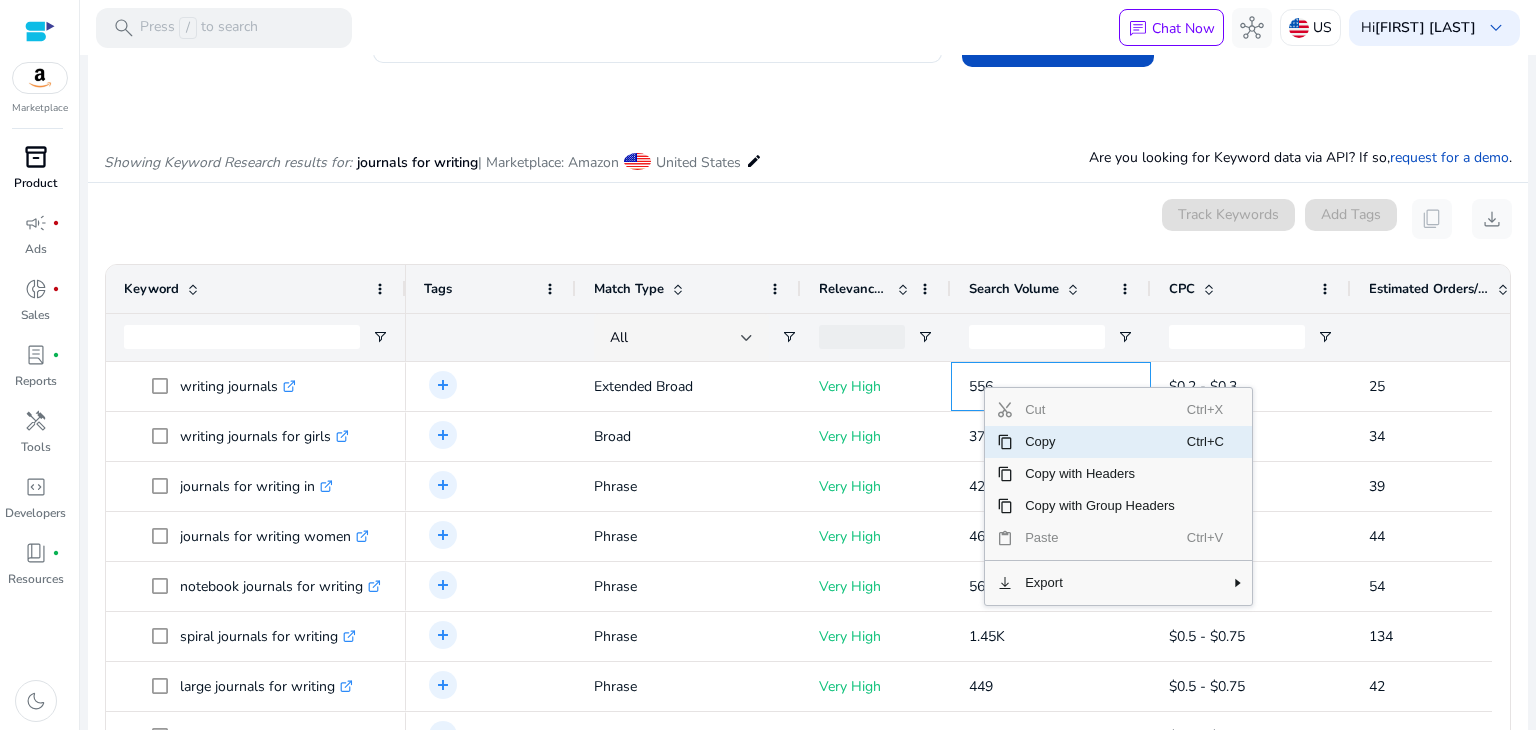 click on "Copy" at bounding box center [1100, 442] 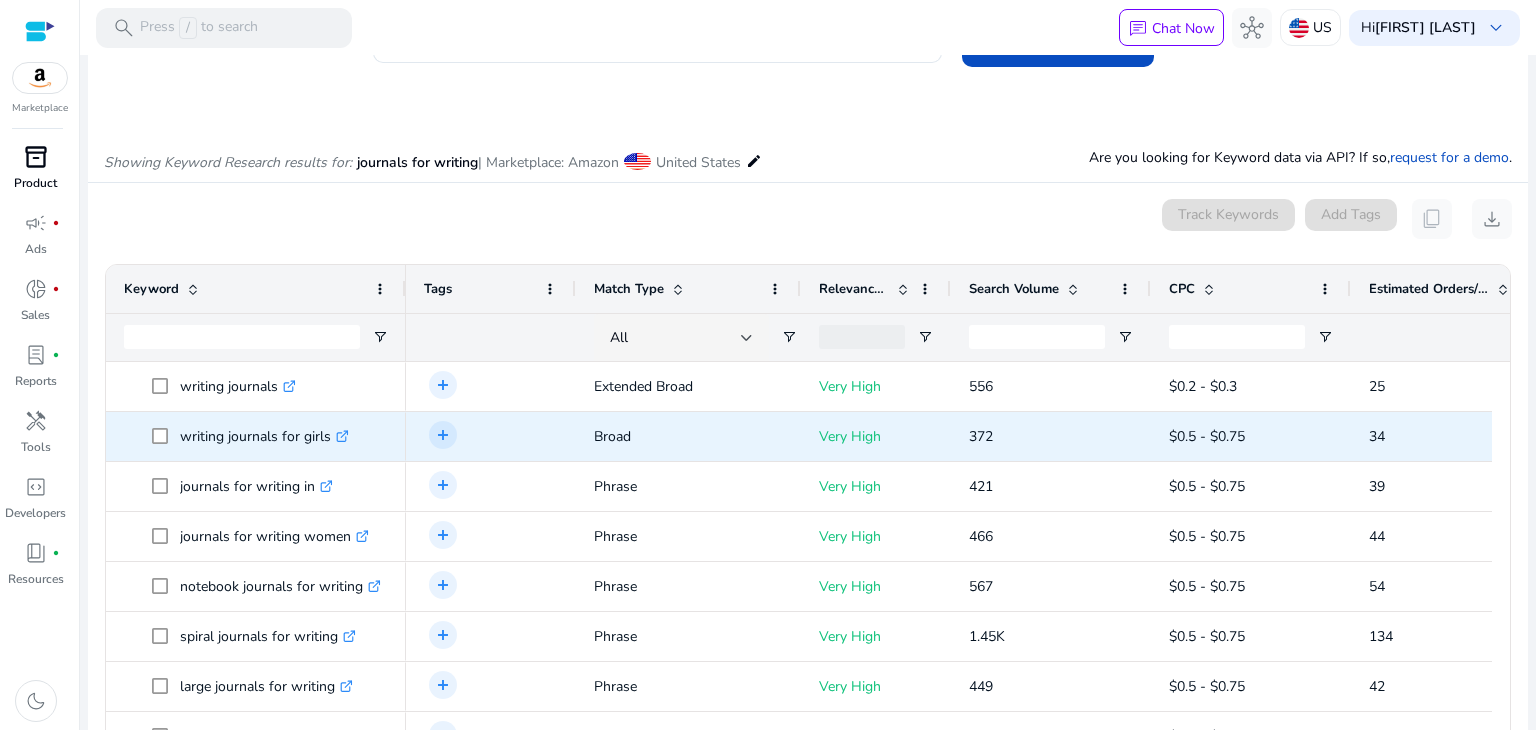 click on "372" at bounding box center (981, 436) 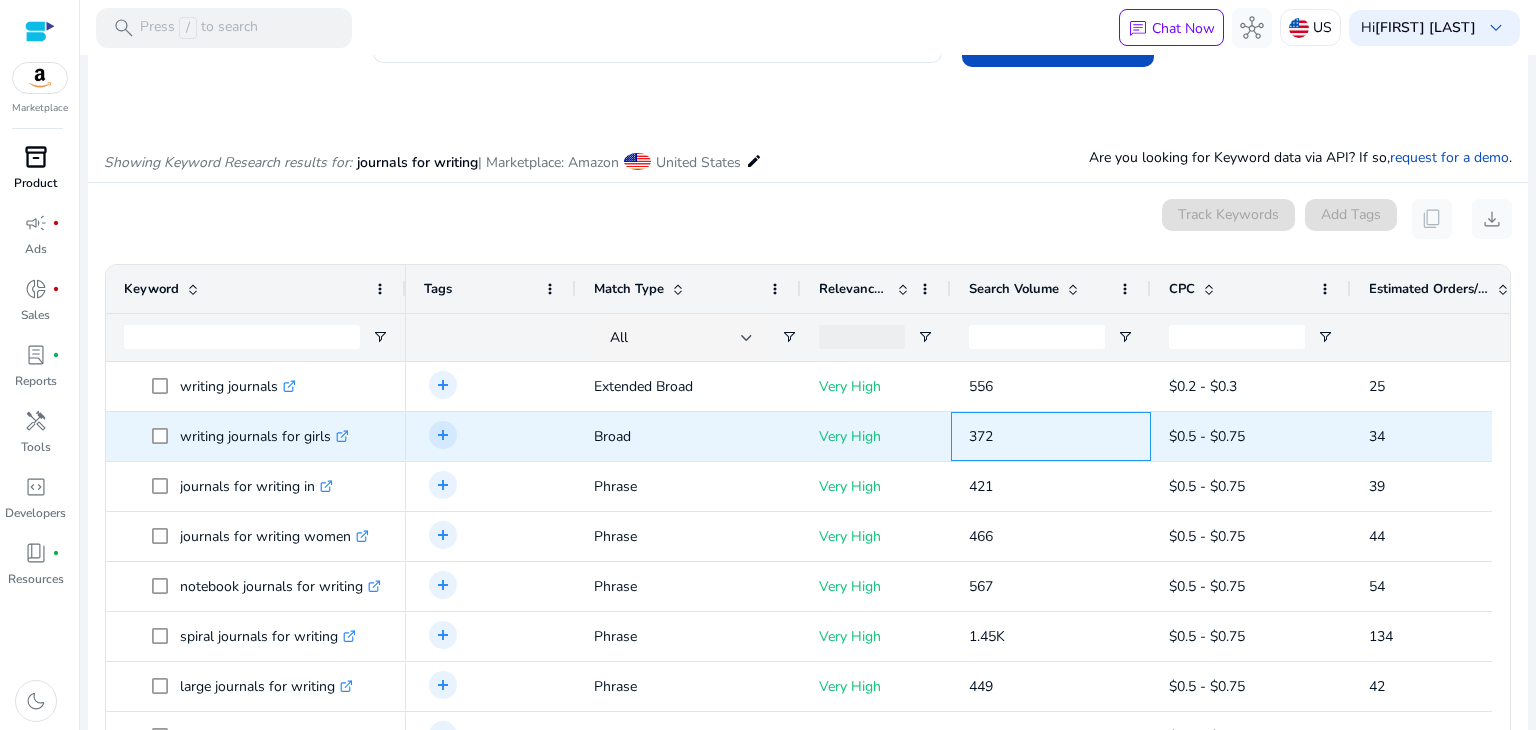 click on "372" at bounding box center (981, 436) 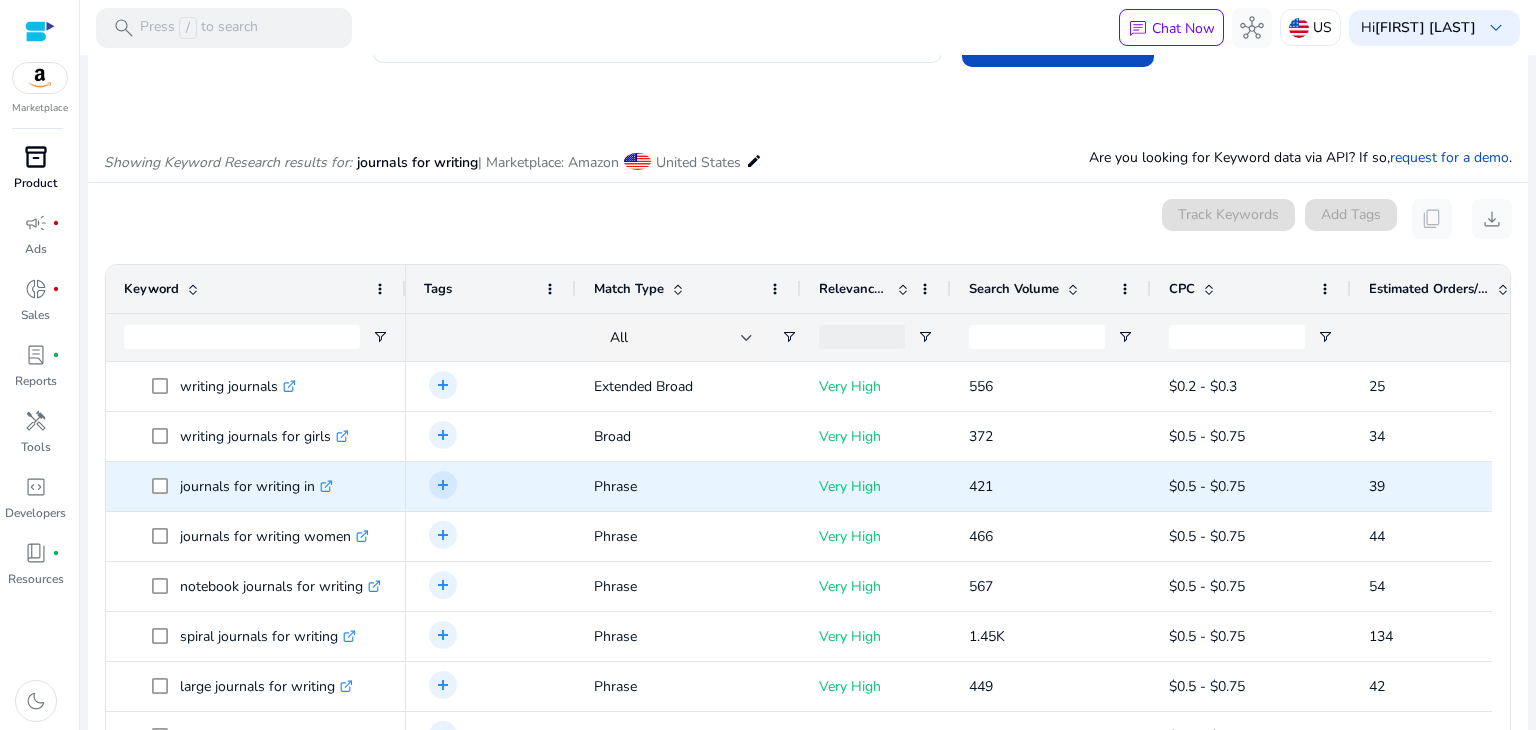 click on "journals for writing in  .st0{fill:#2c8af8}" at bounding box center [256, 486] 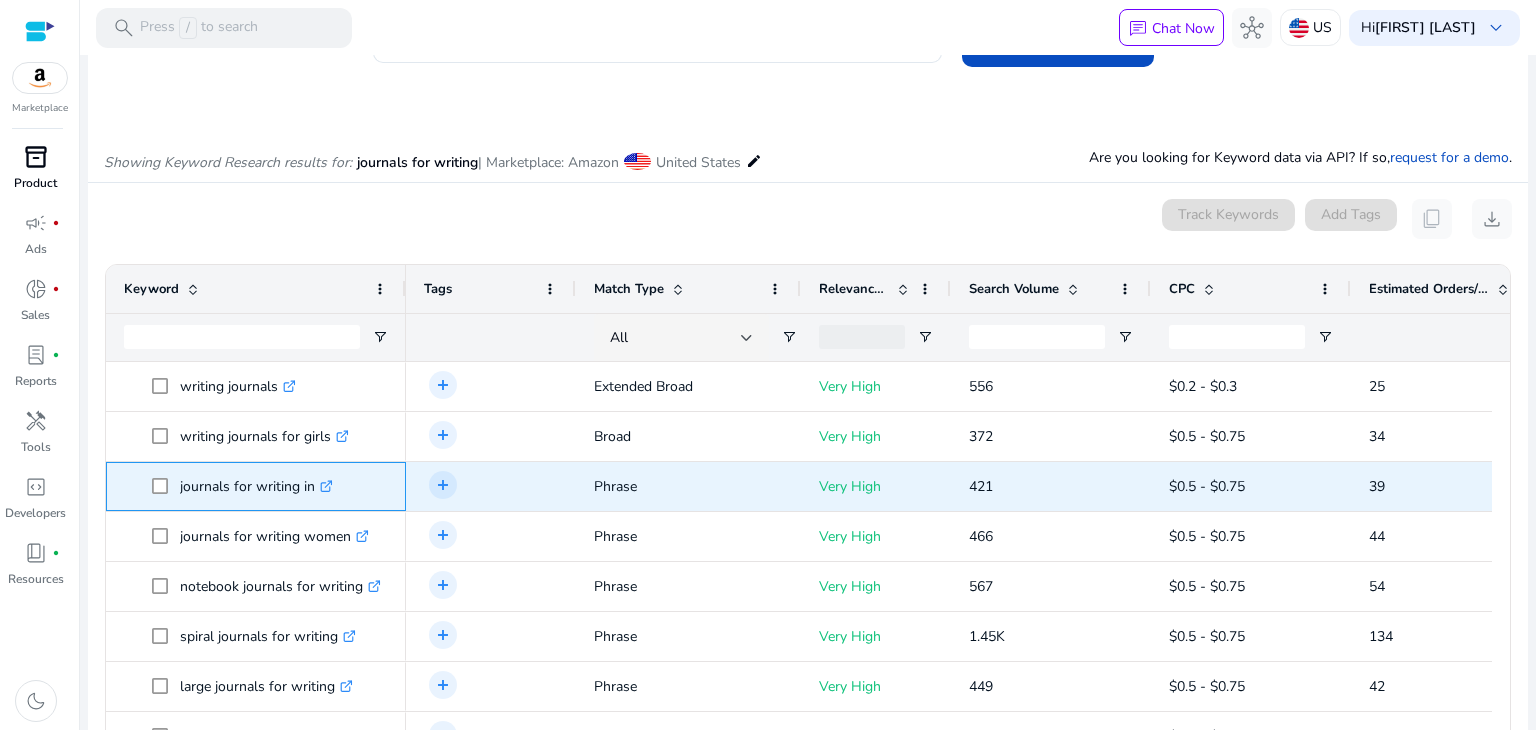 click on "journals for writing in  .st0{fill:#2c8af8}" at bounding box center (256, 486) 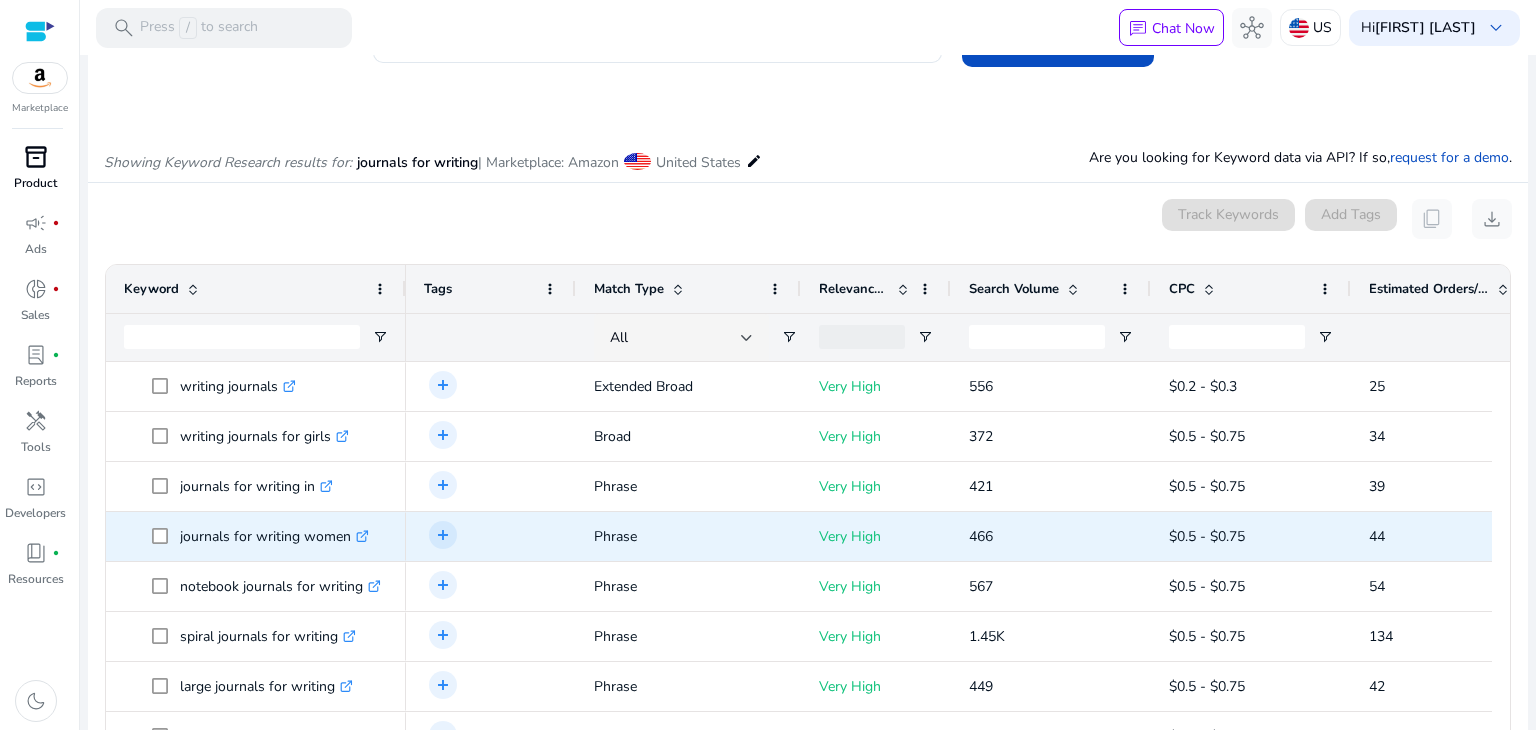 click on "journals for writing women  .st0{fill:#2c8af8}" at bounding box center [274, 536] 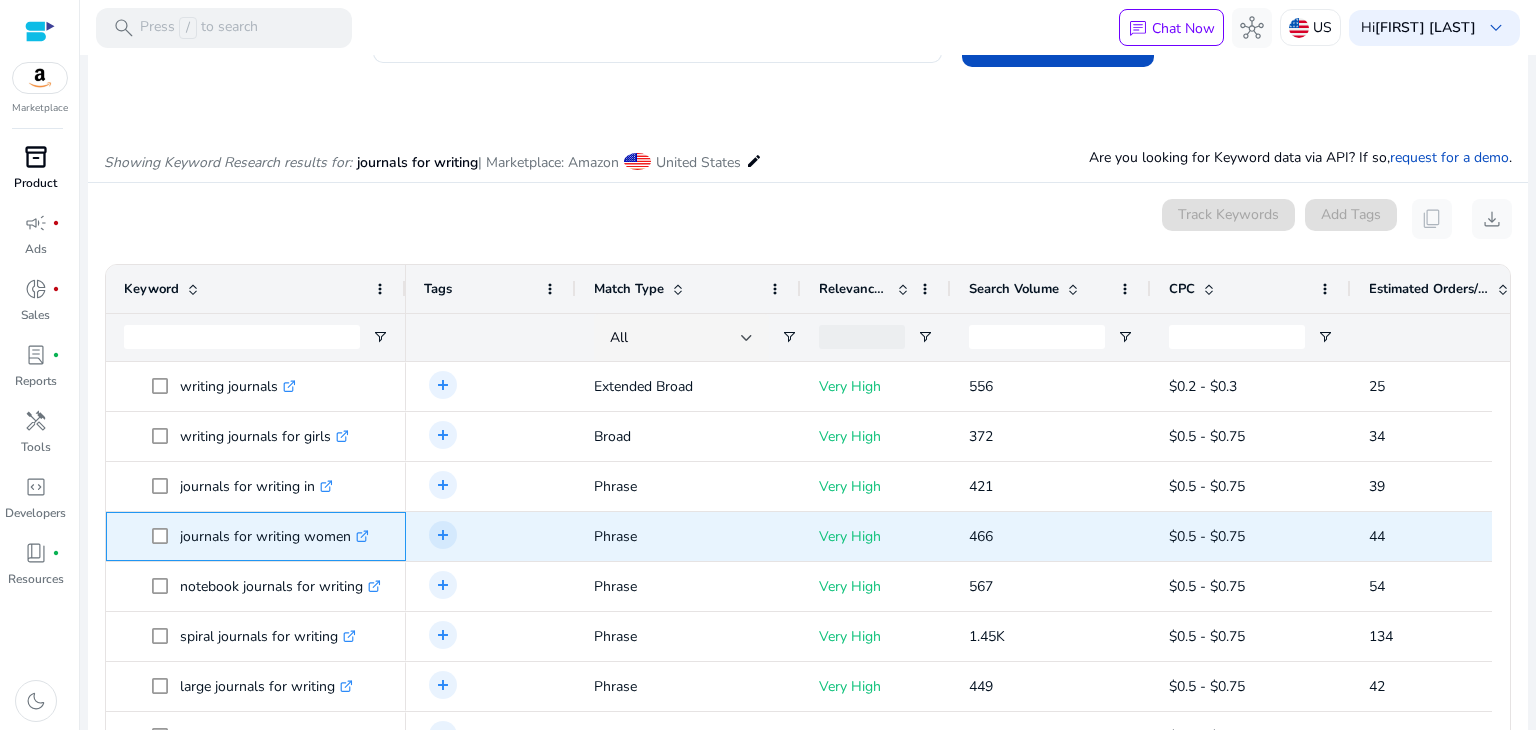 click on "journals for writing women  .st0{fill:#2c8af8}" at bounding box center [274, 536] 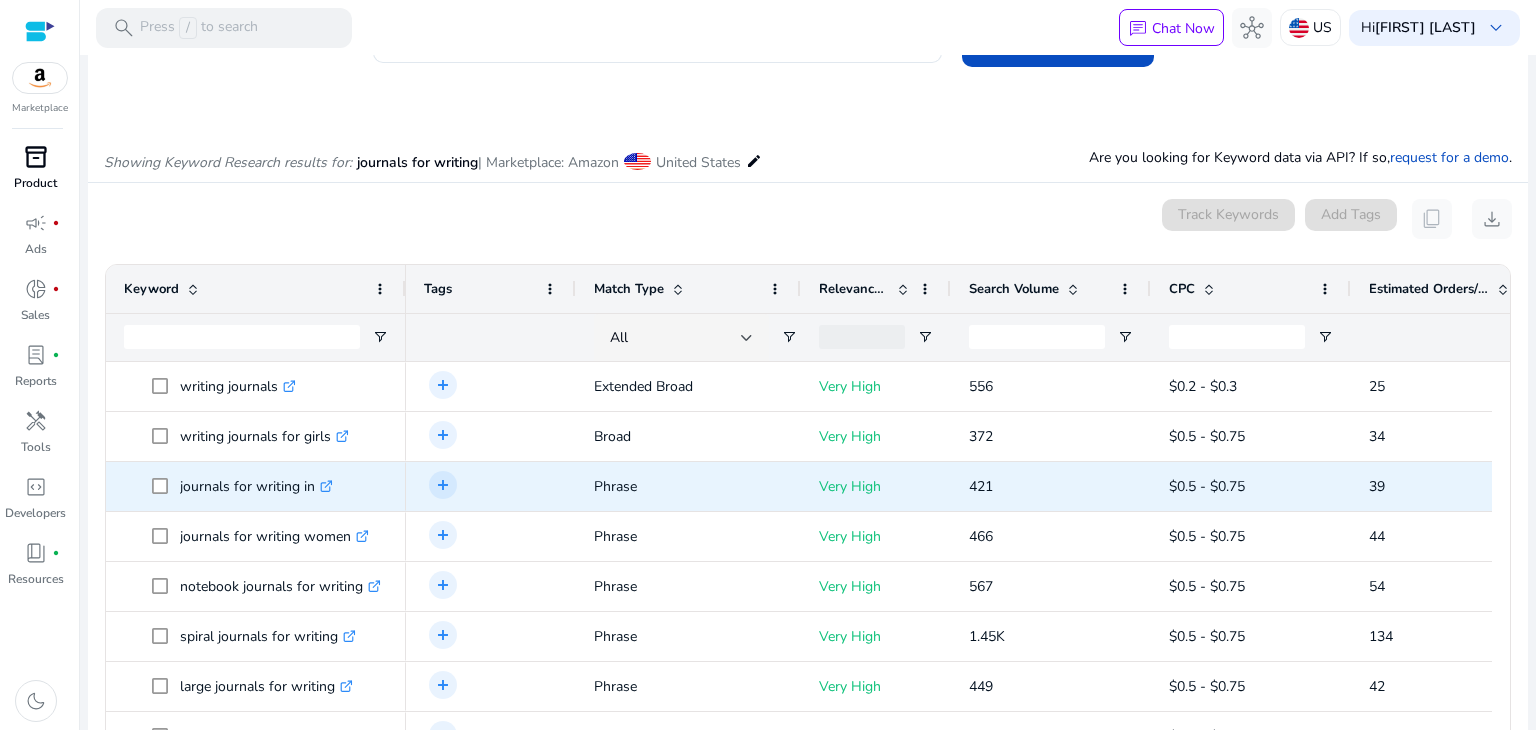 click on "421" at bounding box center [981, 486] 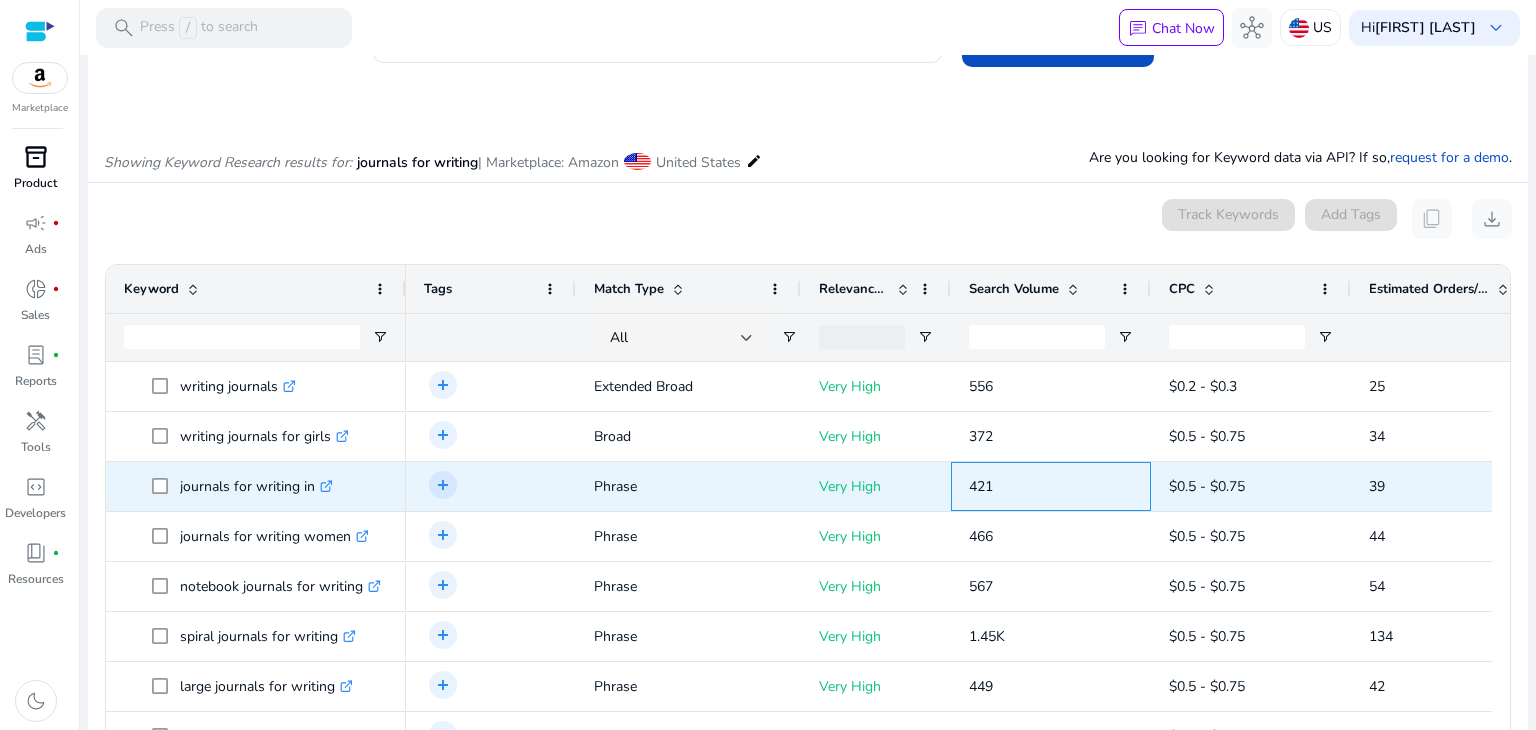 click on "421" at bounding box center (981, 486) 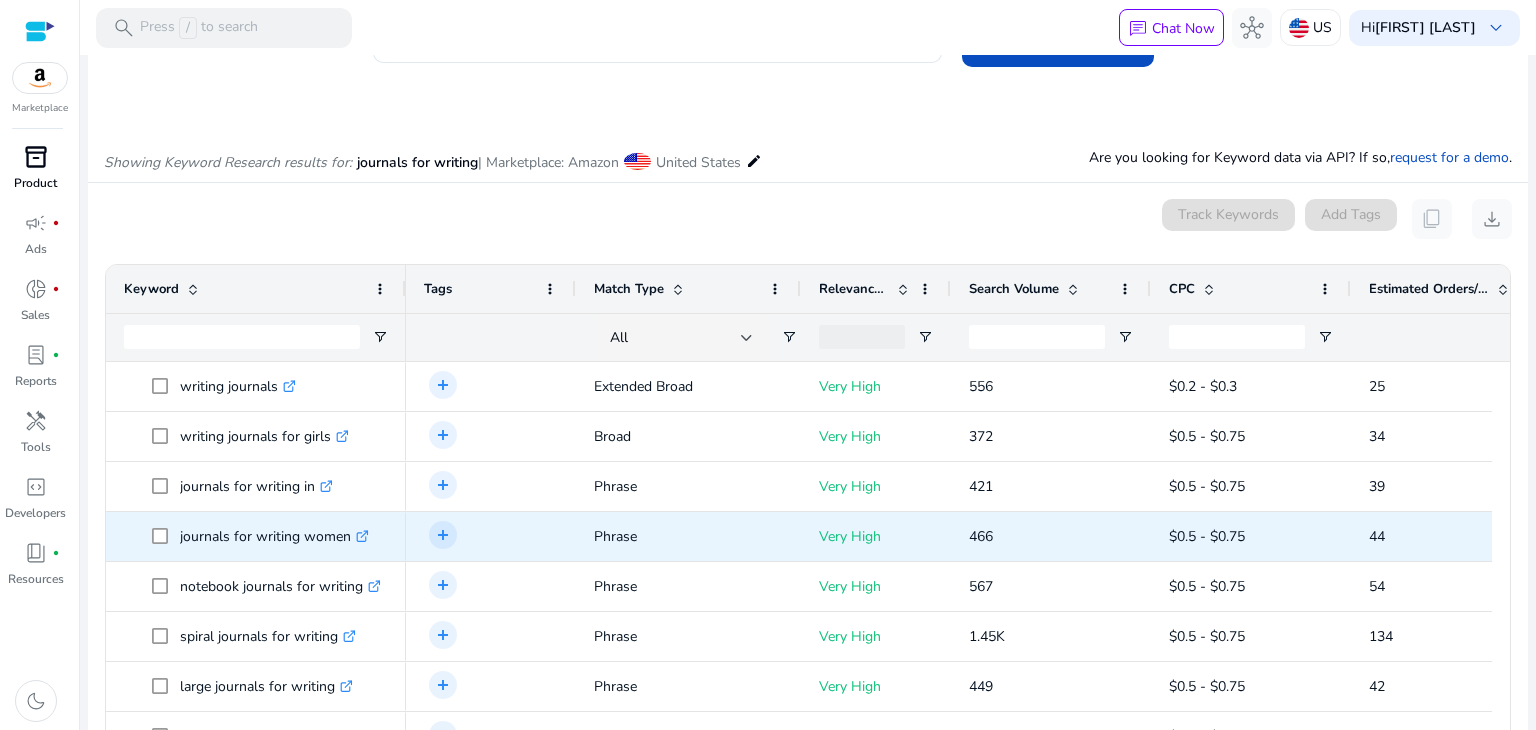 click on "466" at bounding box center [981, 536] 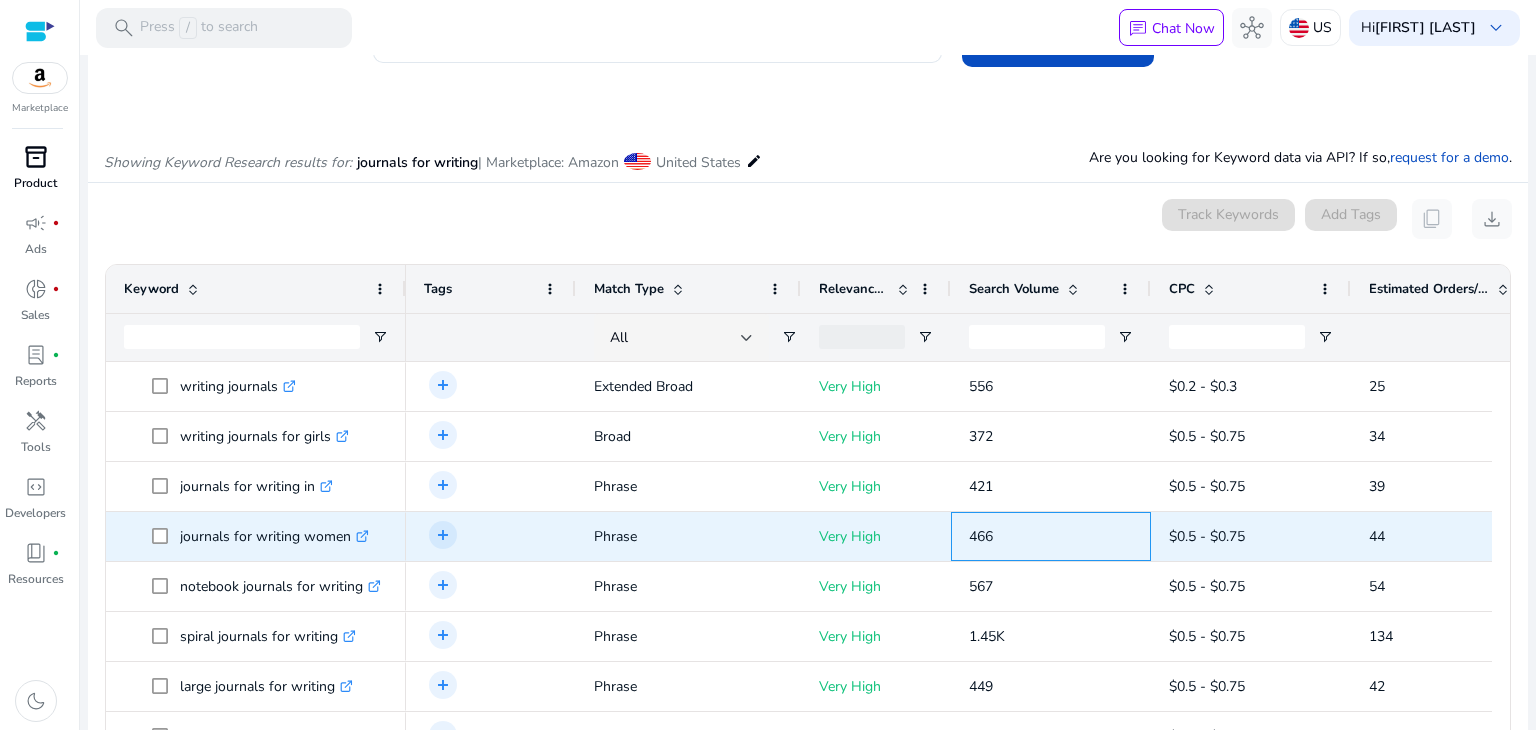 click on "466" at bounding box center (981, 536) 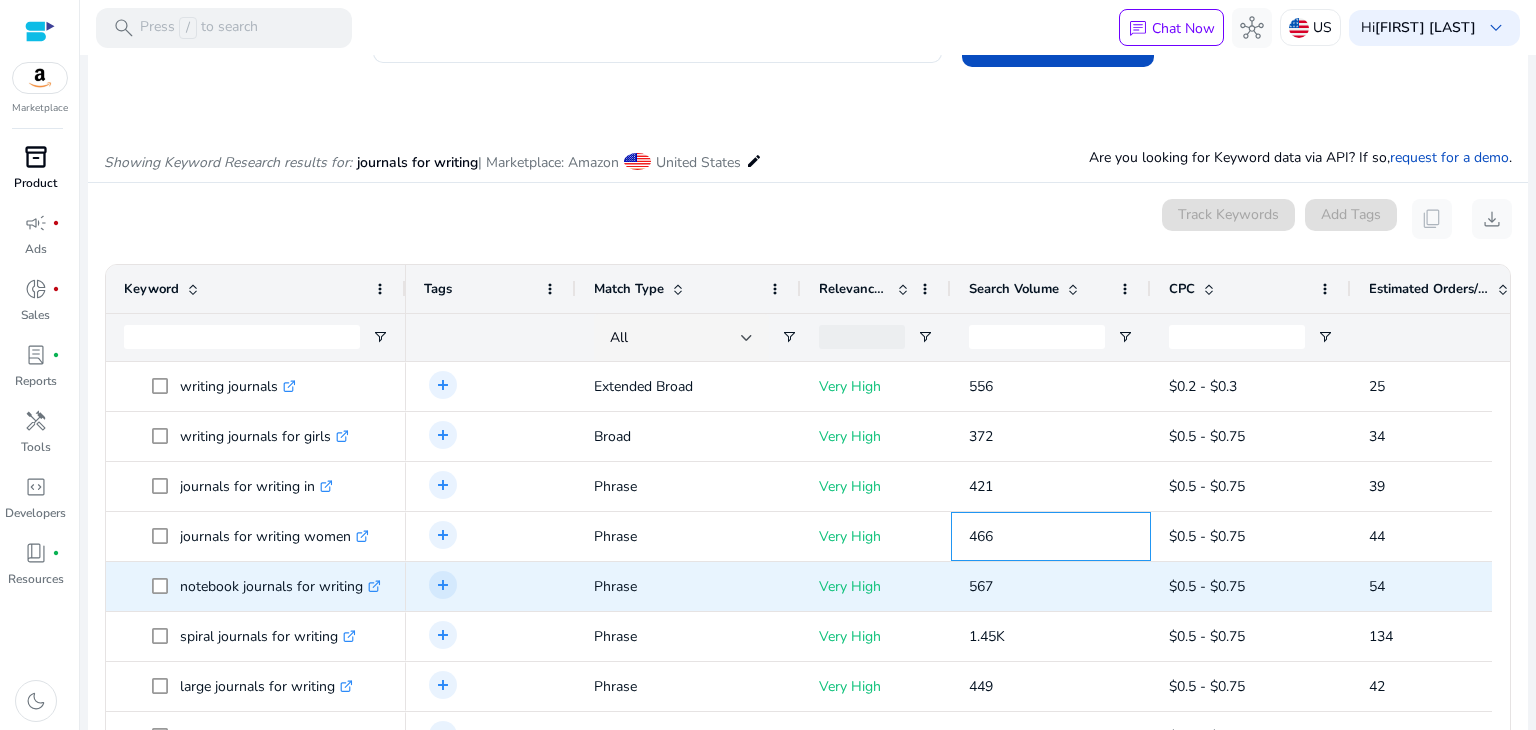 copy on "466" 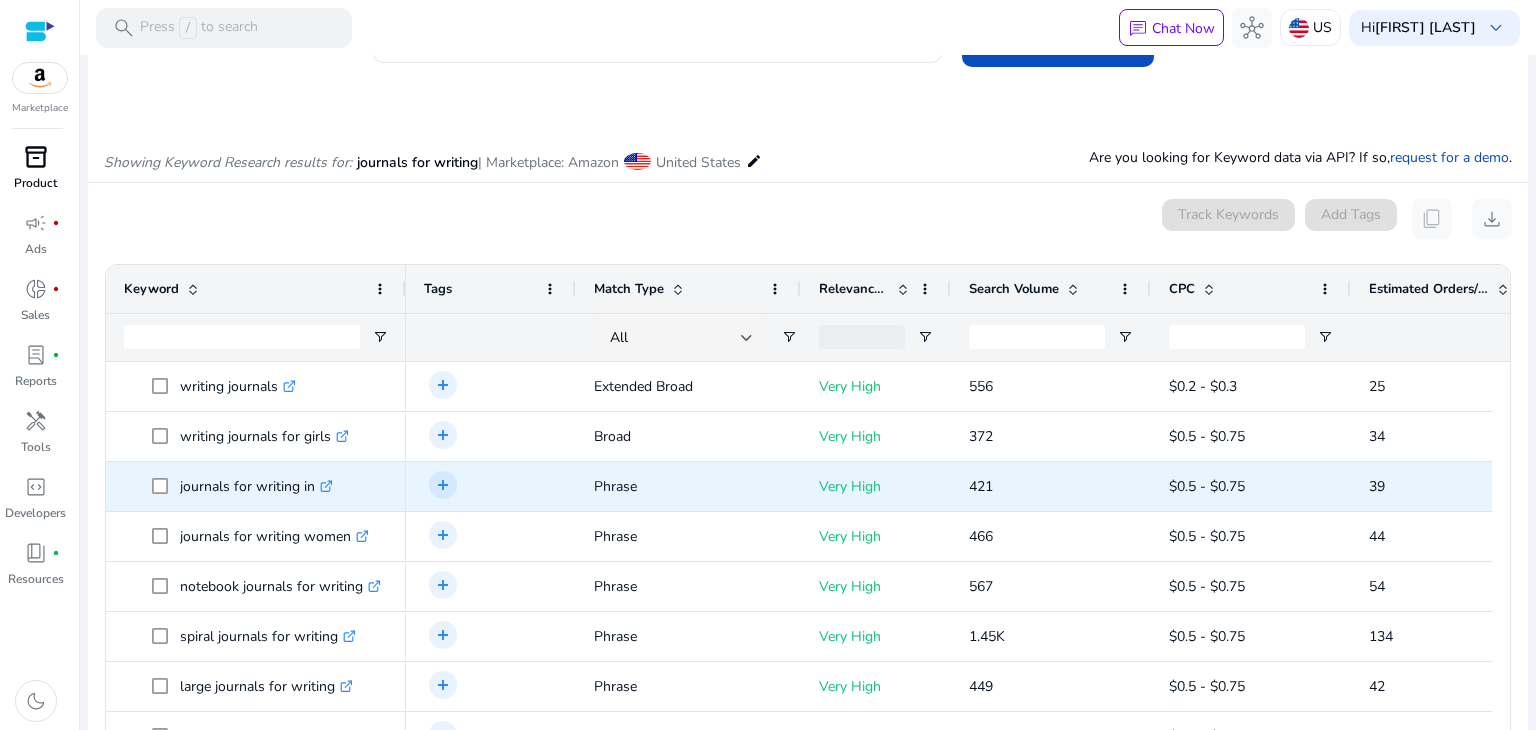 scroll, scrollTop: 72, scrollLeft: 0, axis: vertical 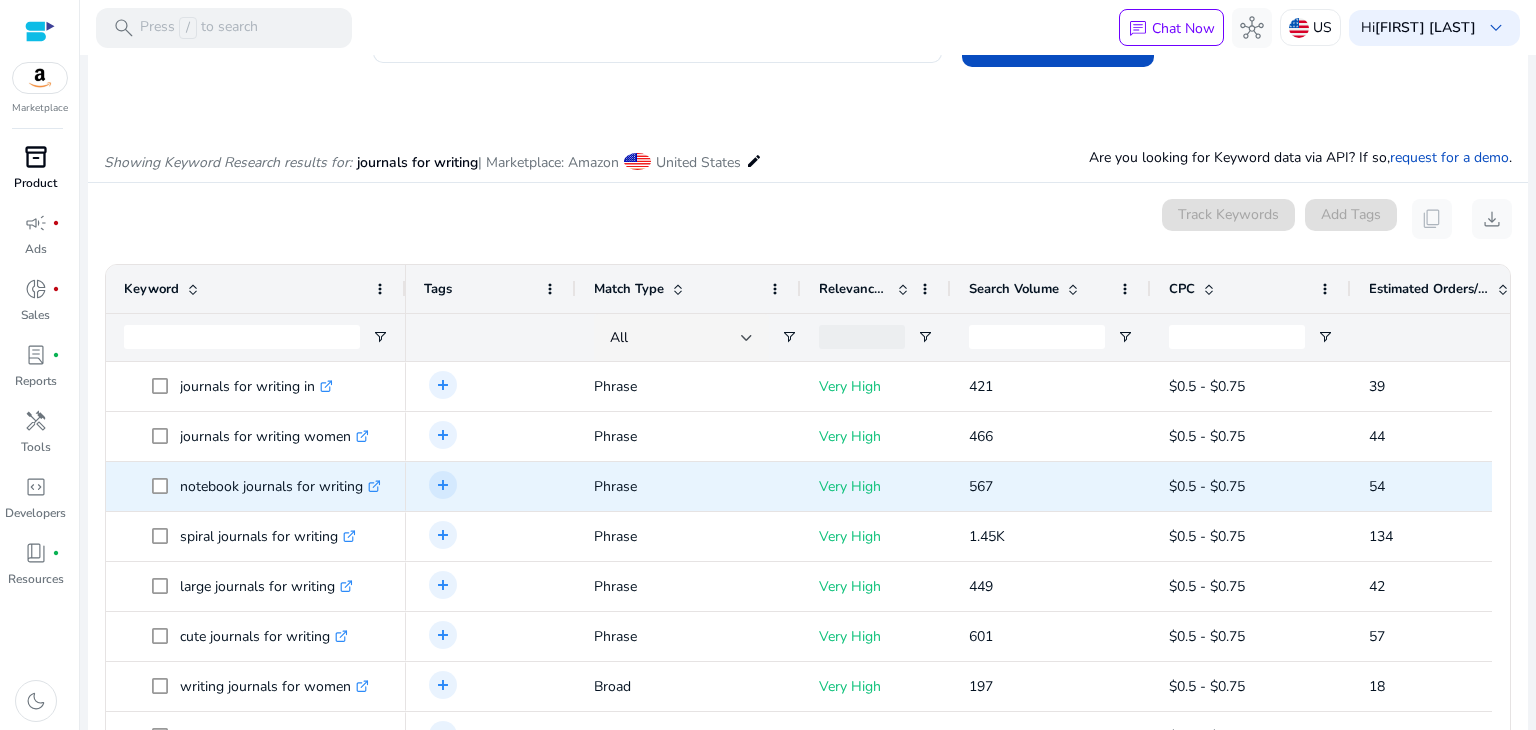 click on "notebook journals for writing  .st0{fill:#2c8af8}" at bounding box center [280, 486] 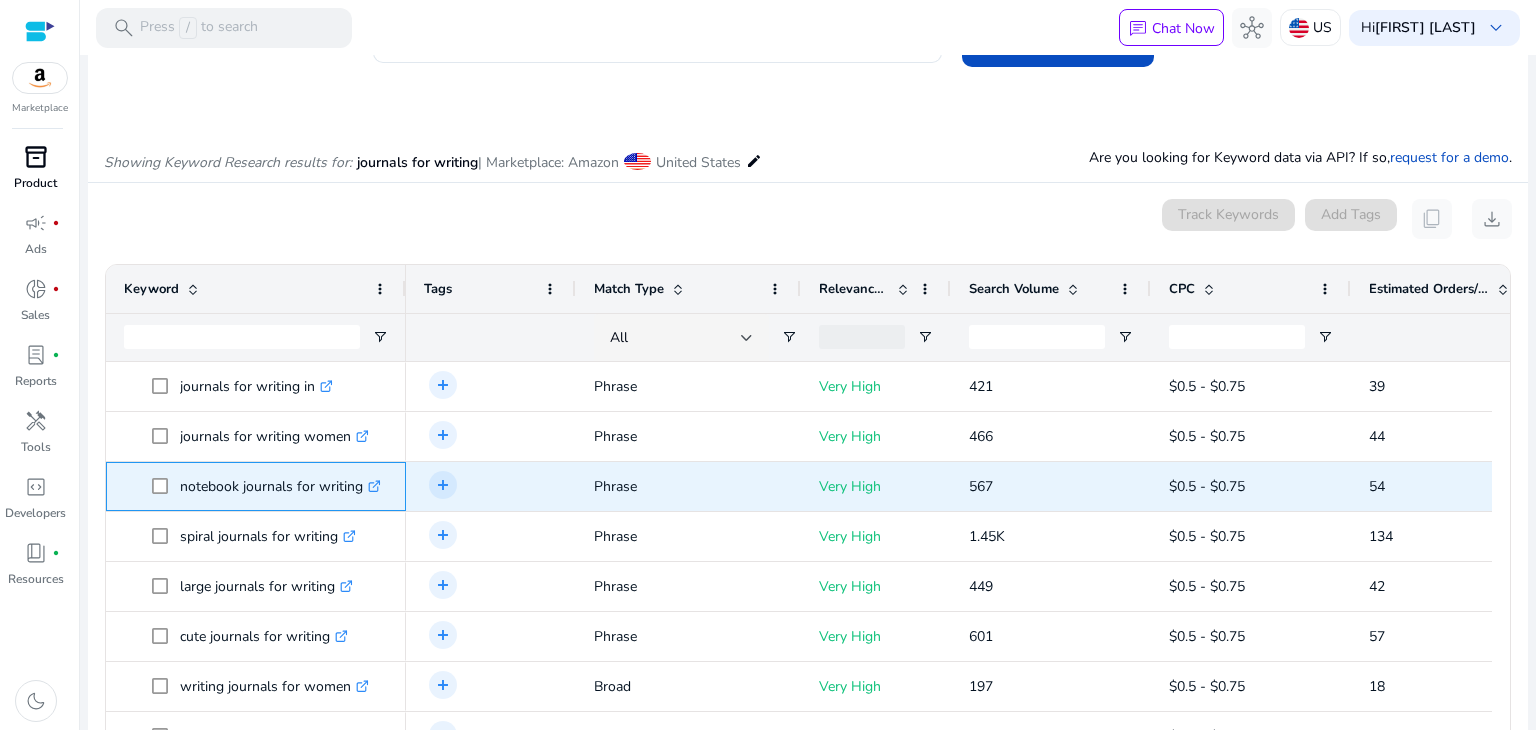 click on "notebook journals for writing  .st0{fill:#2c8af8}" at bounding box center (280, 486) 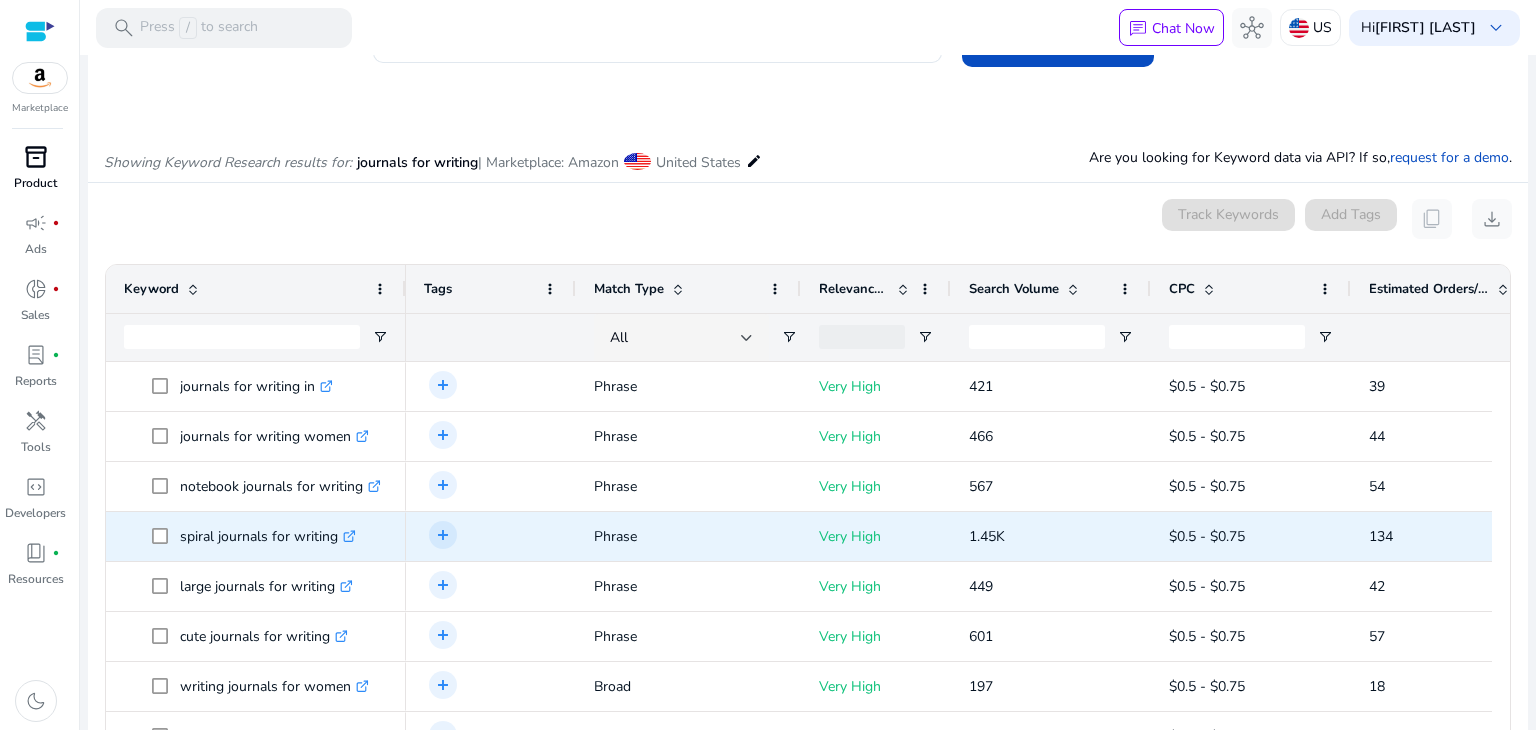 click on "spiral journals for writing  .st0{fill:#2c8af8}" at bounding box center [268, 536] 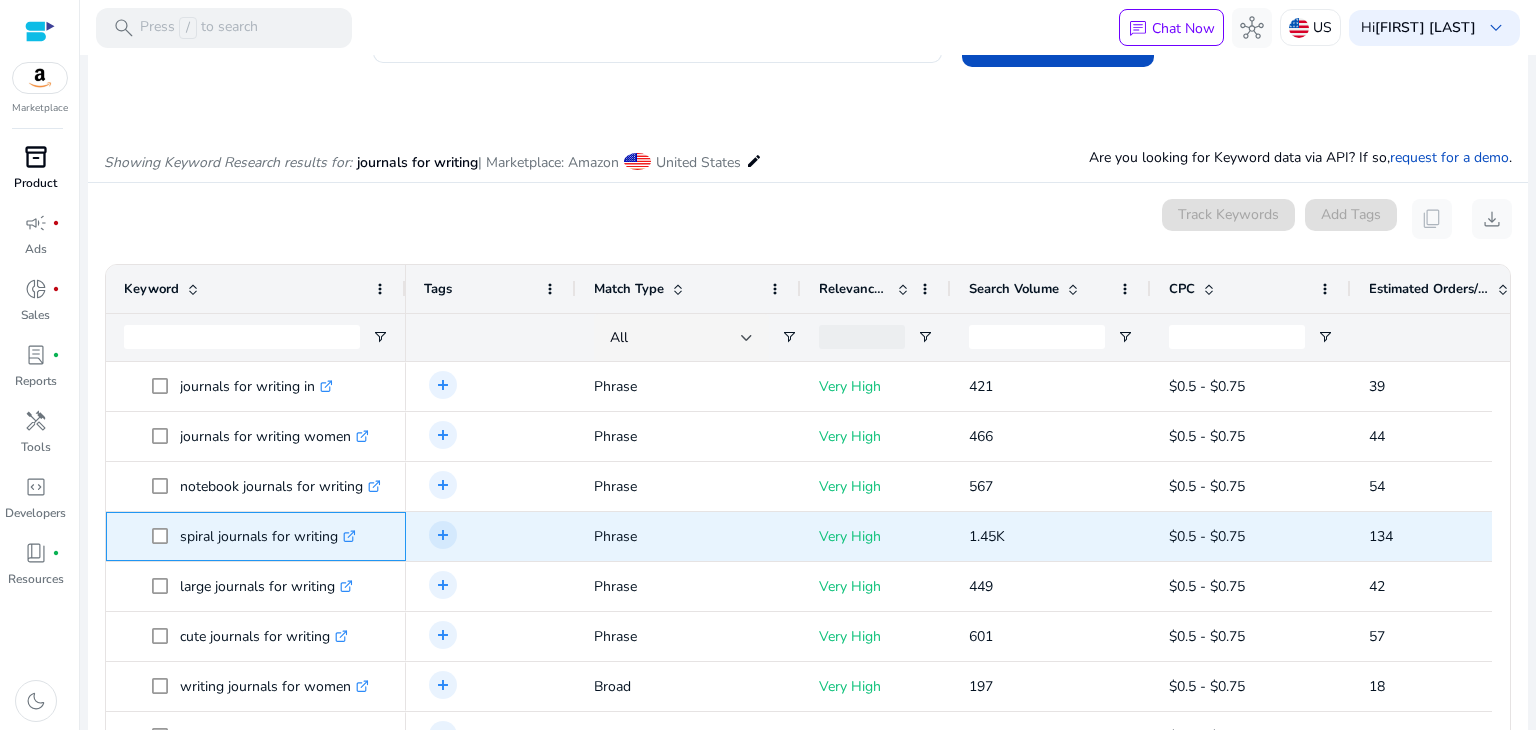 click on "spiral journals for writing  .st0{fill:#2c8af8}" at bounding box center (268, 536) 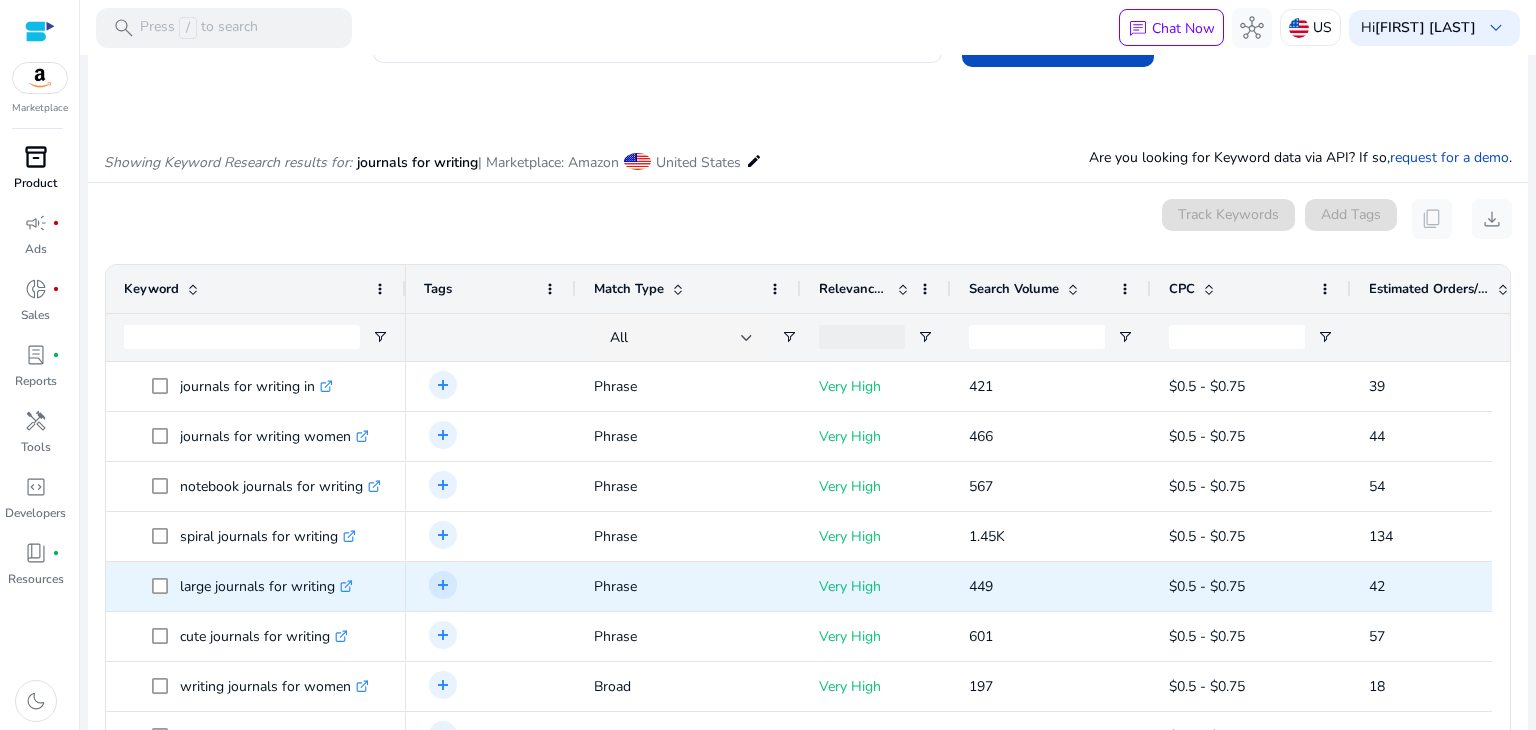 click on "large journals for writing  .st0{fill:#2c8af8}" at bounding box center [266, 586] 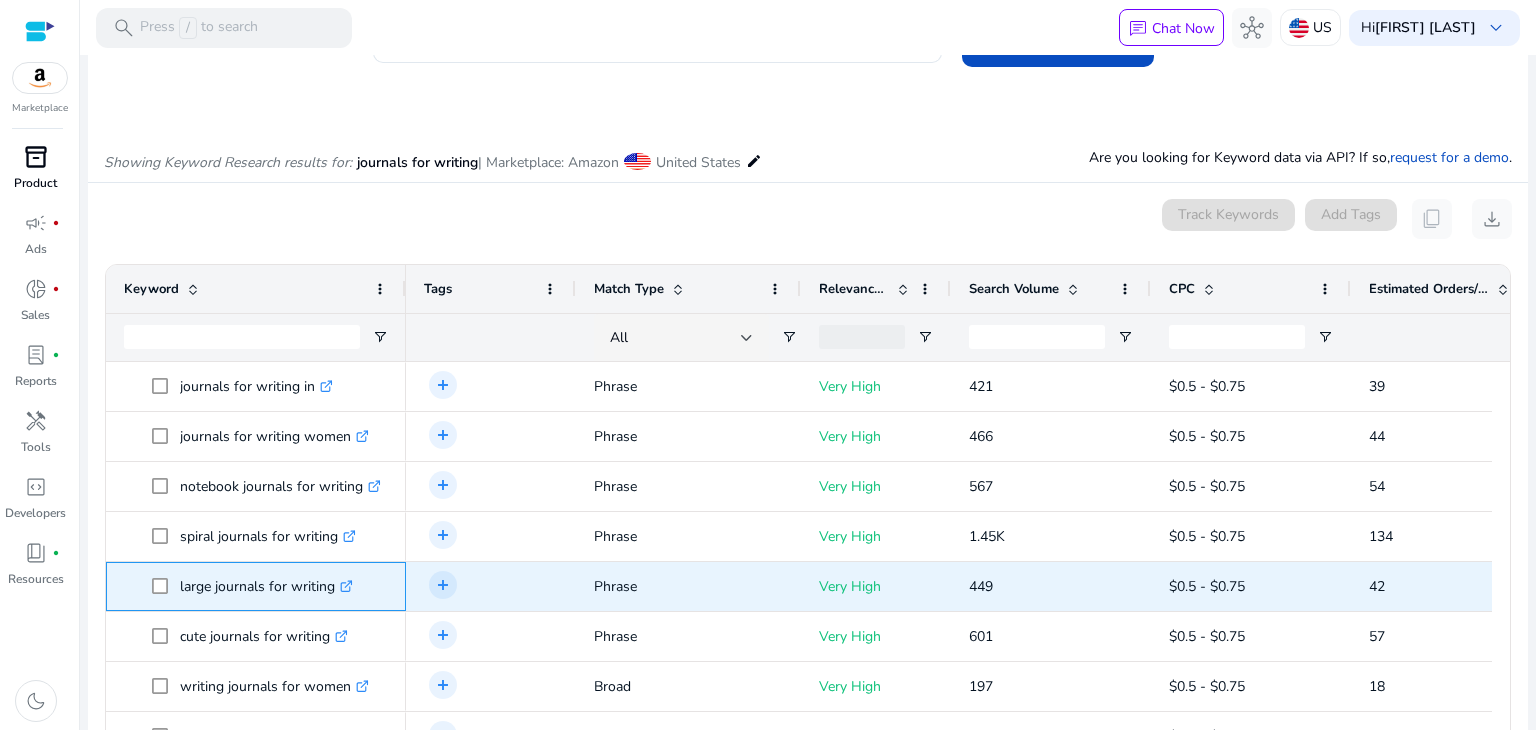click on "large journals for writing  .st0{fill:#2c8af8}" at bounding box center [266, 586] 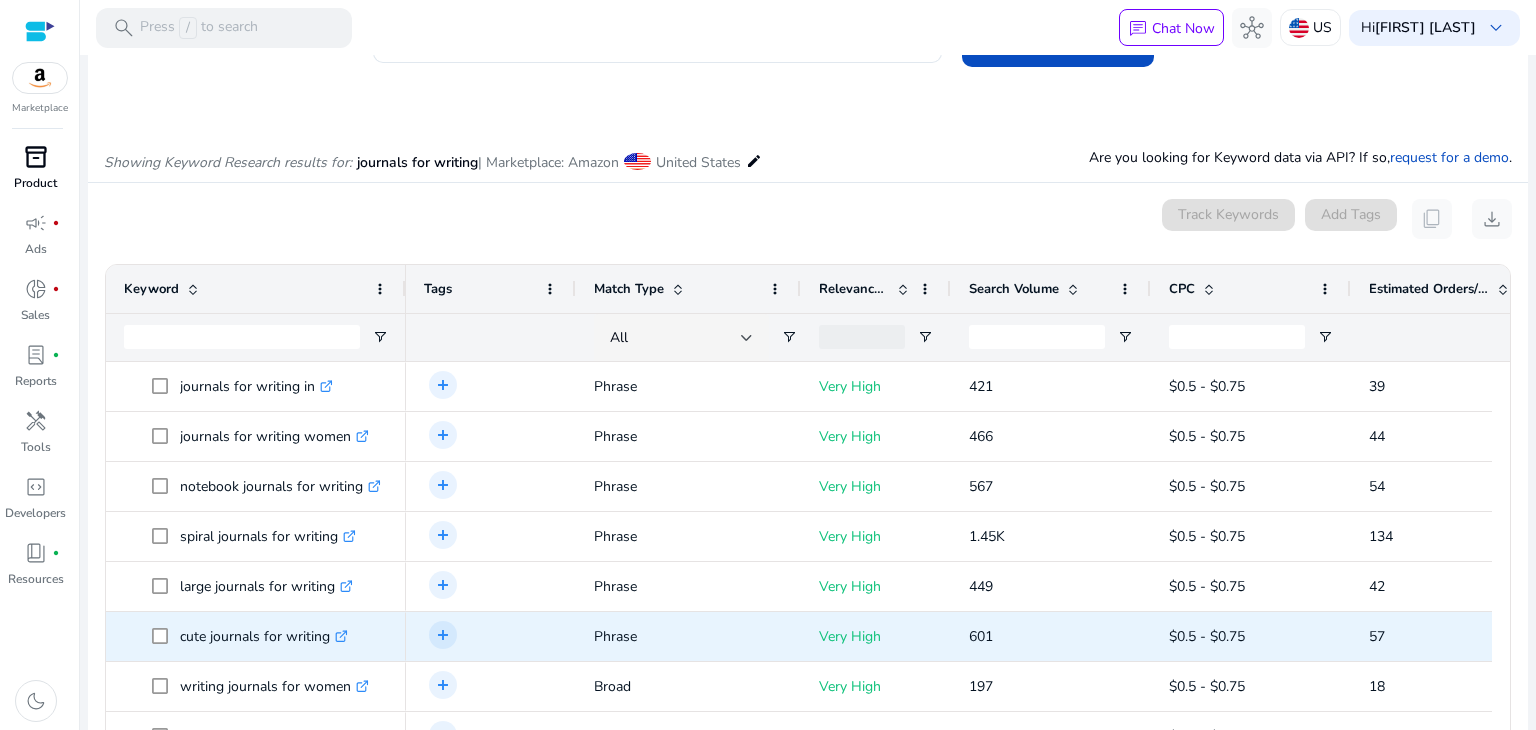 click on "cute journals for writing  .st0{fill:#2c8af8}" at bounding box center [264, 636] 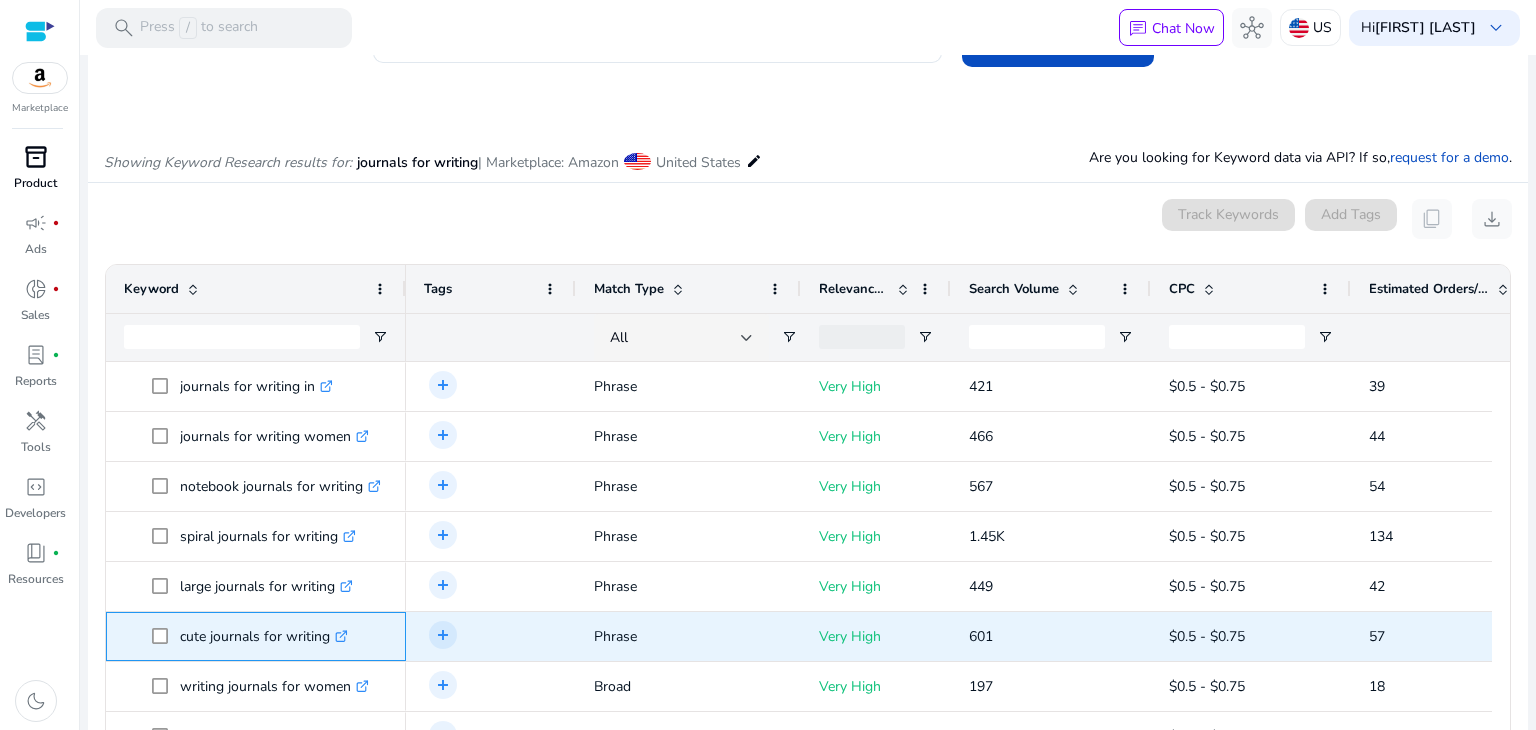 click on "cute journals for writing  .st0{fill:#2c8af8}" at bounding box center (264, 636) 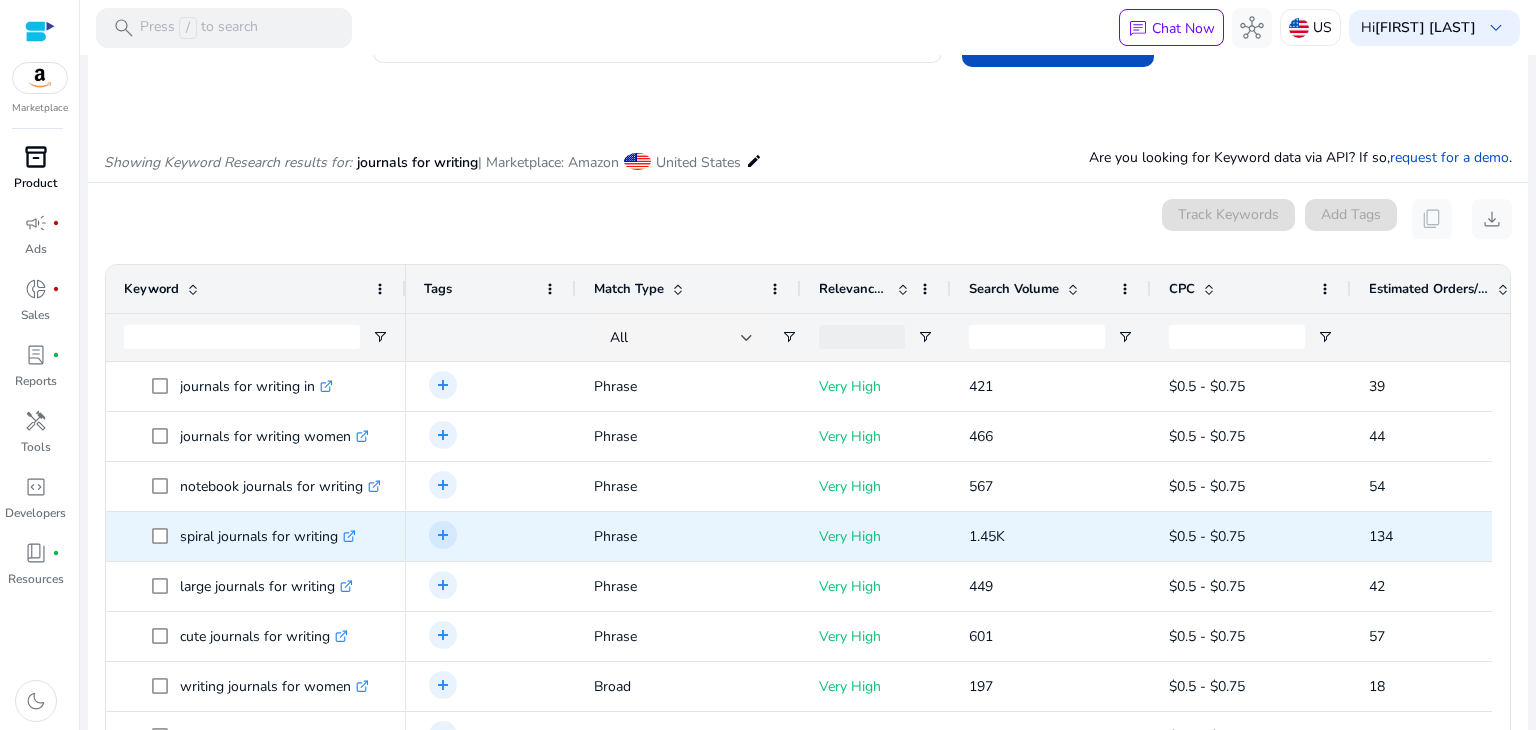 scroll, scrollTop: 300, scrollLeft: 0, axis: vertical 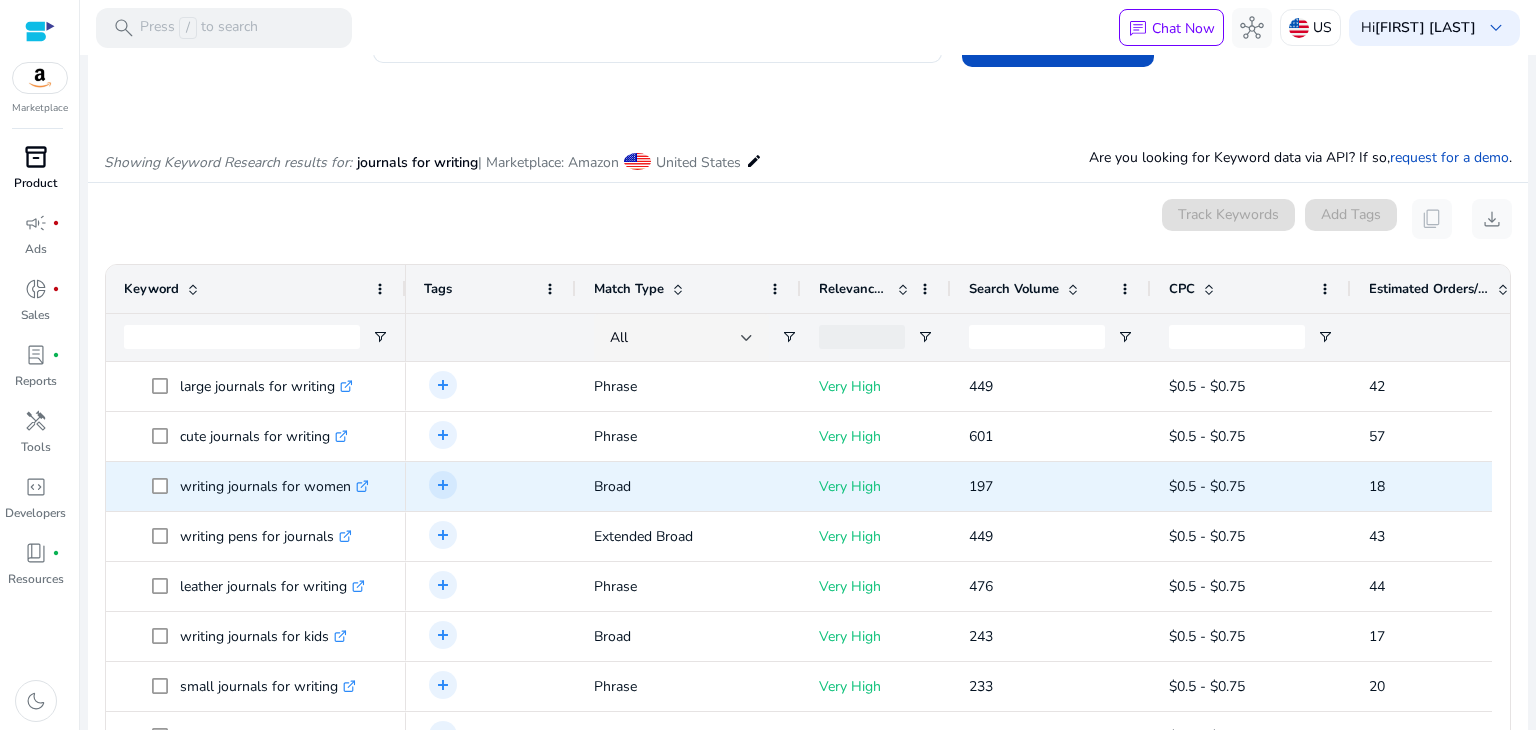 click on "writing journals for women  .st0{fill:#2c8af8}" at bounding box center (274, 486) 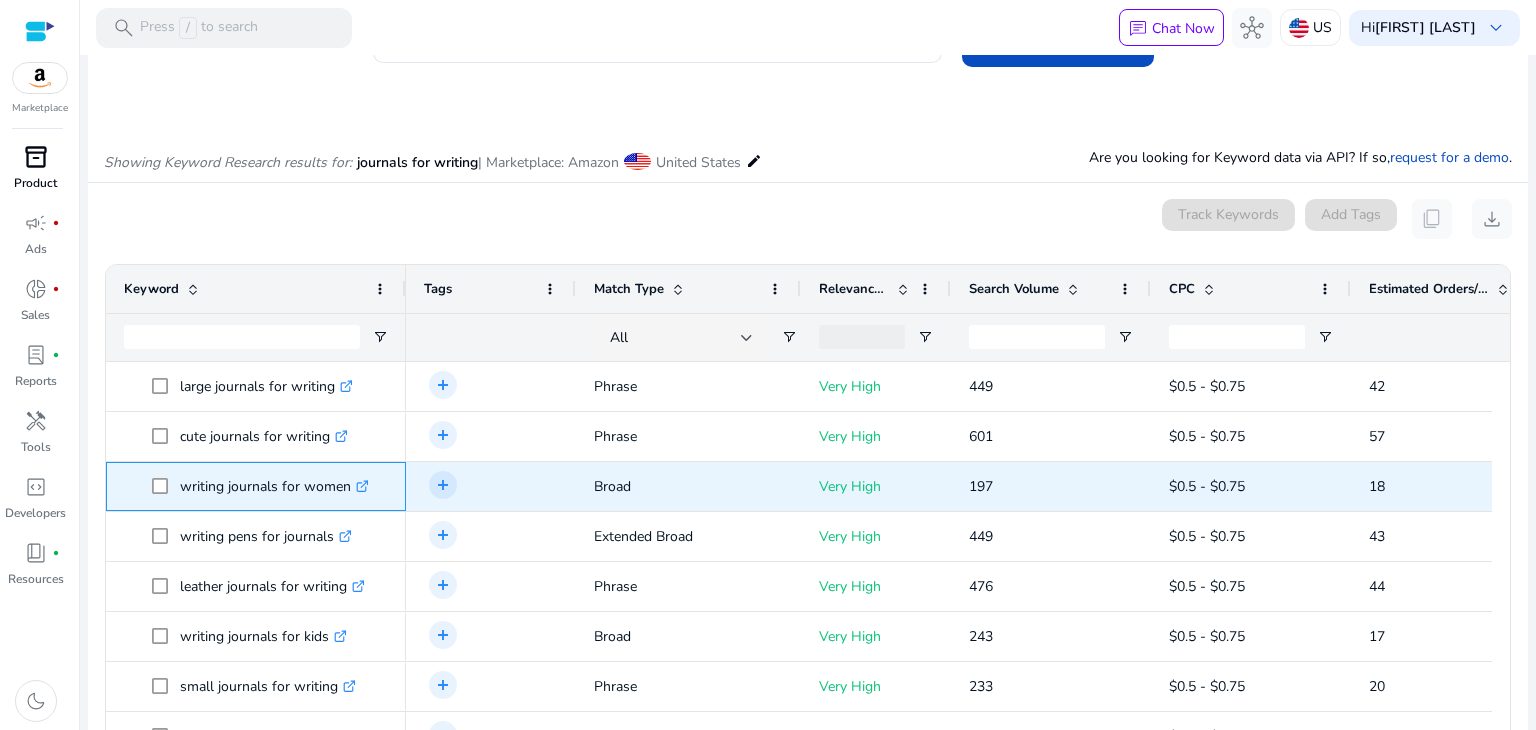 click on "writing journals for women  .st0{fill:#2c8af8}" at bounding box center (274, 486) 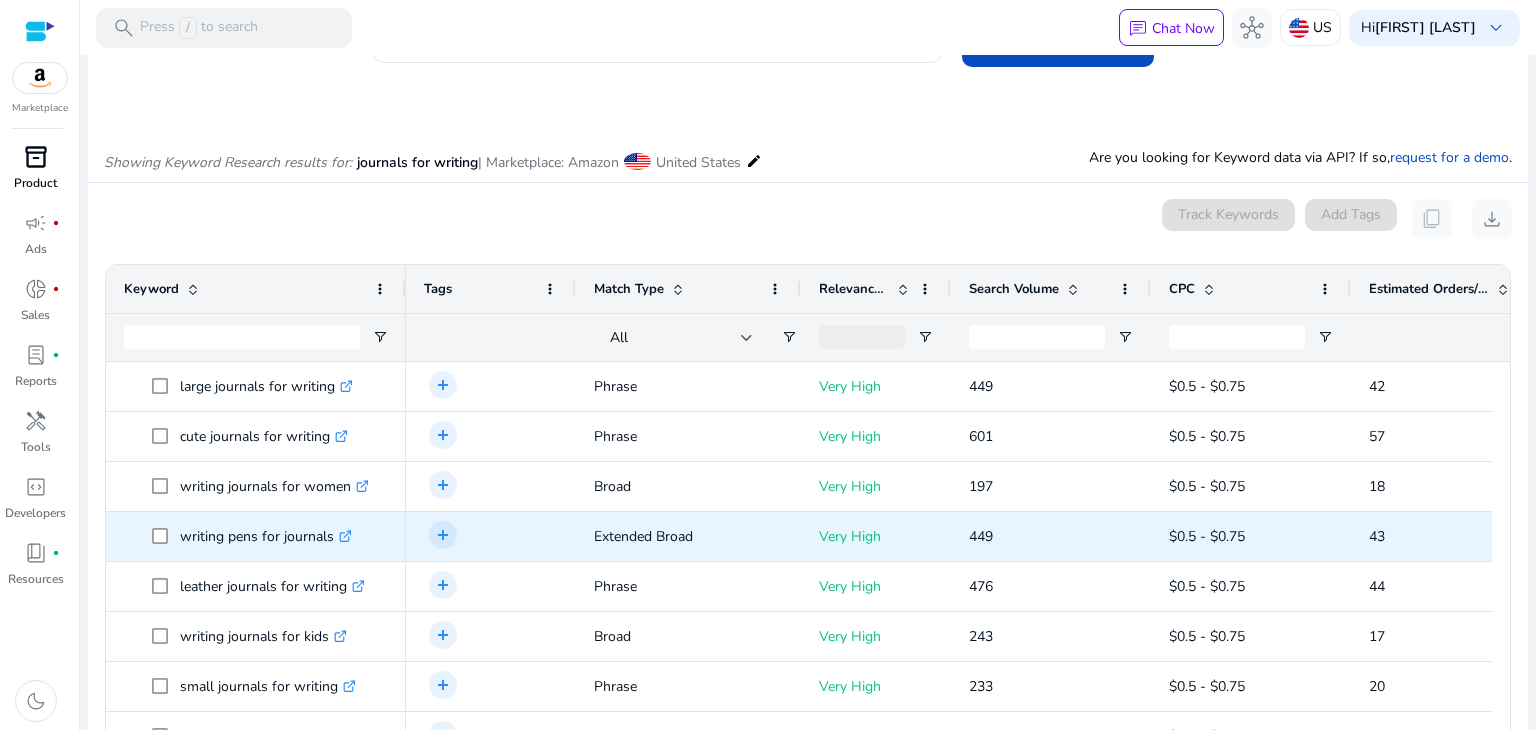 click on "writing pens for journals  .st0{fill:#2c8af8}" at bounding box center [266, 536] 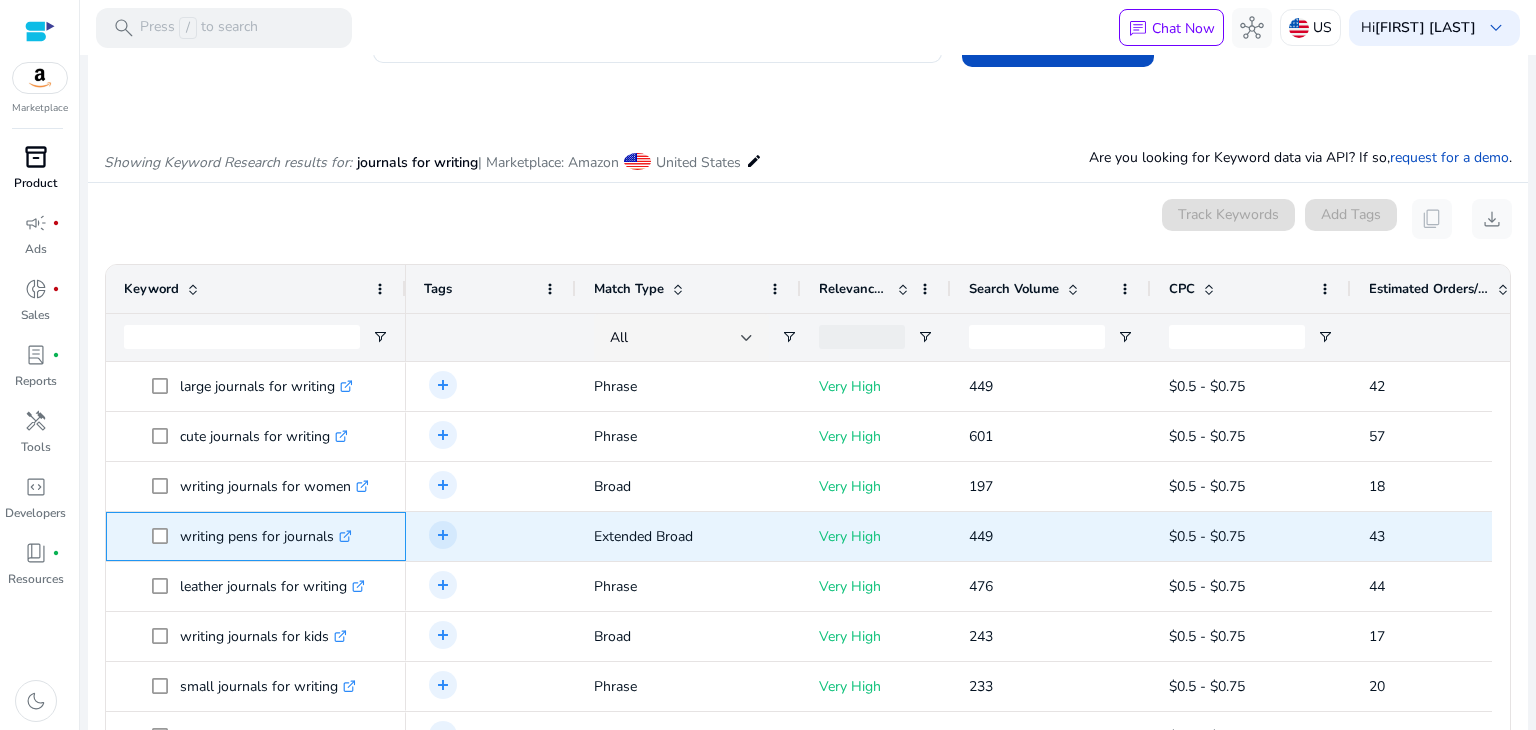 click on "writing pens for journals  .st0{fill:#2c8af8}" at bounding box center [266, 536] 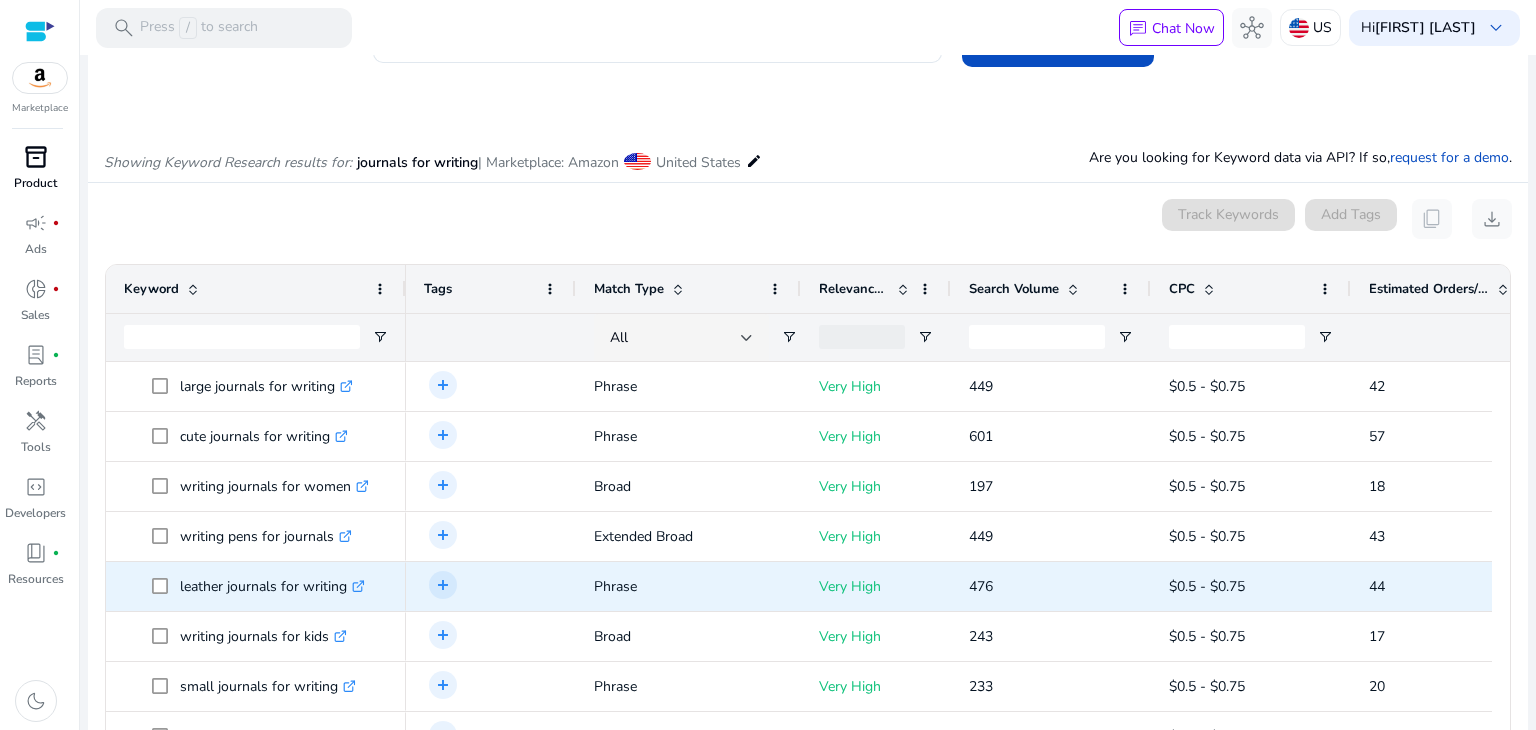 click on "leather journals for writing  .st0{fill:#2c8af8}" at bounding box center [272, 586] 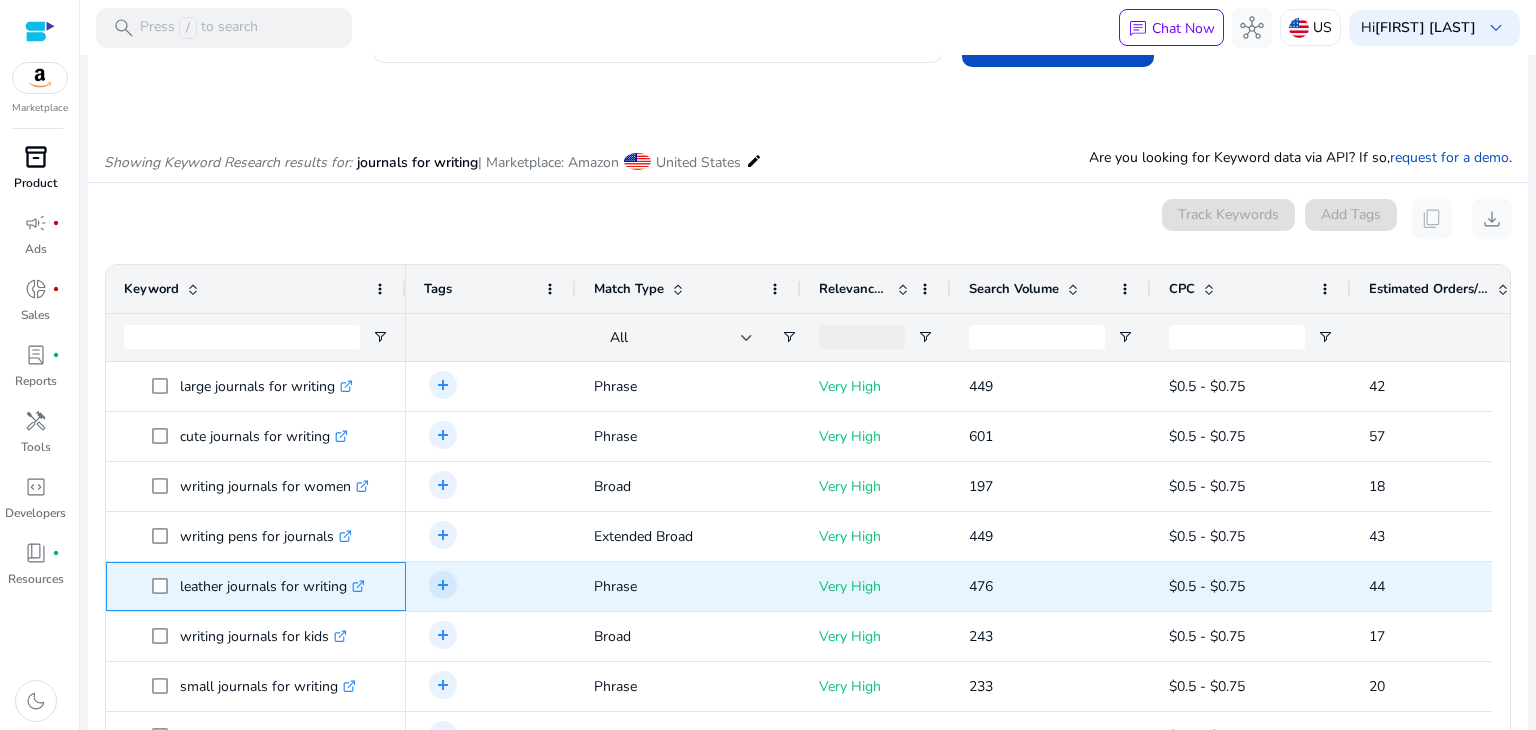 click on "leather journals for writing  .st0{fill:#2c8af8}" at bounding box center (272, 586) 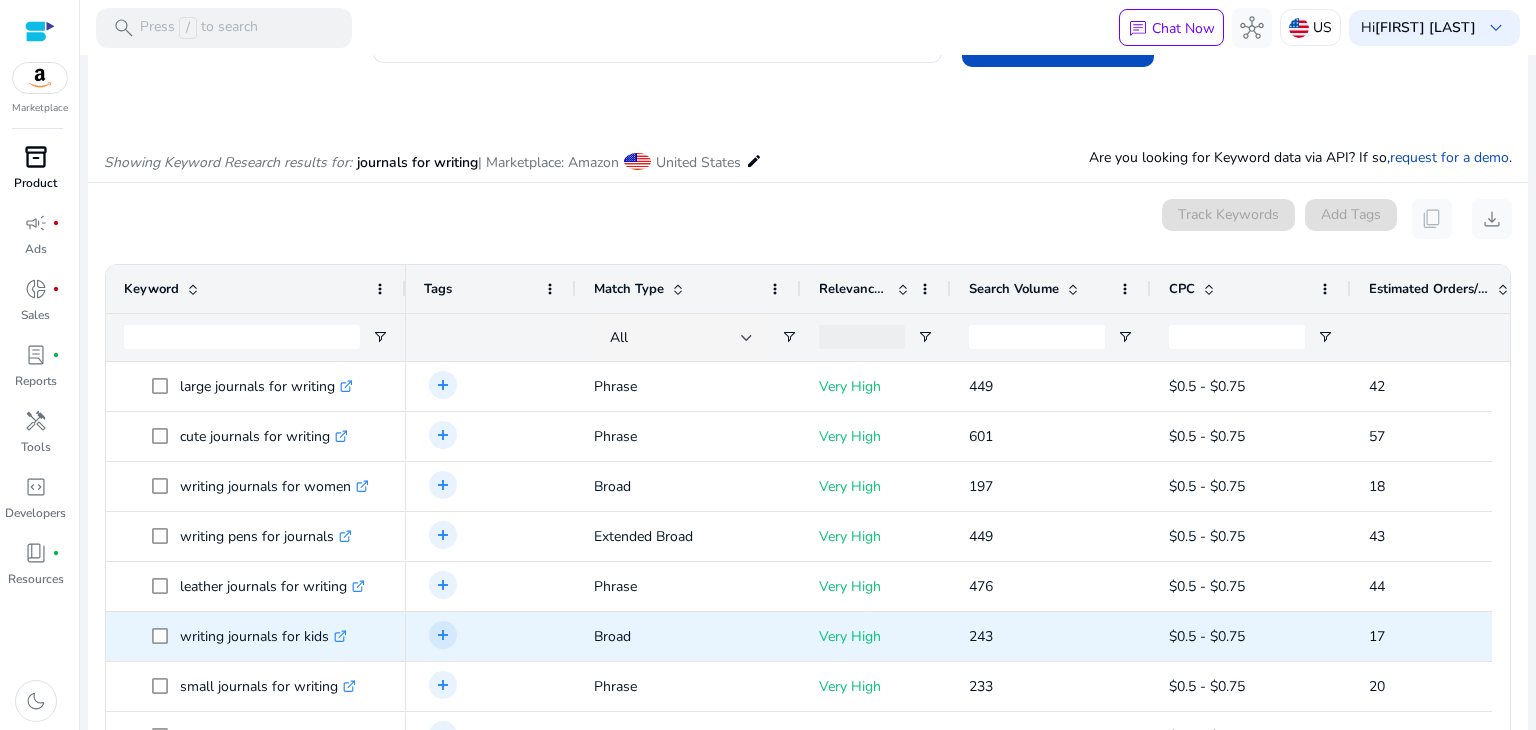 click on "writing journals for kids  .st0{fill:#2c8af8}" at bounding box center [263, 636] 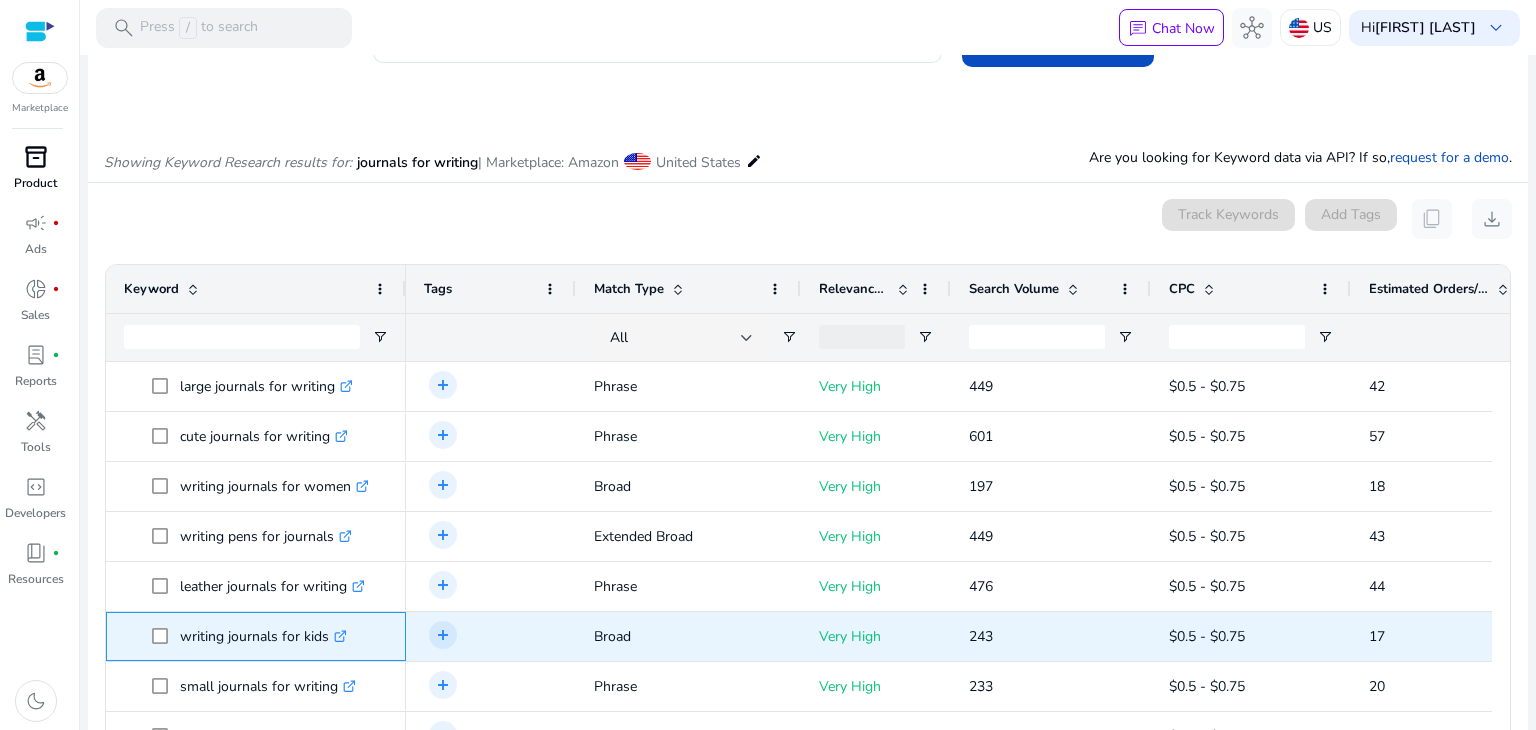 click on "writing journals for kids  .st0{fill:#2c8af8}" at bounding box center [263, 636] 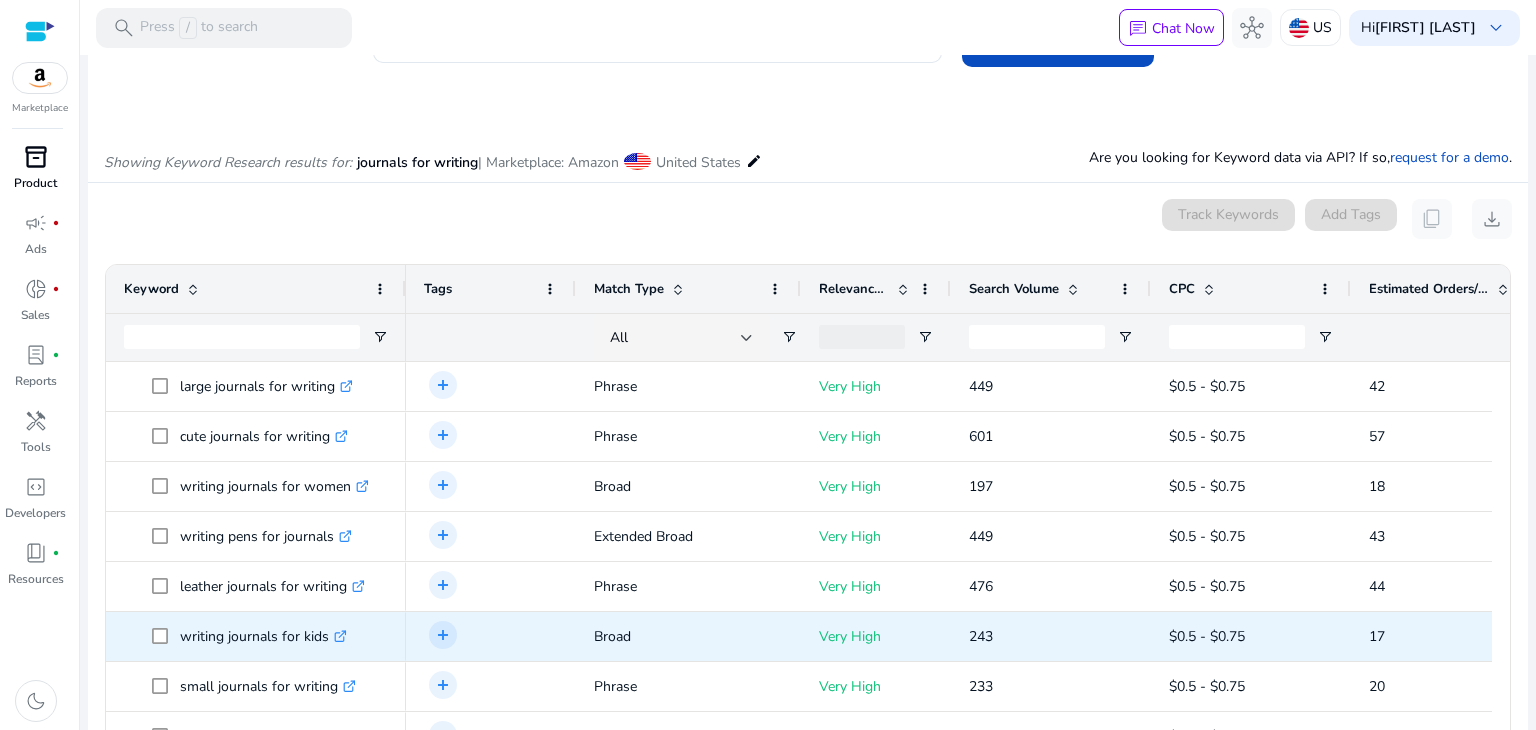 scroll, scrollTop: 373, scrollLeft: 0, axis: vertical 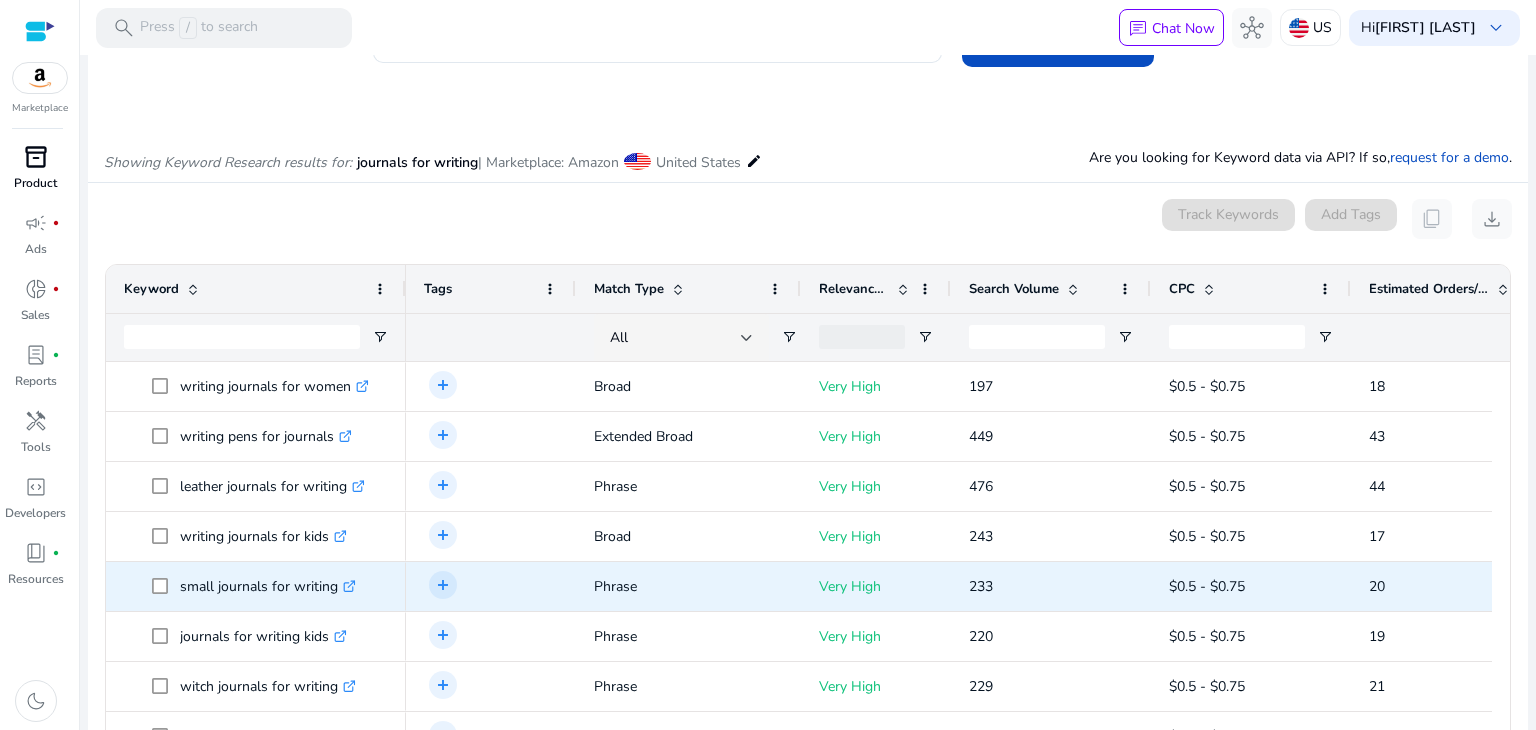 click on "small journals for writing  .st0{fill:#2c8af8}" at bounding box center [268, 586] 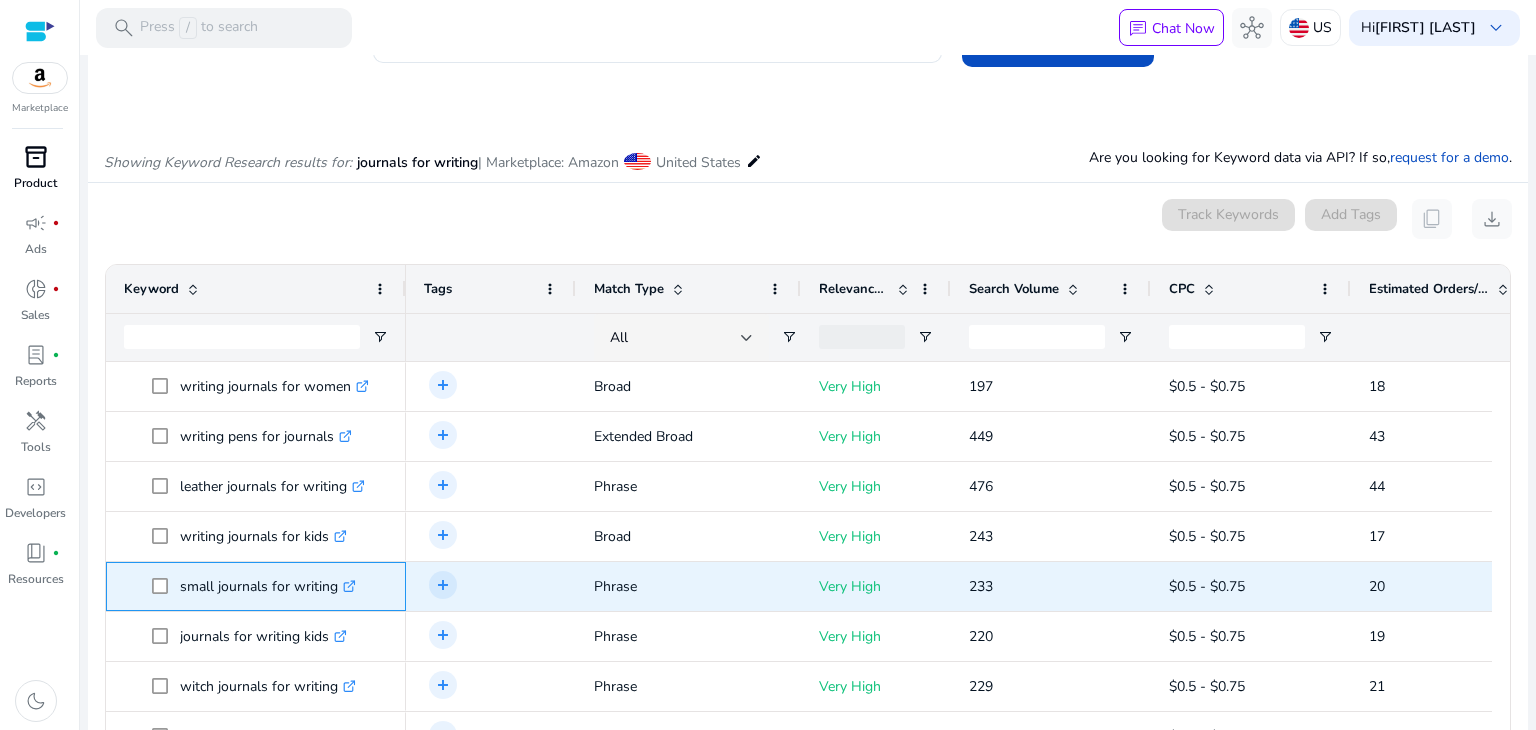 click on "small journals for writing  .st0{fill:#2c8af8}" at bounding box center [268, 586] 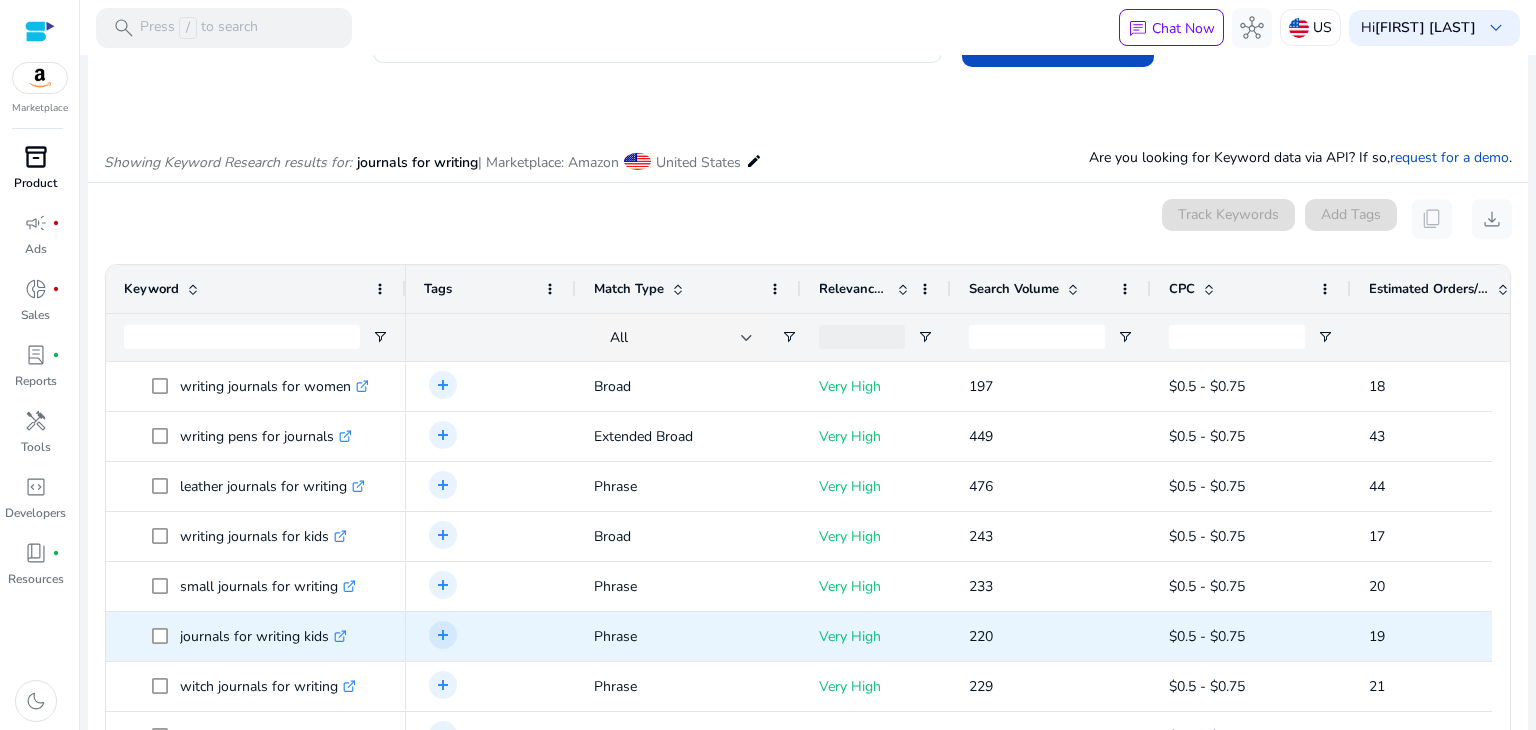 scroll, scrollTop: 474, scrollLeft: 0, axis: vertical 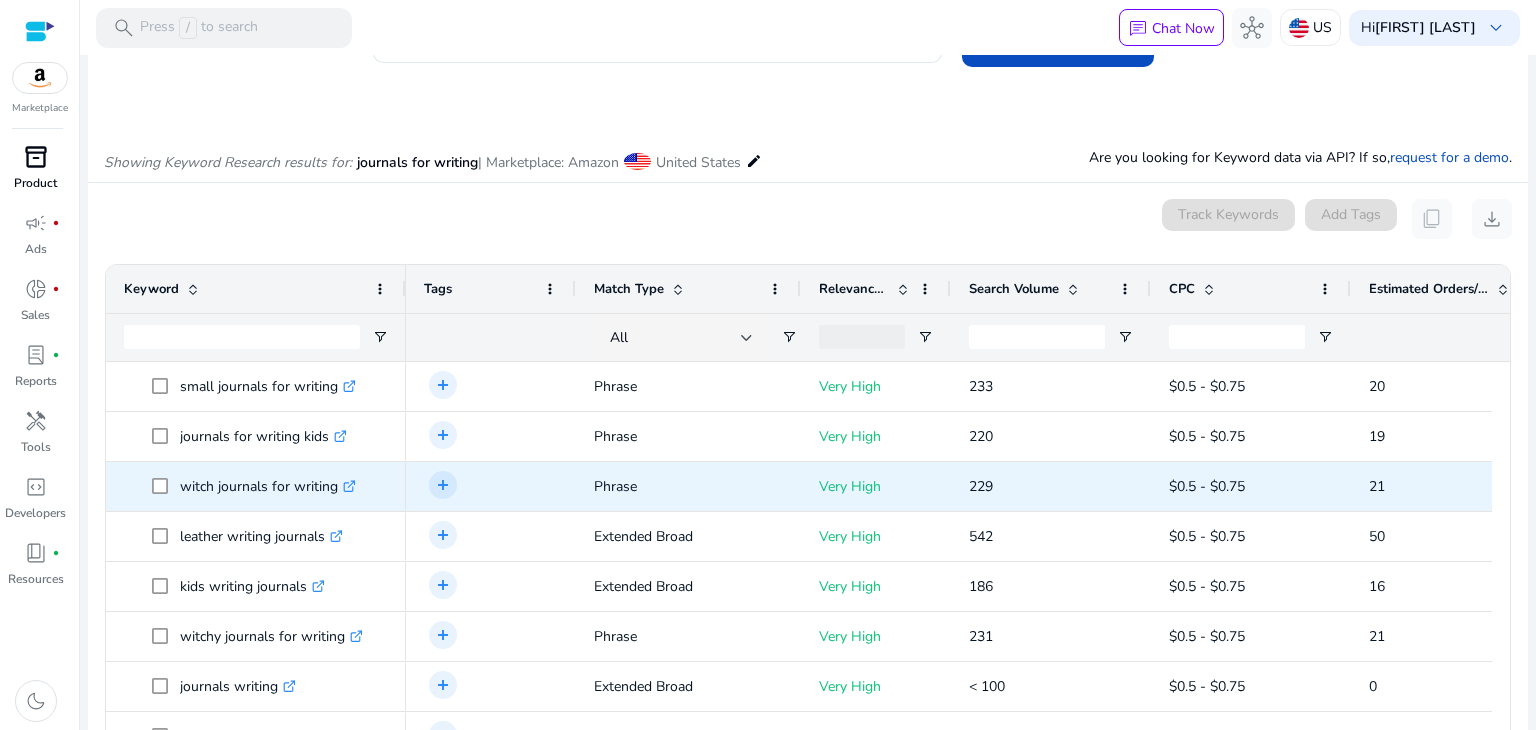 click on "witch journals for writing  .st0{fill:#2c8af8}" at bounding box center [268, 486] 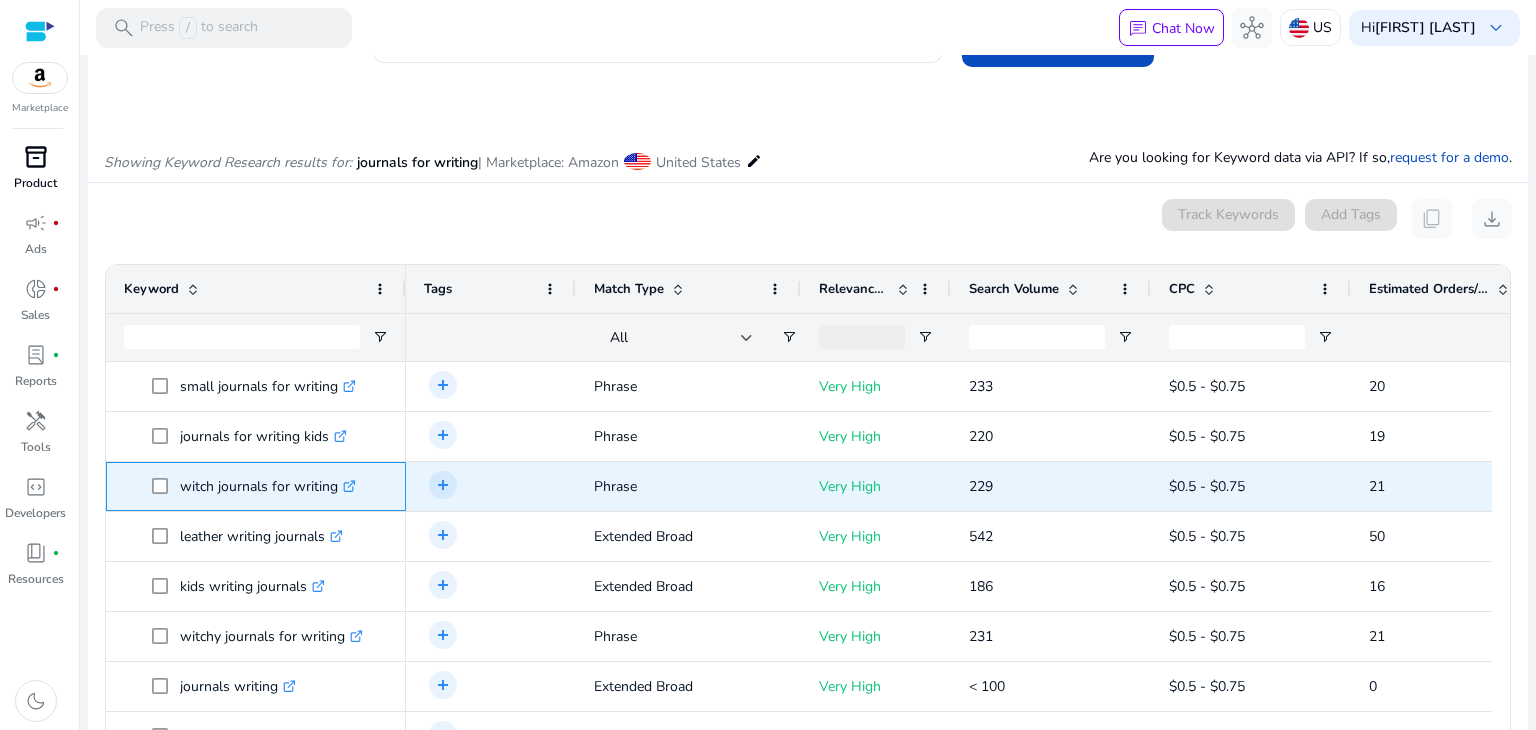 click on "witch journals for writing  .st0{fill:#2c8af8}" at bounding box center [268, 486] 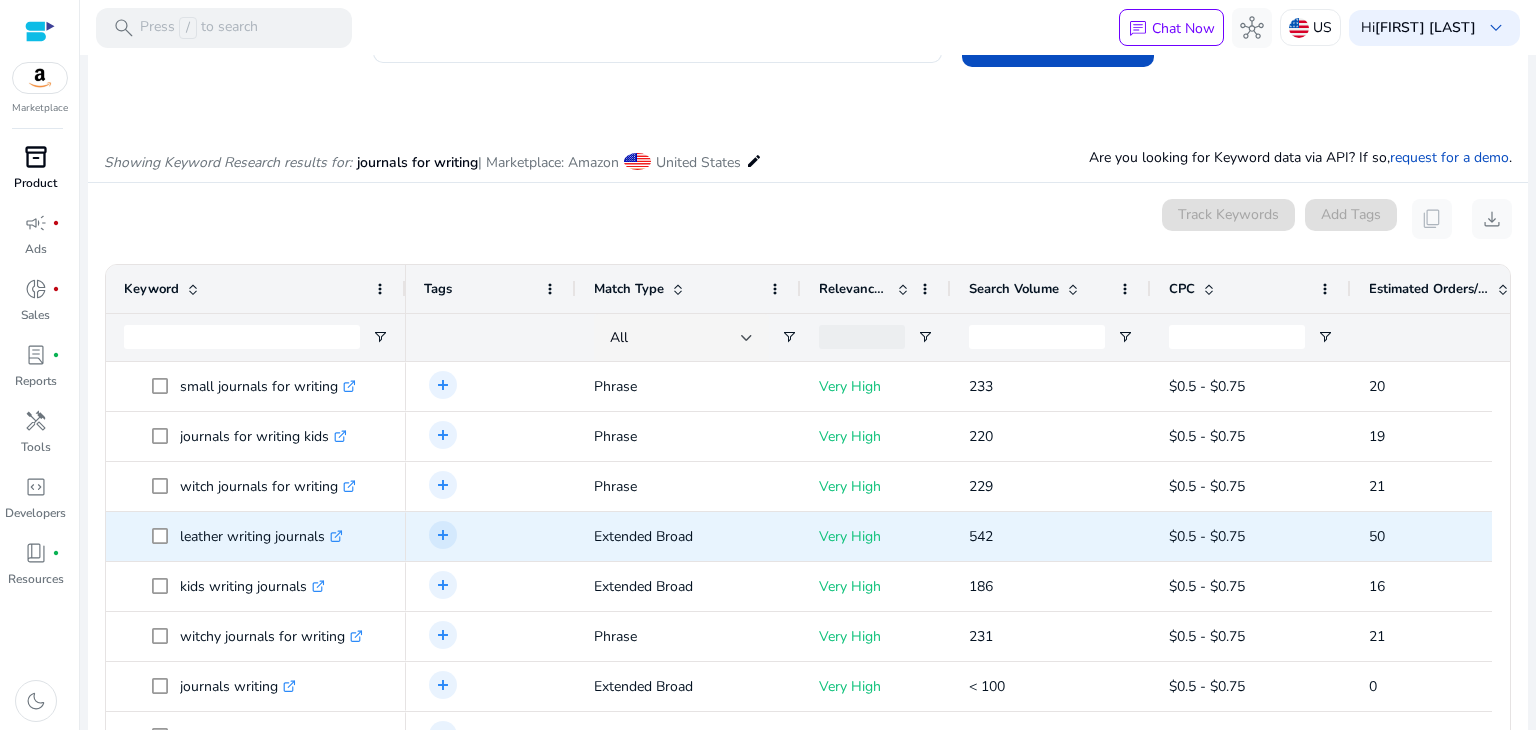 click on "leather writing journals  .st0{fill:#2c8af8}" at bounding box center (261, 536) 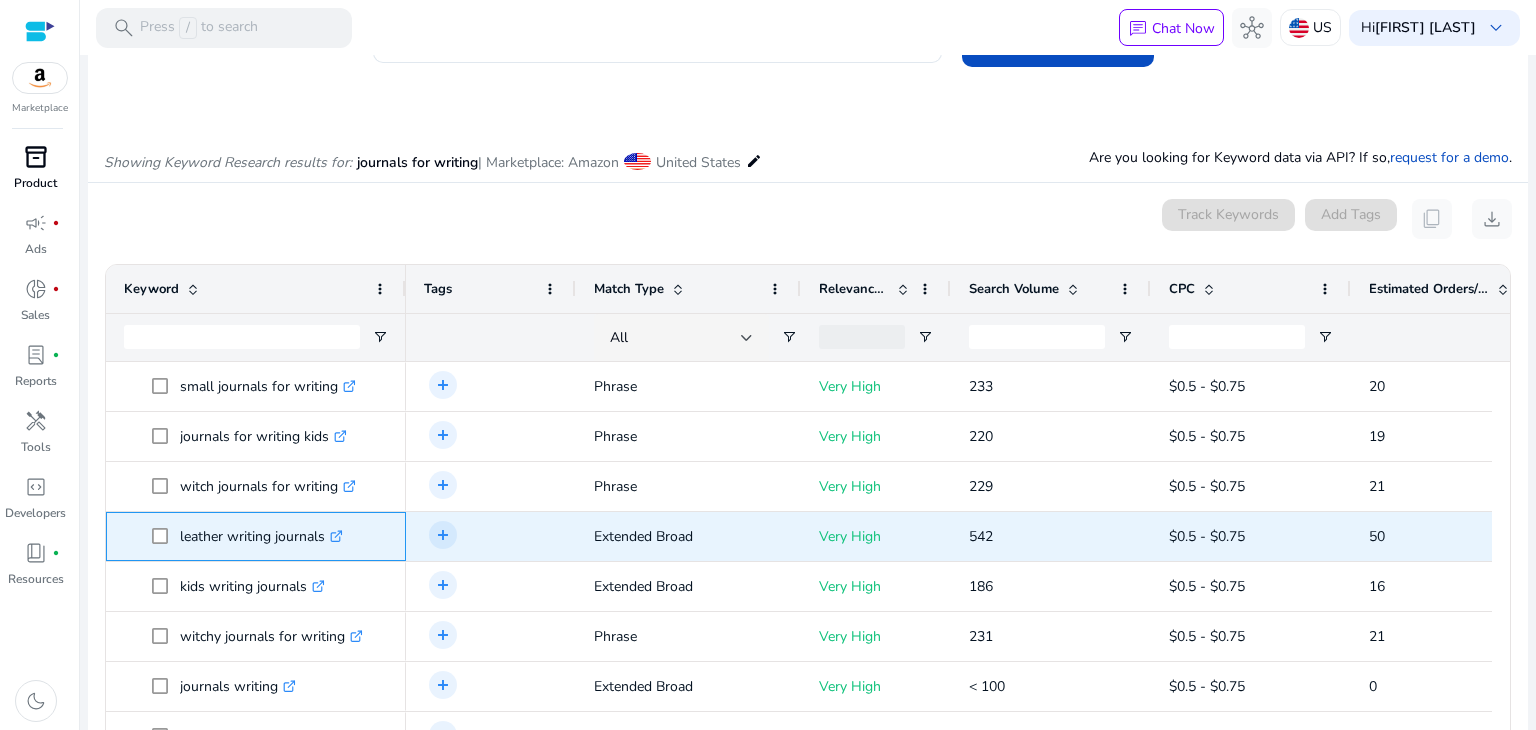 click on "leather writing journals  .st0{fill:#2c8af8}" at bounding box center [261, 536] 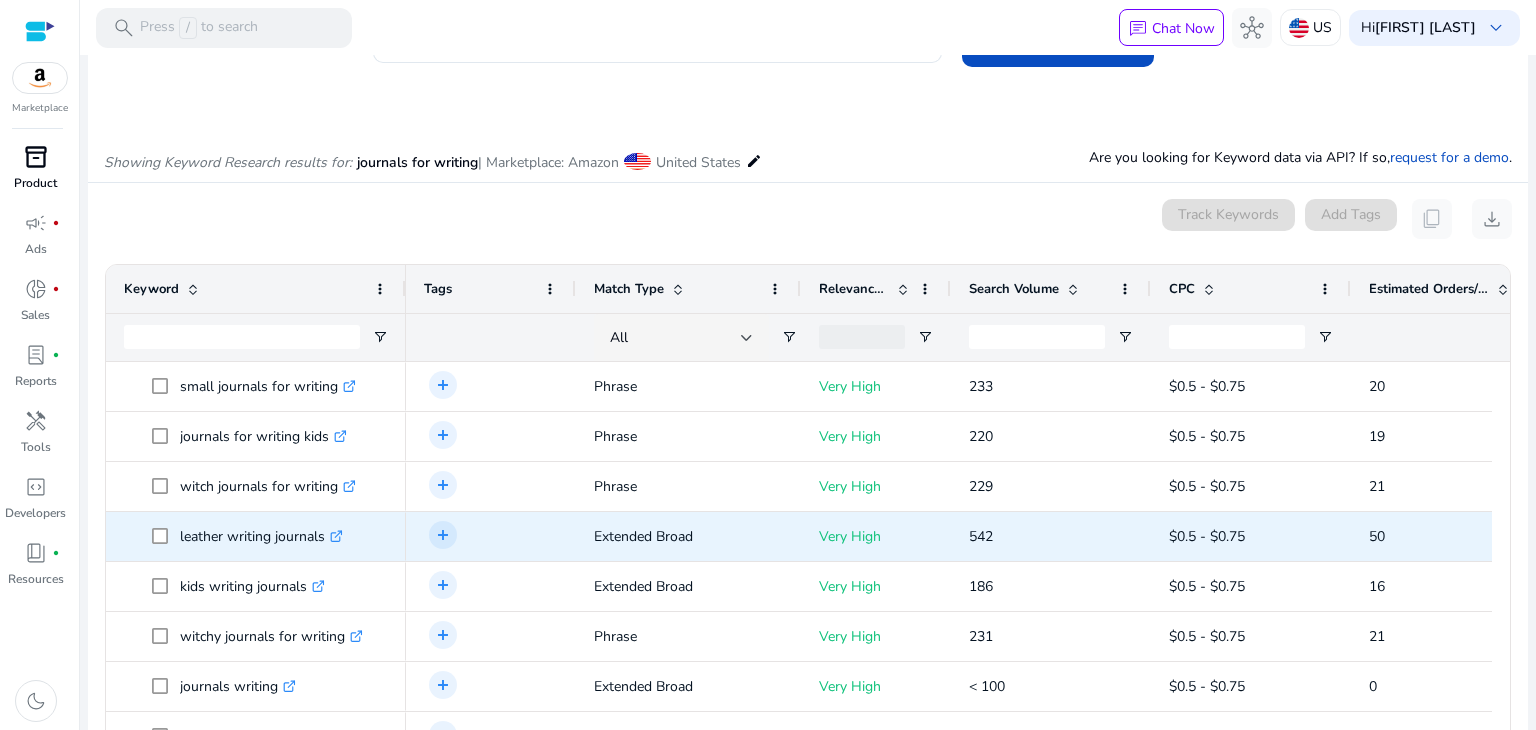 scroll, scrollTop: 668, scrollLeft: 0, axis: vertical 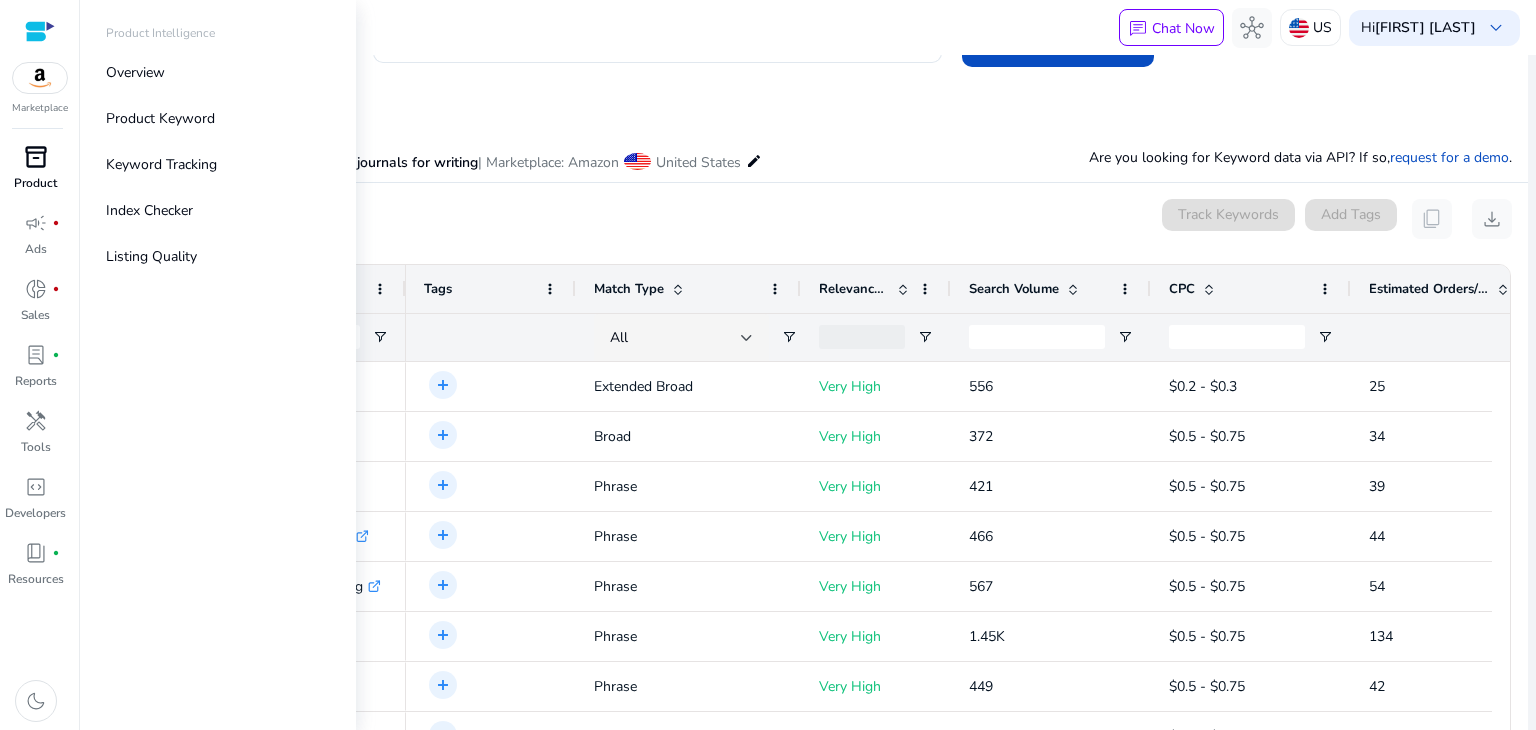 click on "inventory_2" at bounding box center [36, 157] 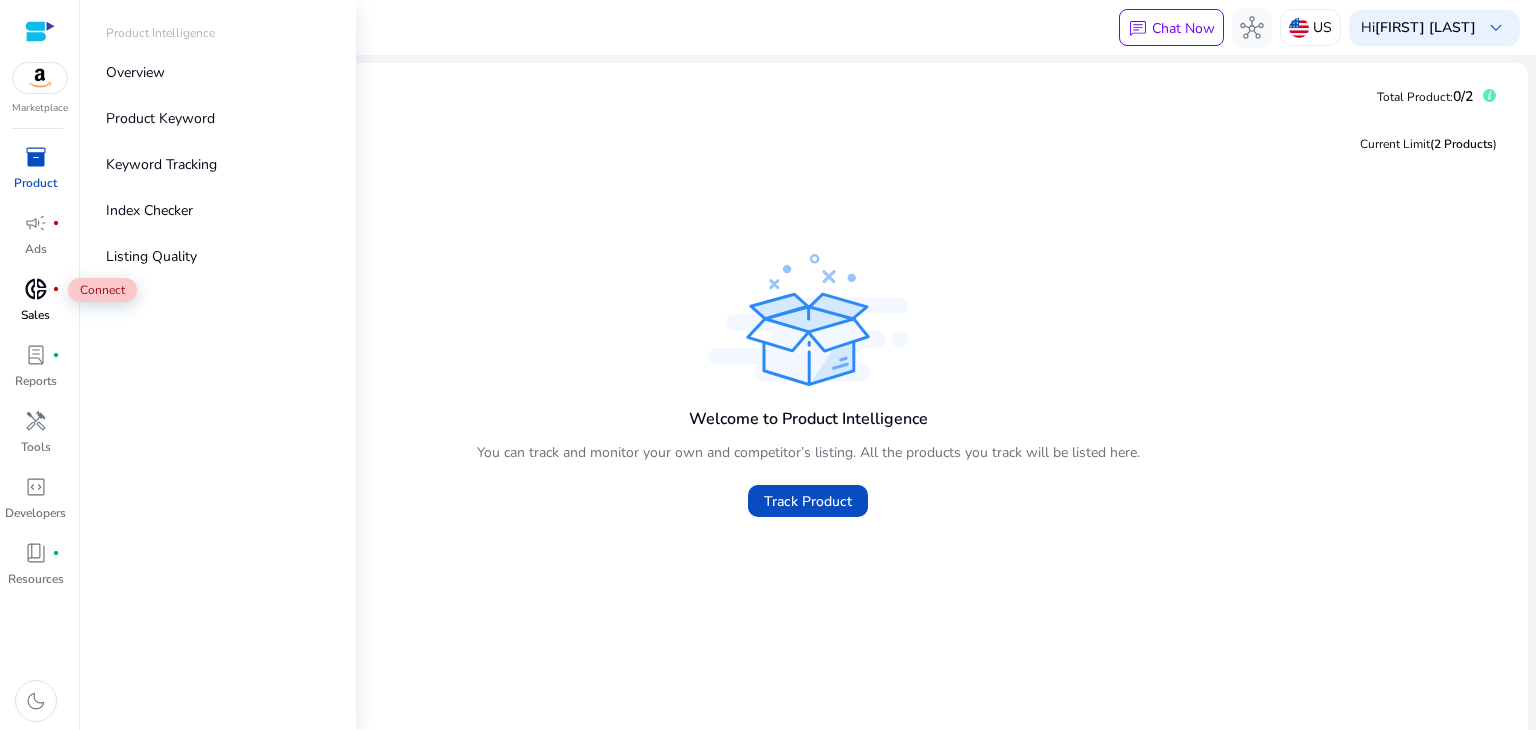 click on "donut_small" at bounding box center [36, 289] 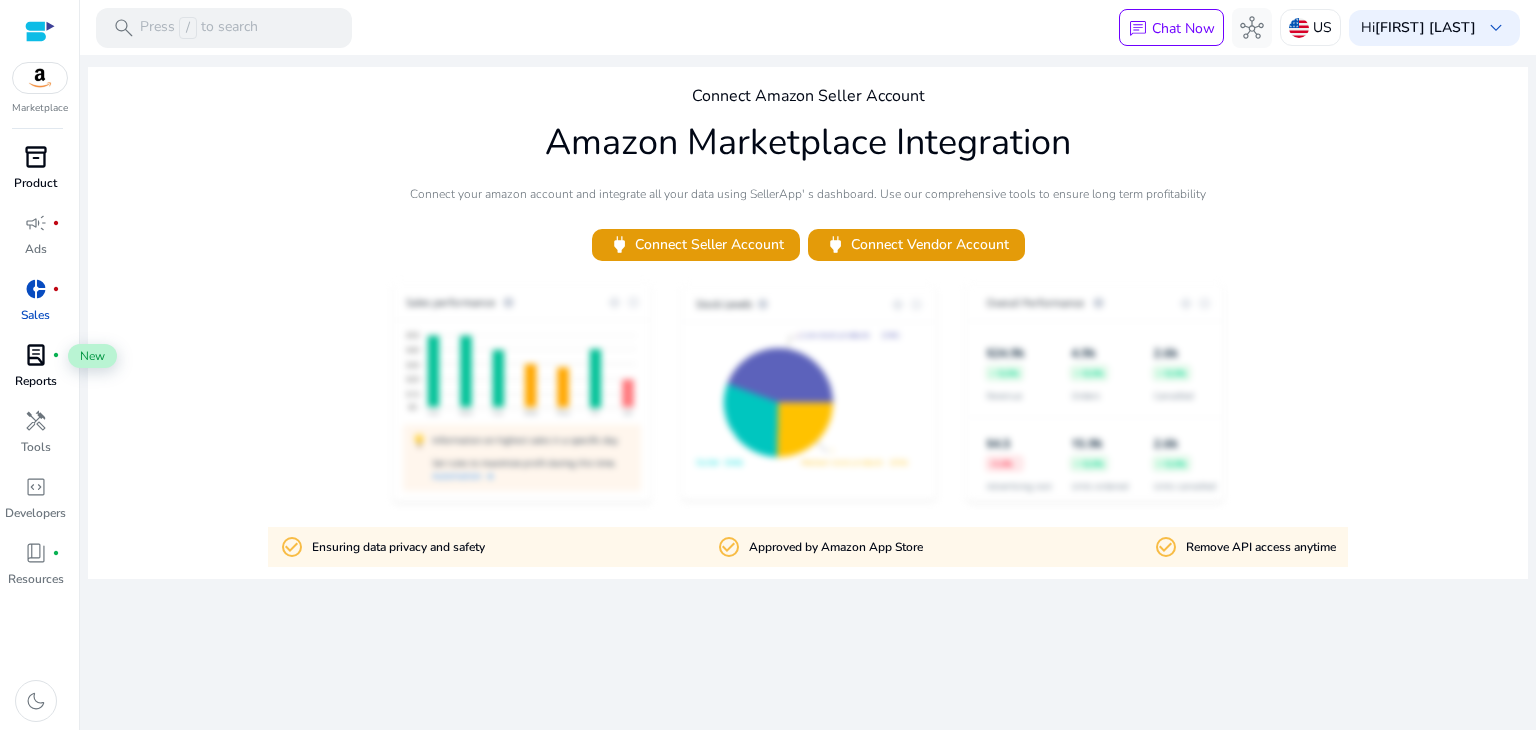 click on "lab_profile" at bounding box center [36, 355] 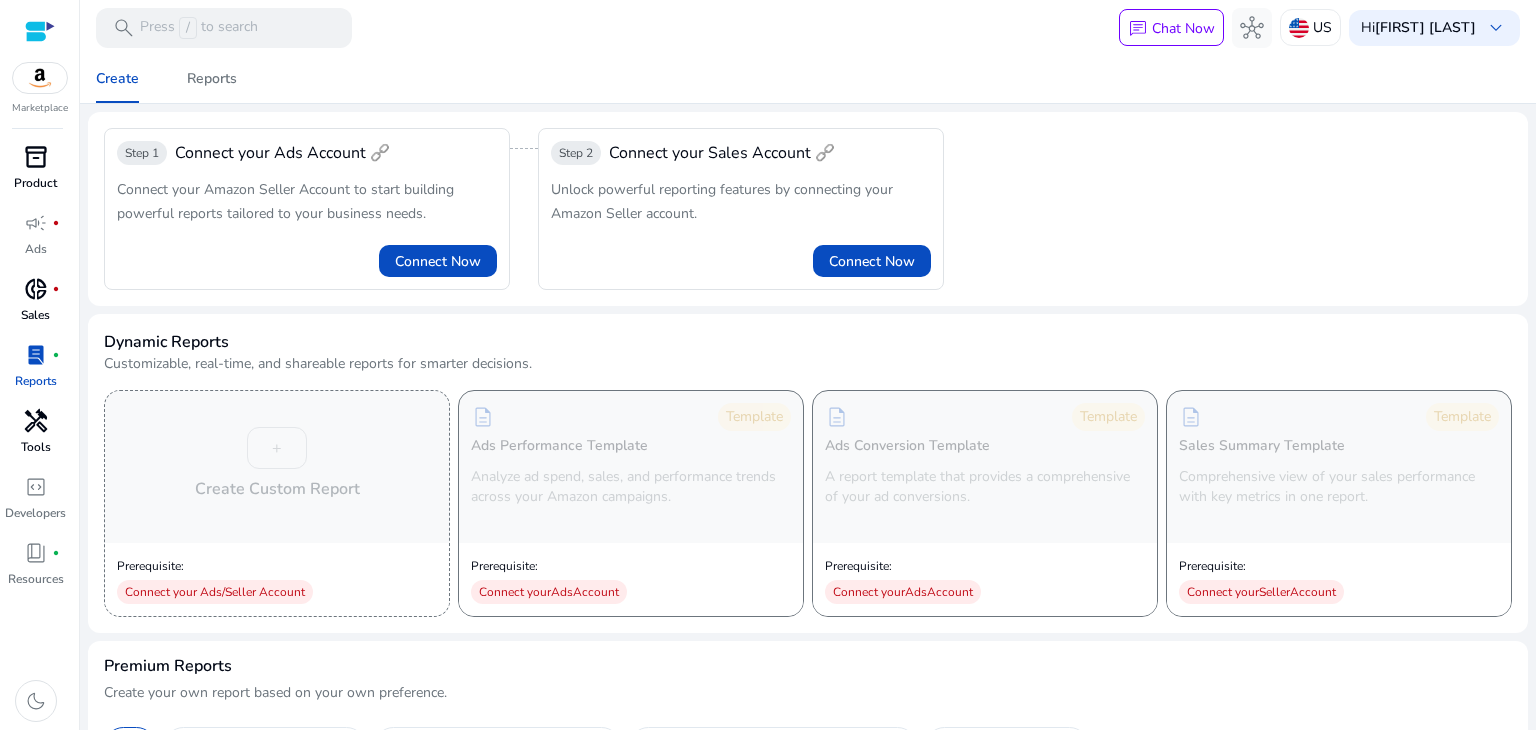 click on "handyman" at bounding box center (36, 421) 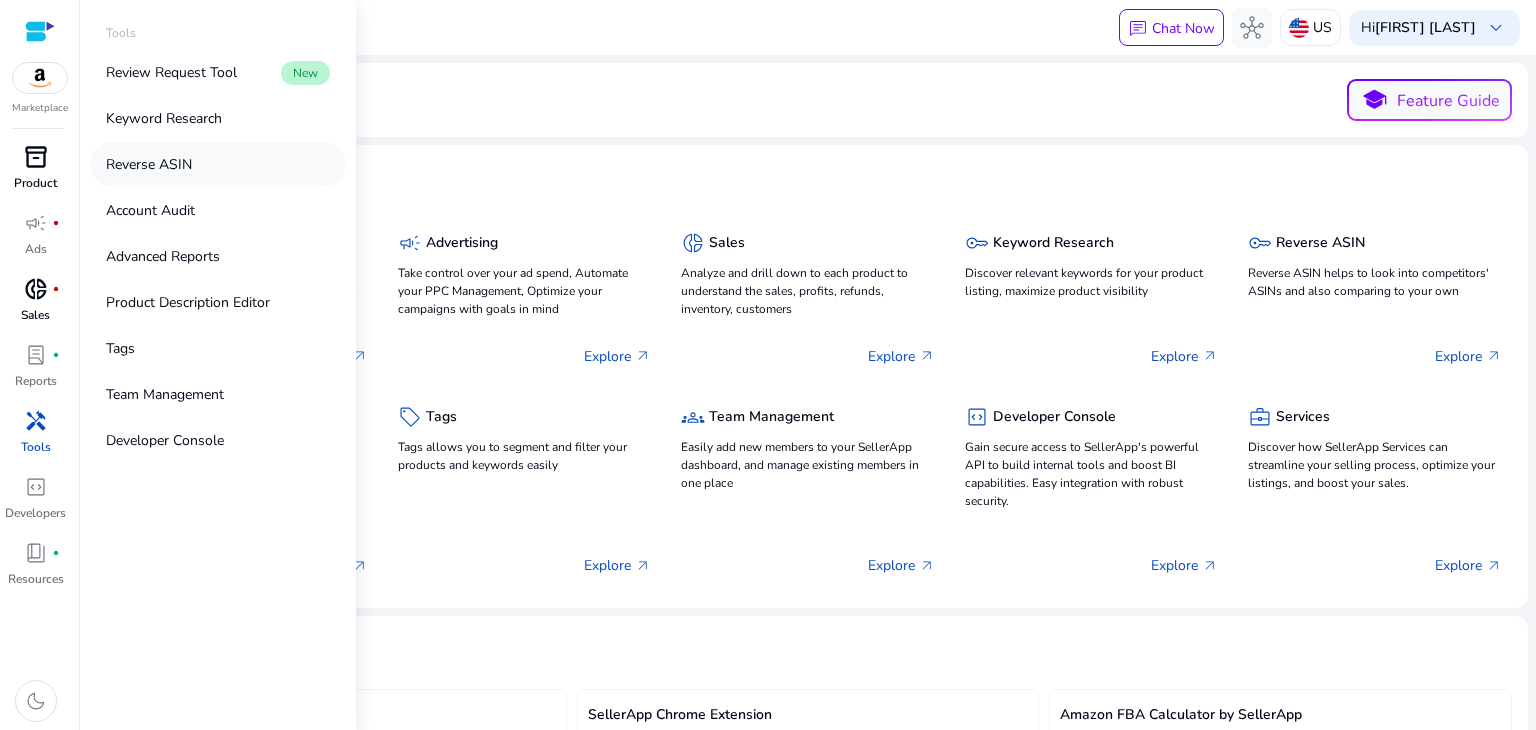click on "Reverse ASIN" at bounding box center [149, 164] 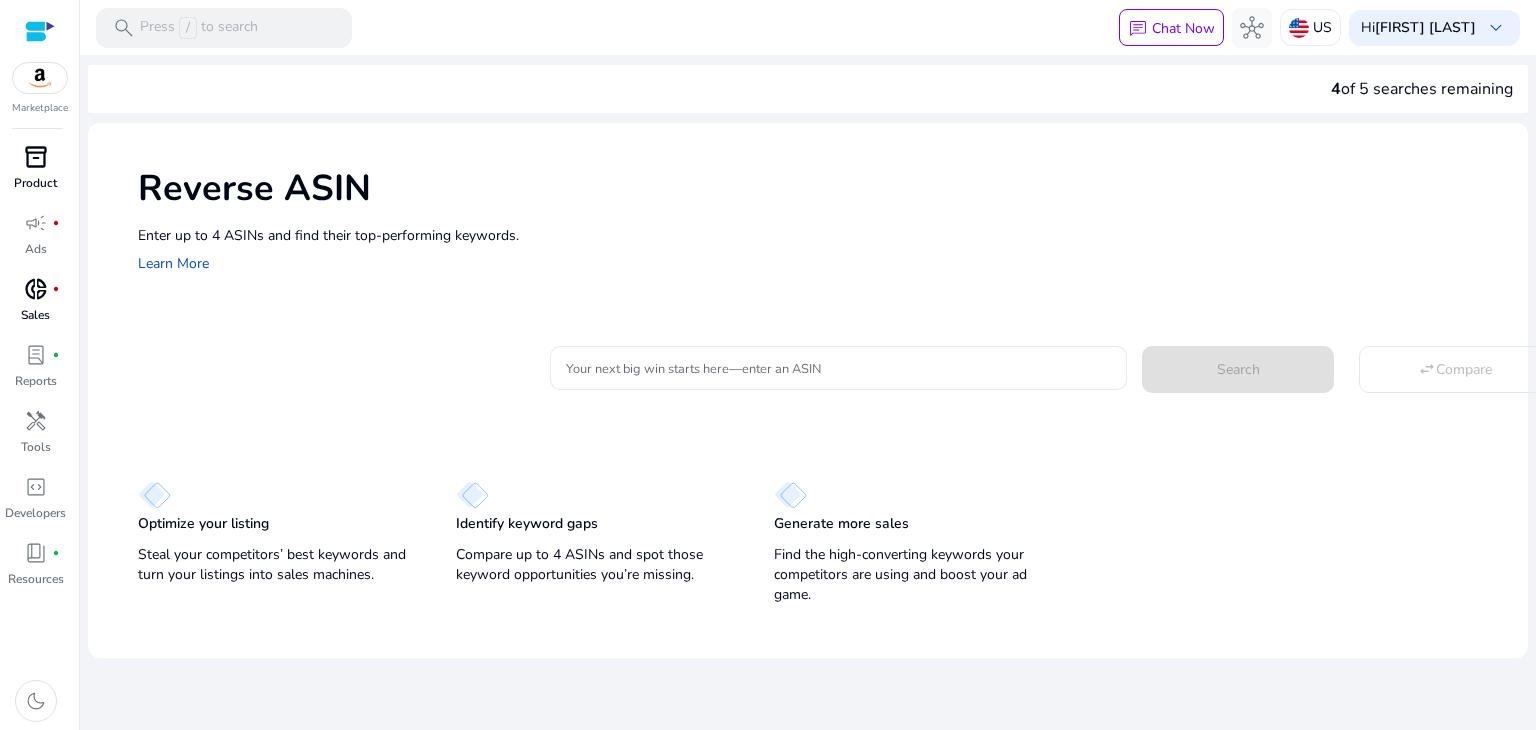 click on "Your next big win starts here—enter an ASIN" at bounding box center (838, 368) 